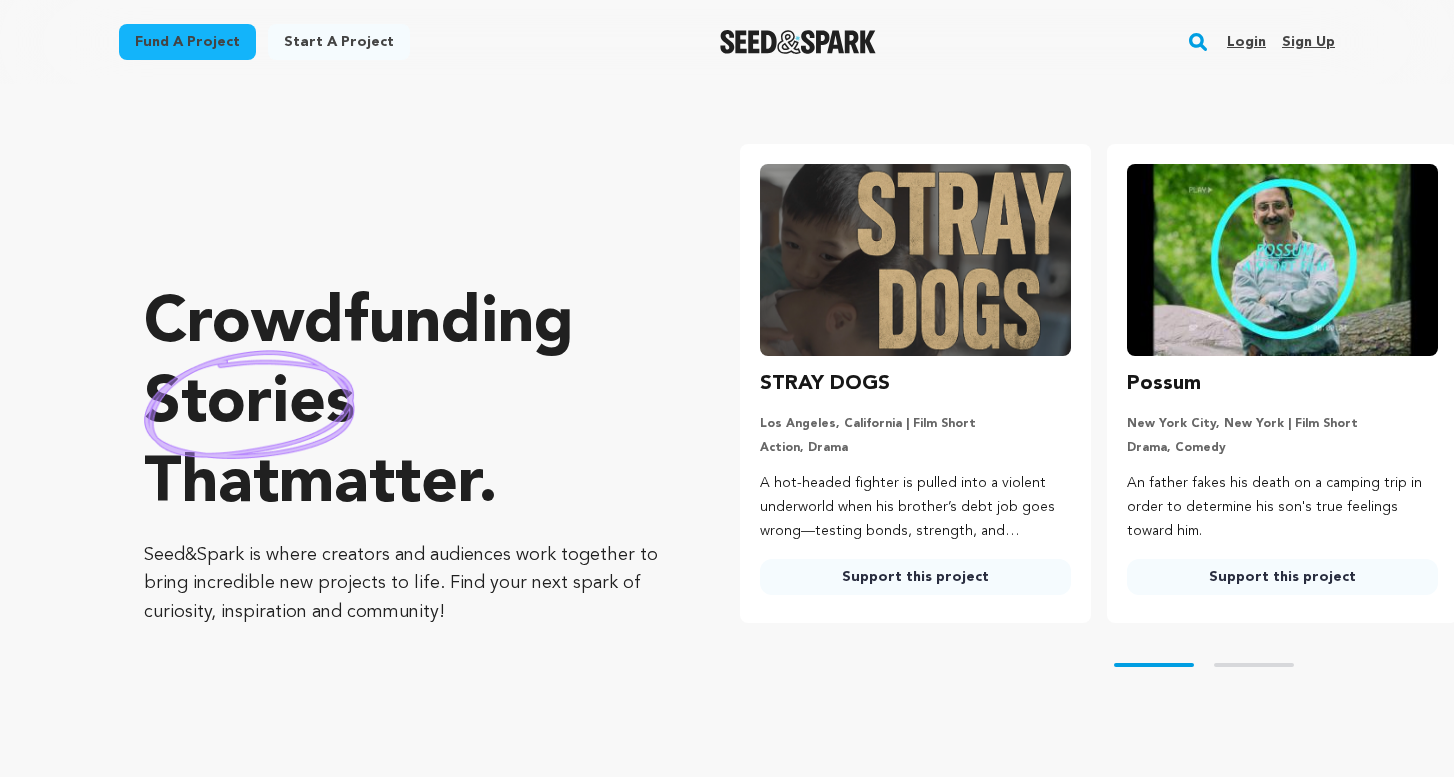 scroll, scrollTop: 0, scrollLeft: 0, axis: both 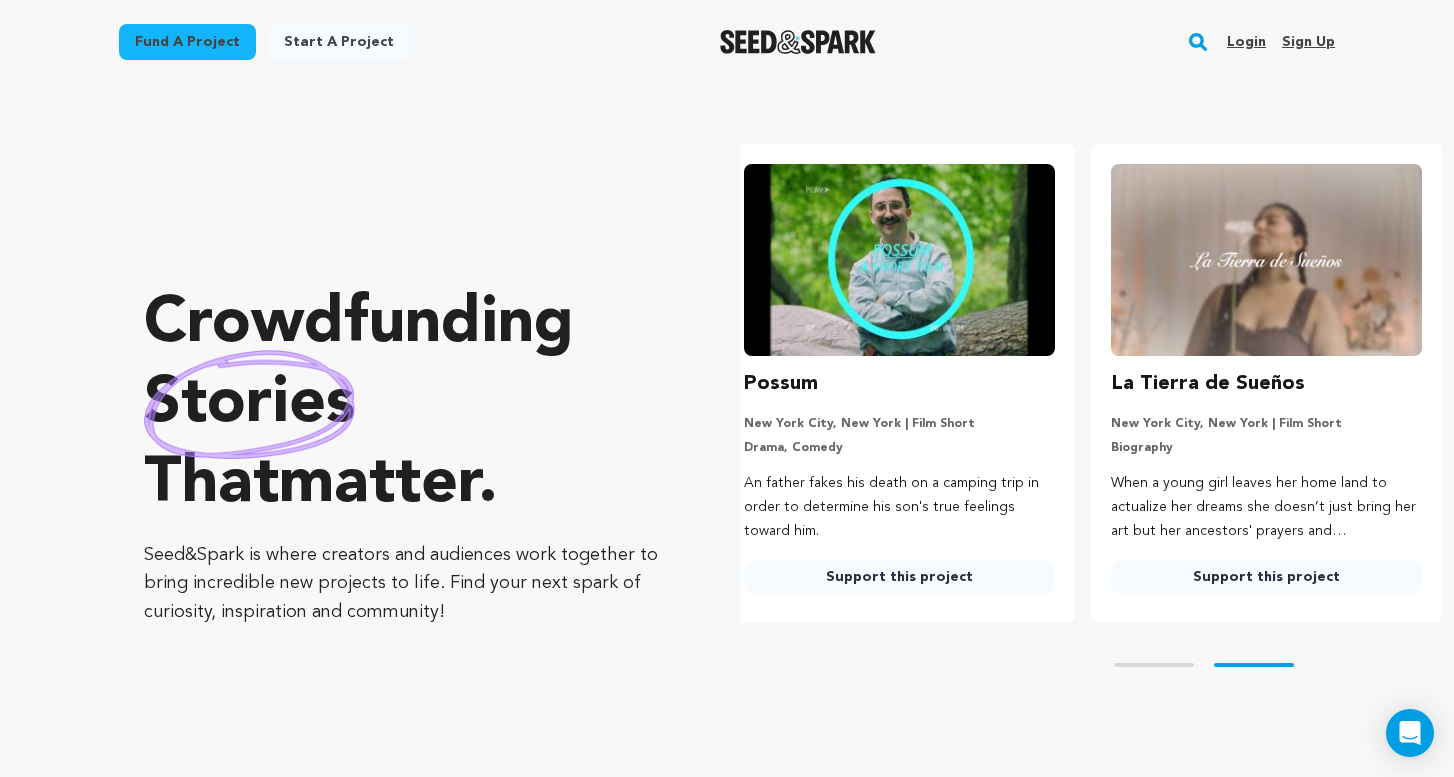click on "La Tierra de Sueños
New York City, New York | Film Short
Biography
When a young girl leaves her home land to actualize her dreams she doesn’t just bring her art but her ancestors' prayers and determination.
Support this project" at bounding box center [1266, 383] 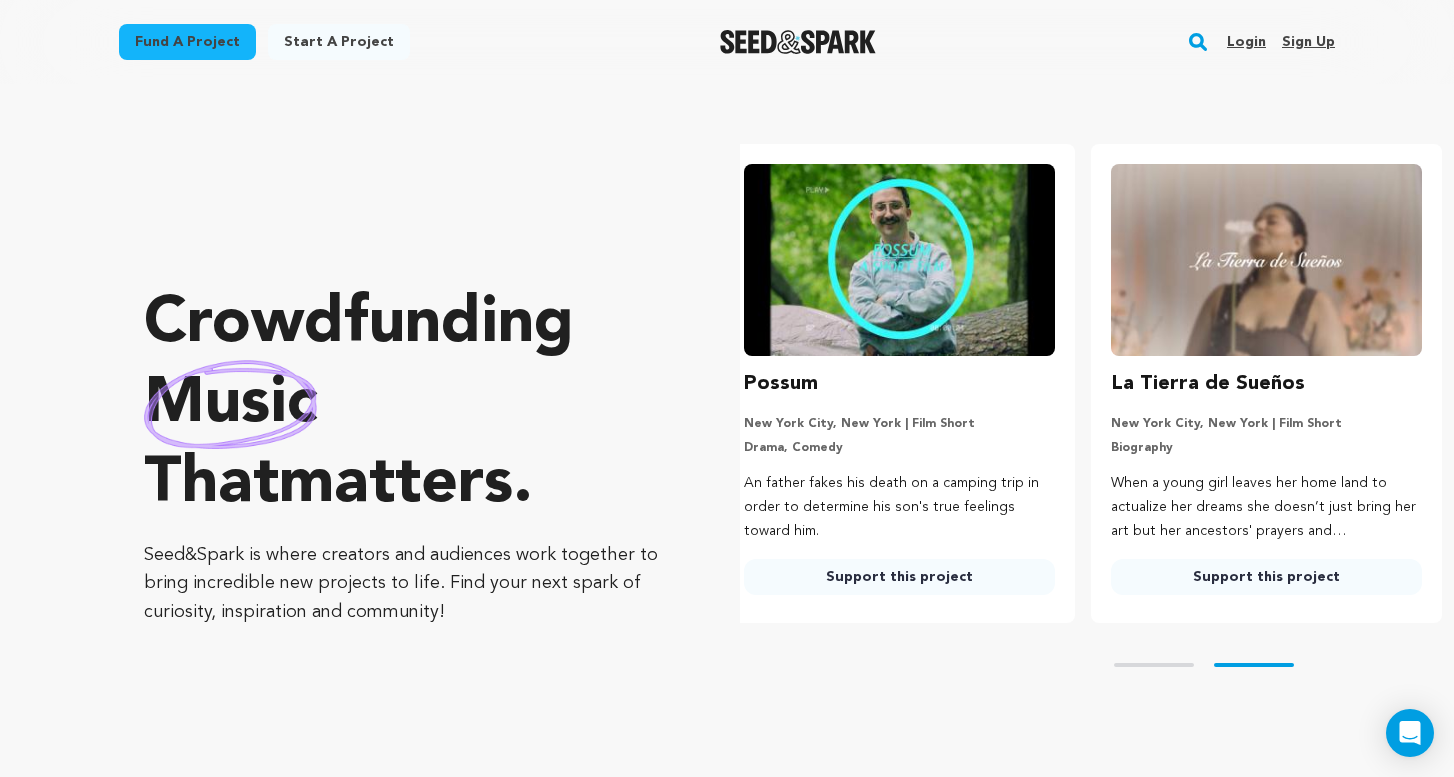 click on "Support this project" at bounding box center [899, 577] 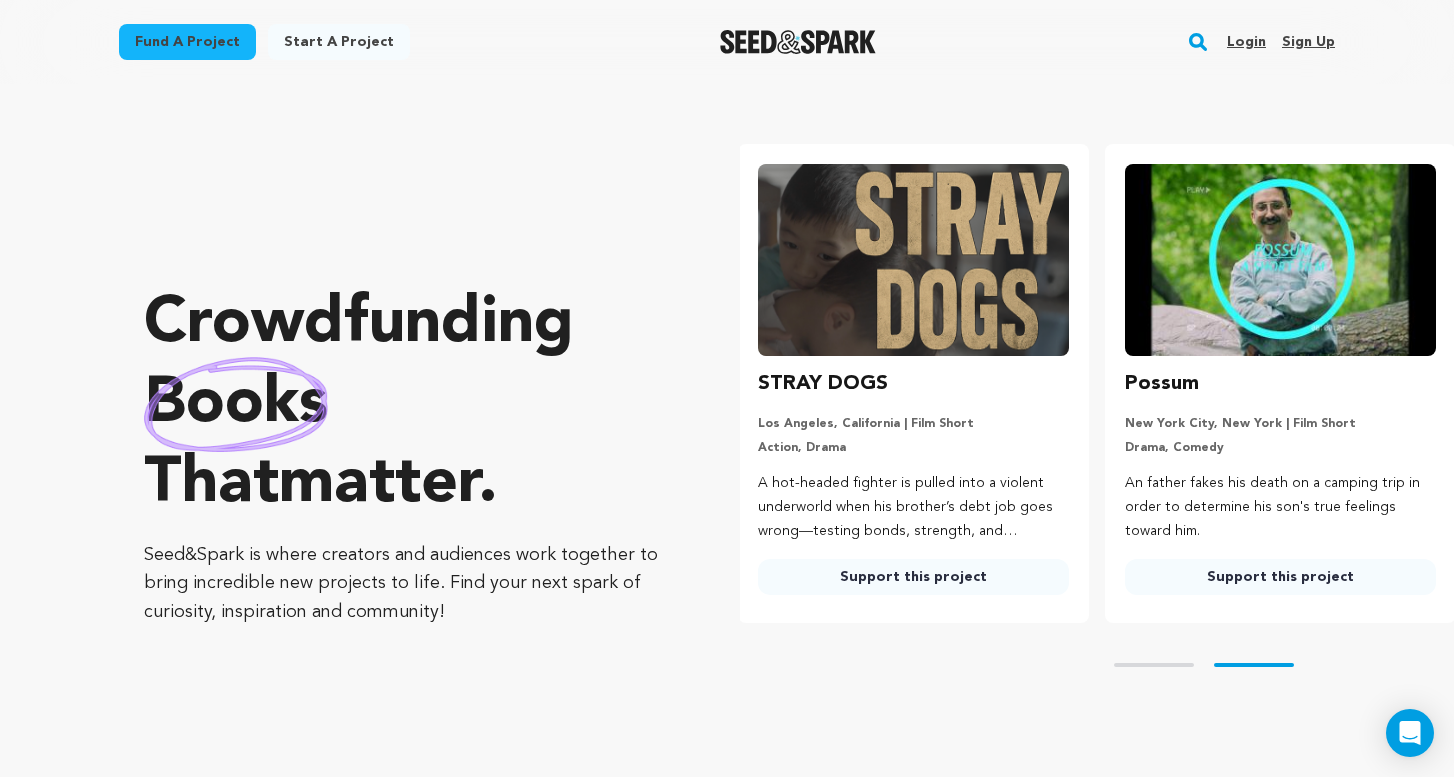 scroll, scrollTop: 0, scrollLeft: 0, axis: both 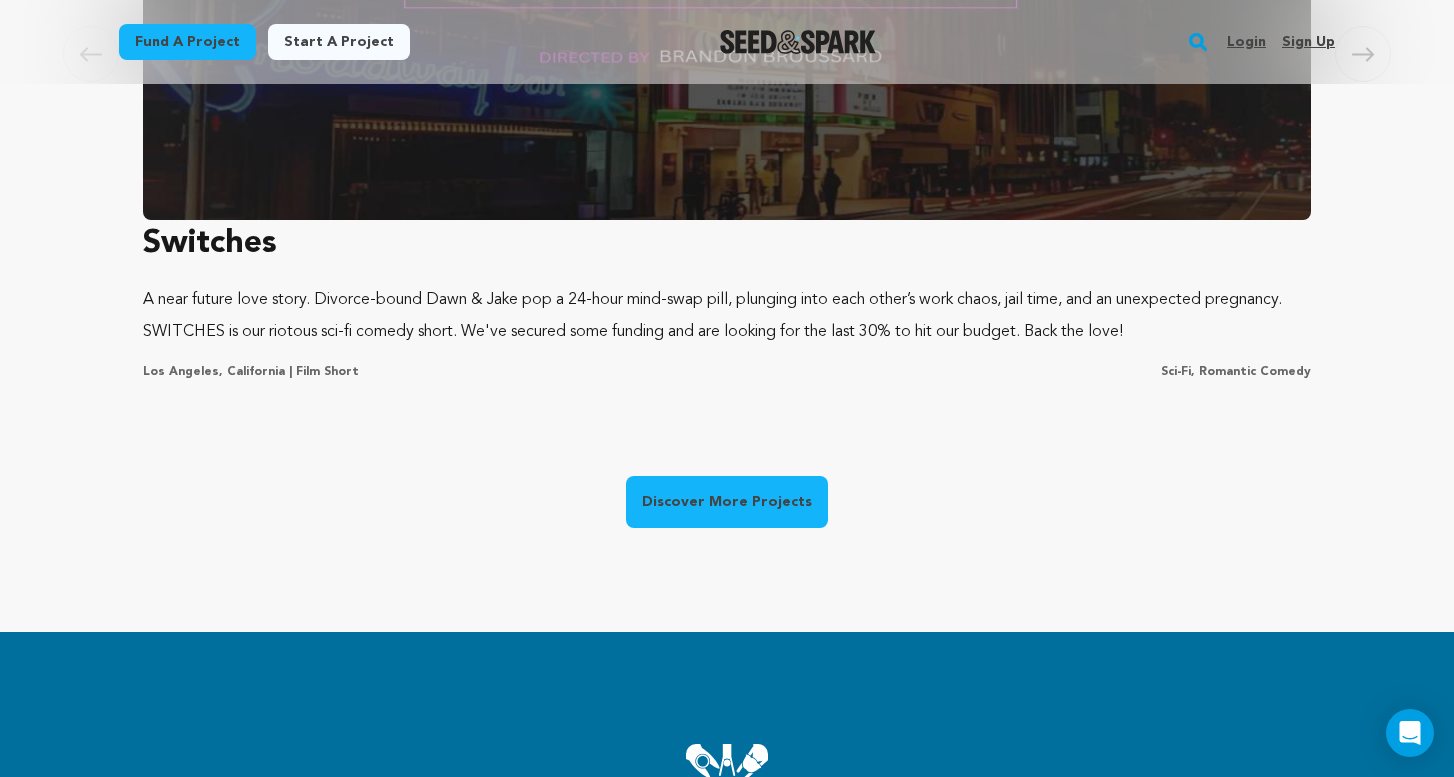 click on "Discover More Projects" at bounding box center (727, 502) 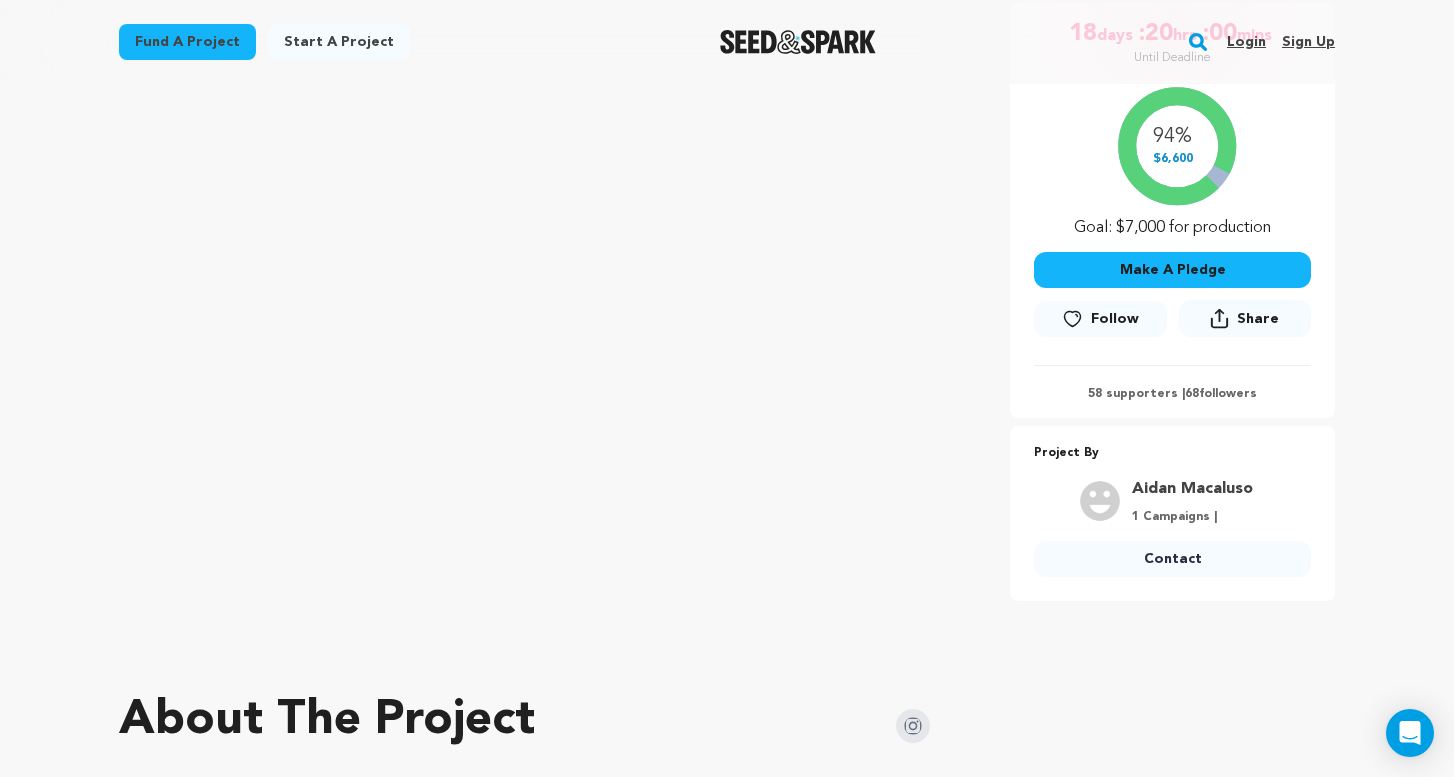 scroll, scrollTop: 371, scrollLeft: 0, axis: vertical 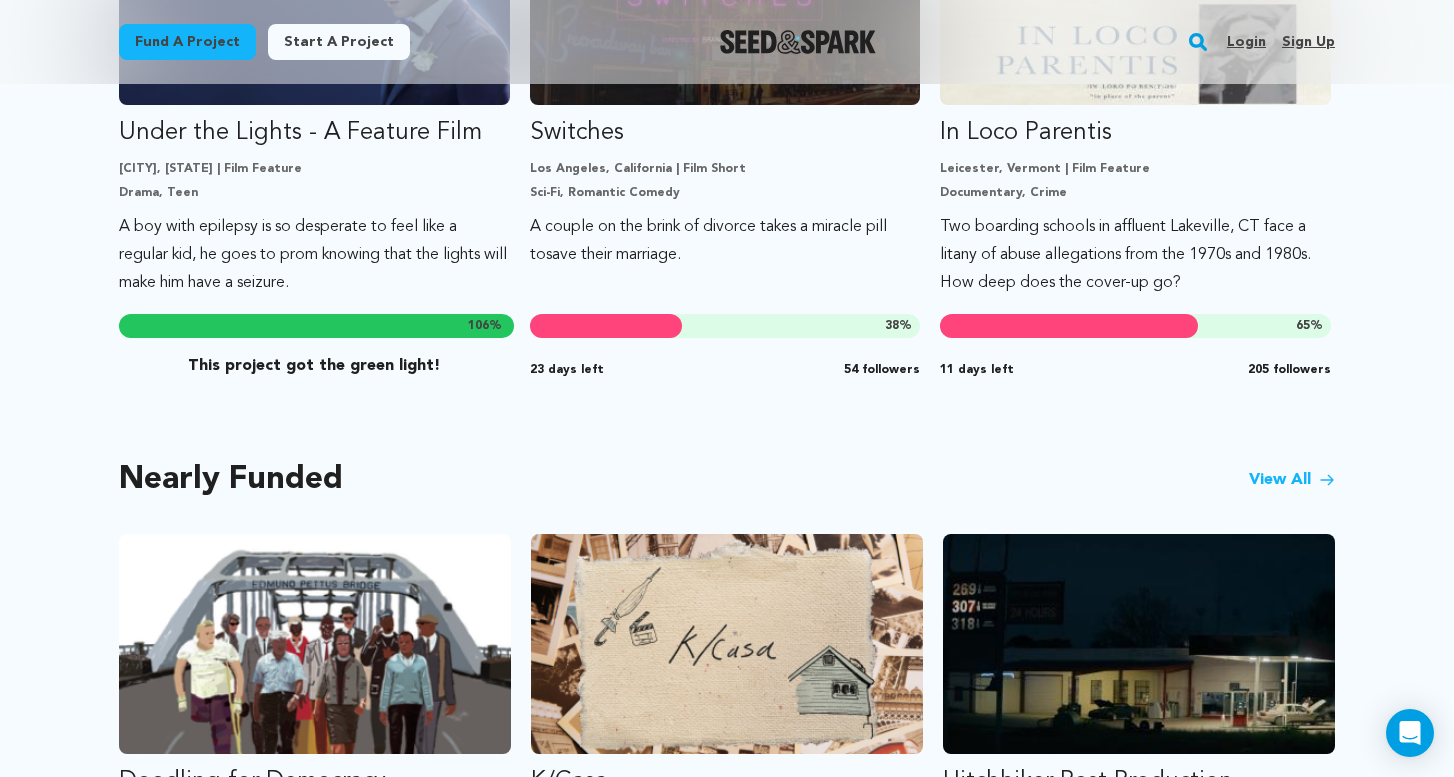 click on "View All" at bounding box center (1292, 480) 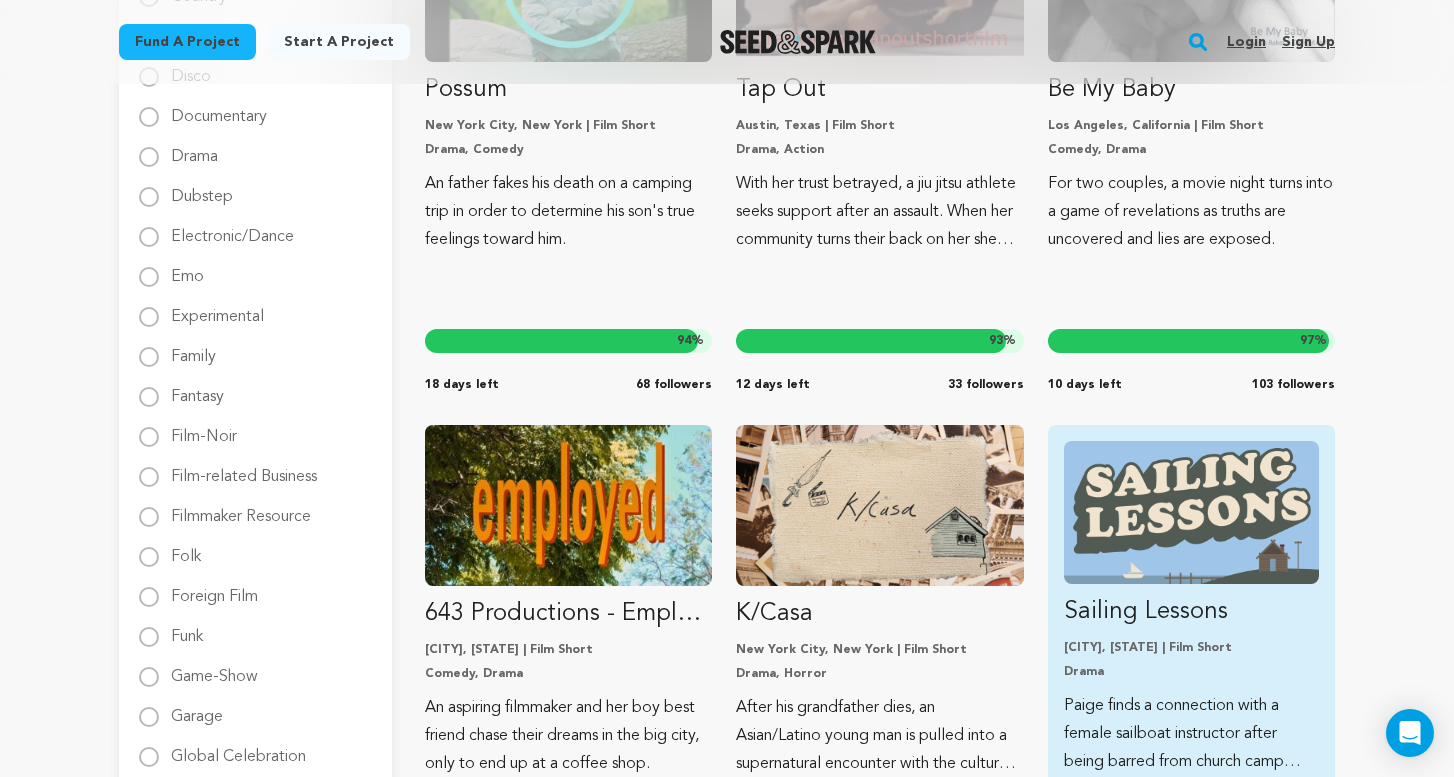 scroll, scrollTop: 994, scrollLeft: 0, axis: vertical 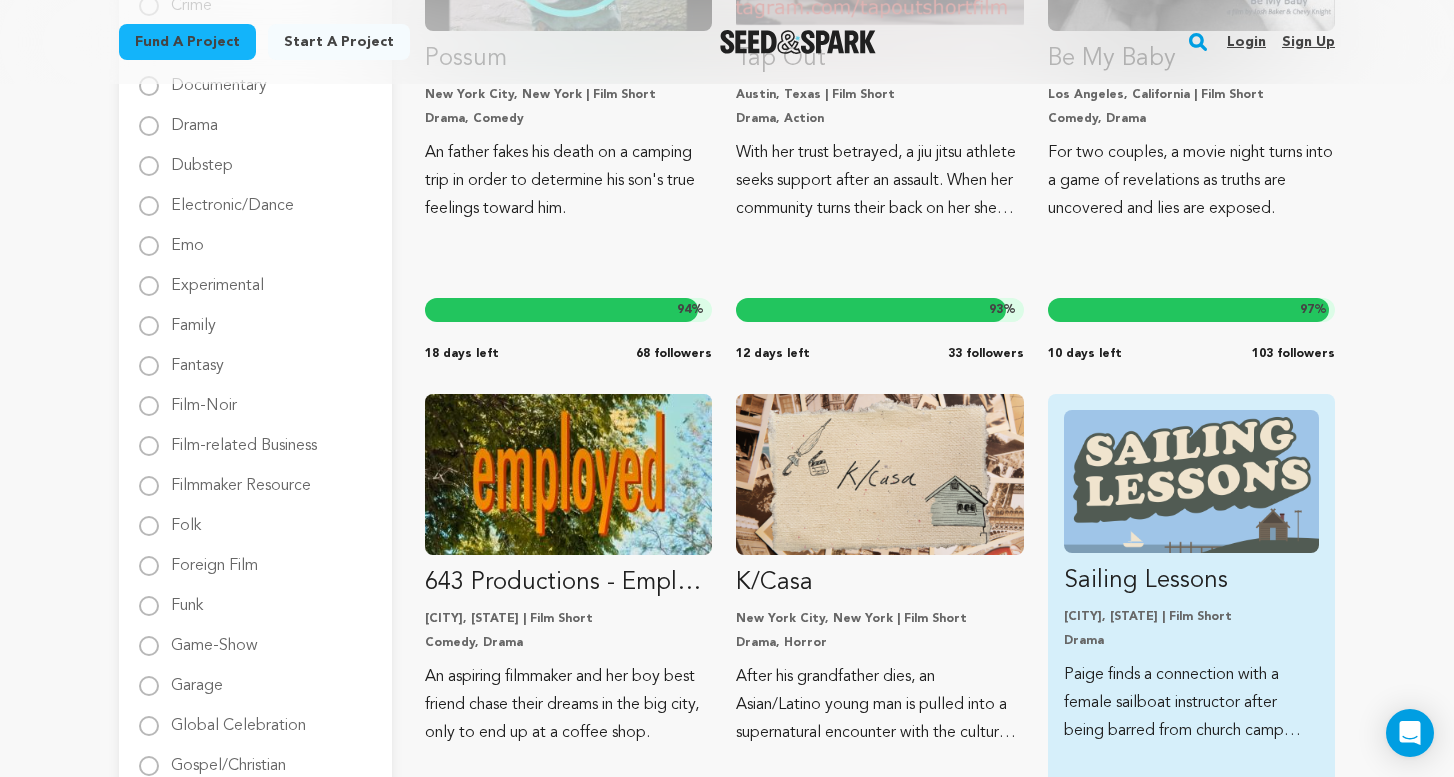 click at bounding box center [1191, 481] 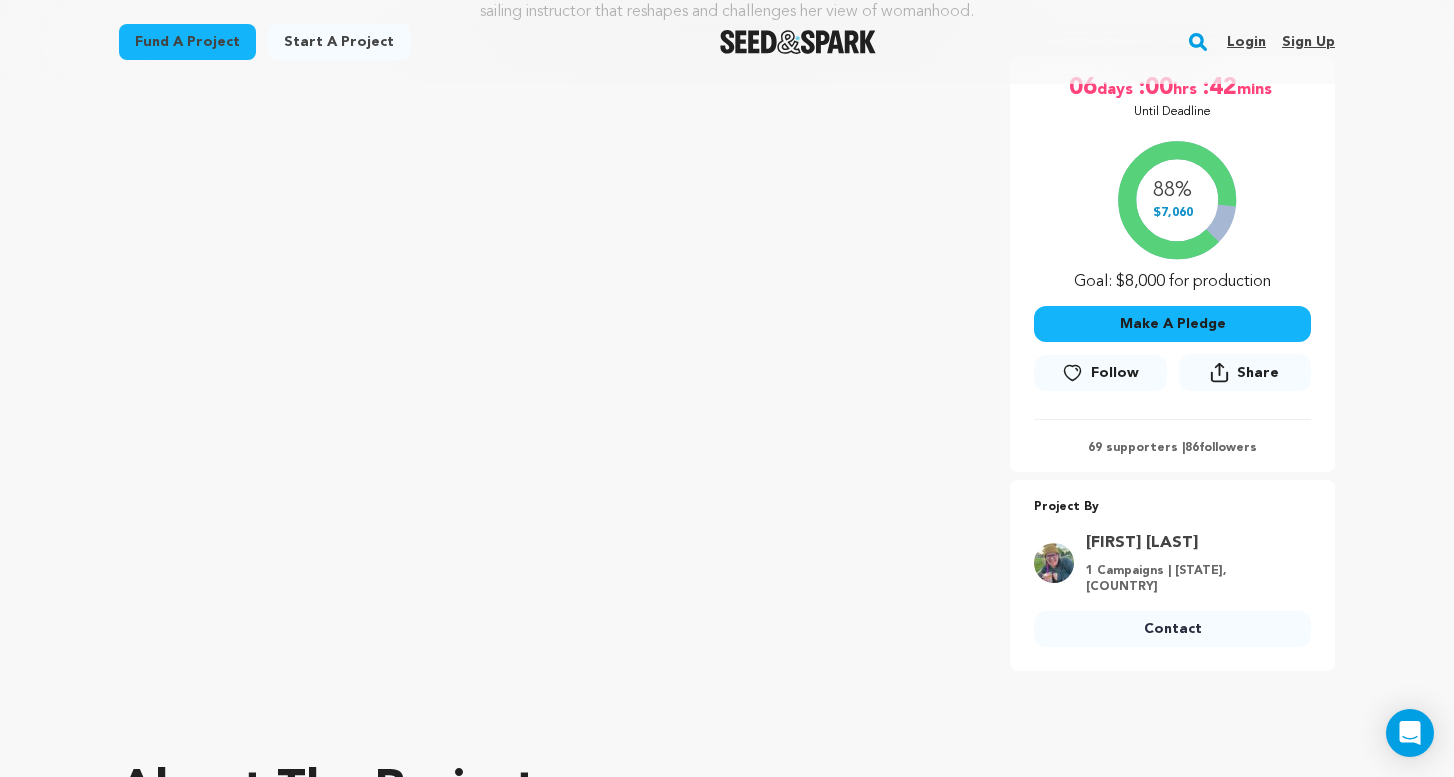 scroll, scrollTop: 318, scrollLeft: 0, axis: vertical 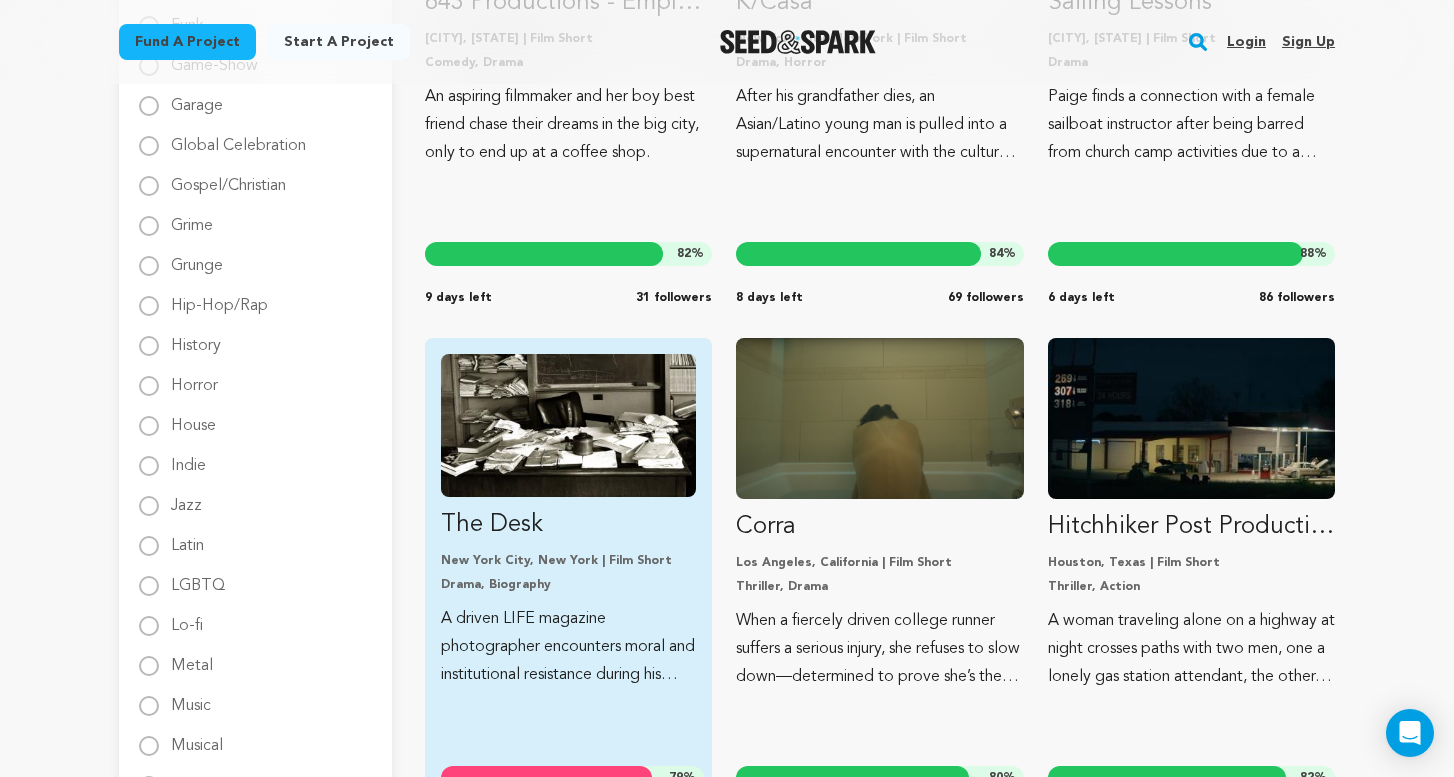 click at bounding box center [568, 425] 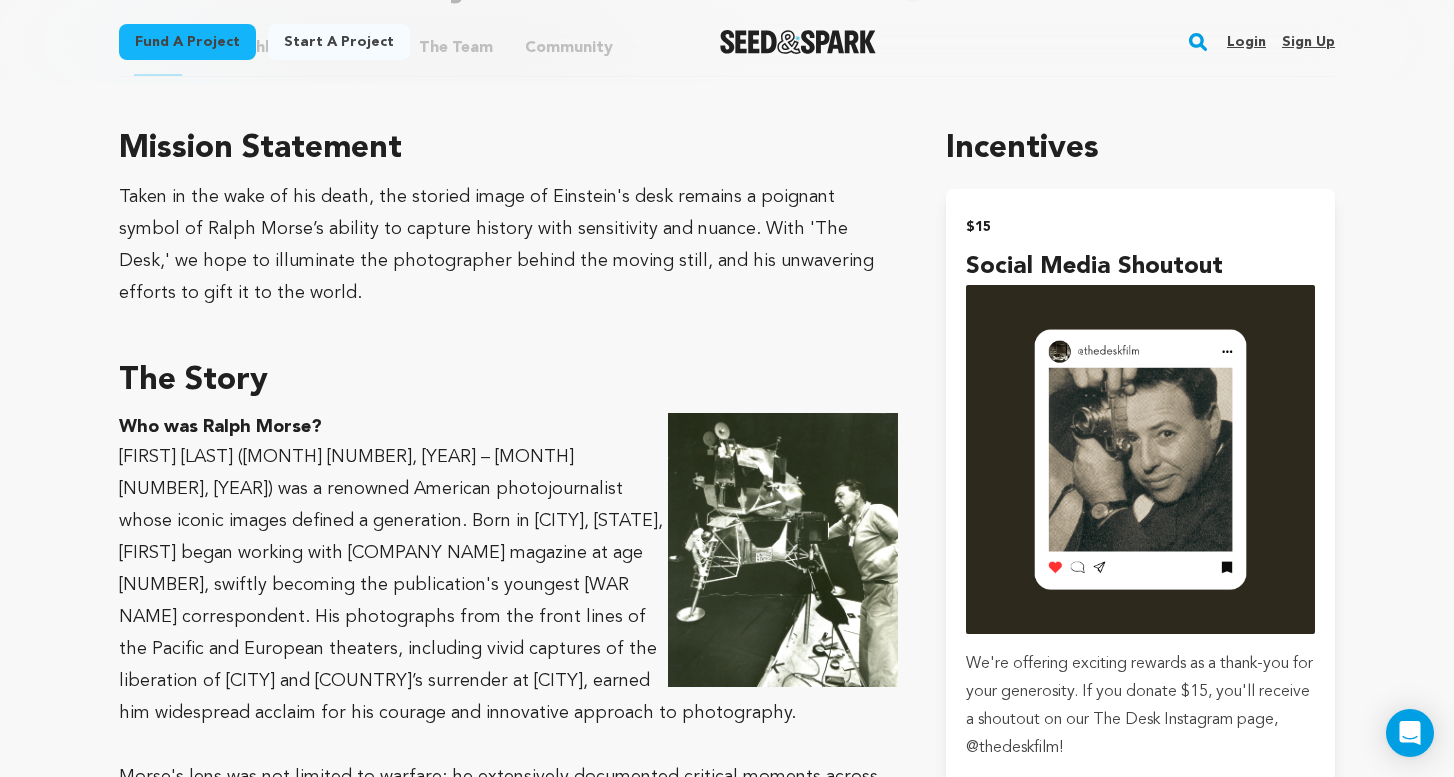 scroll, scrollTop: 1167, scrollLeft: 0, axis: vertical 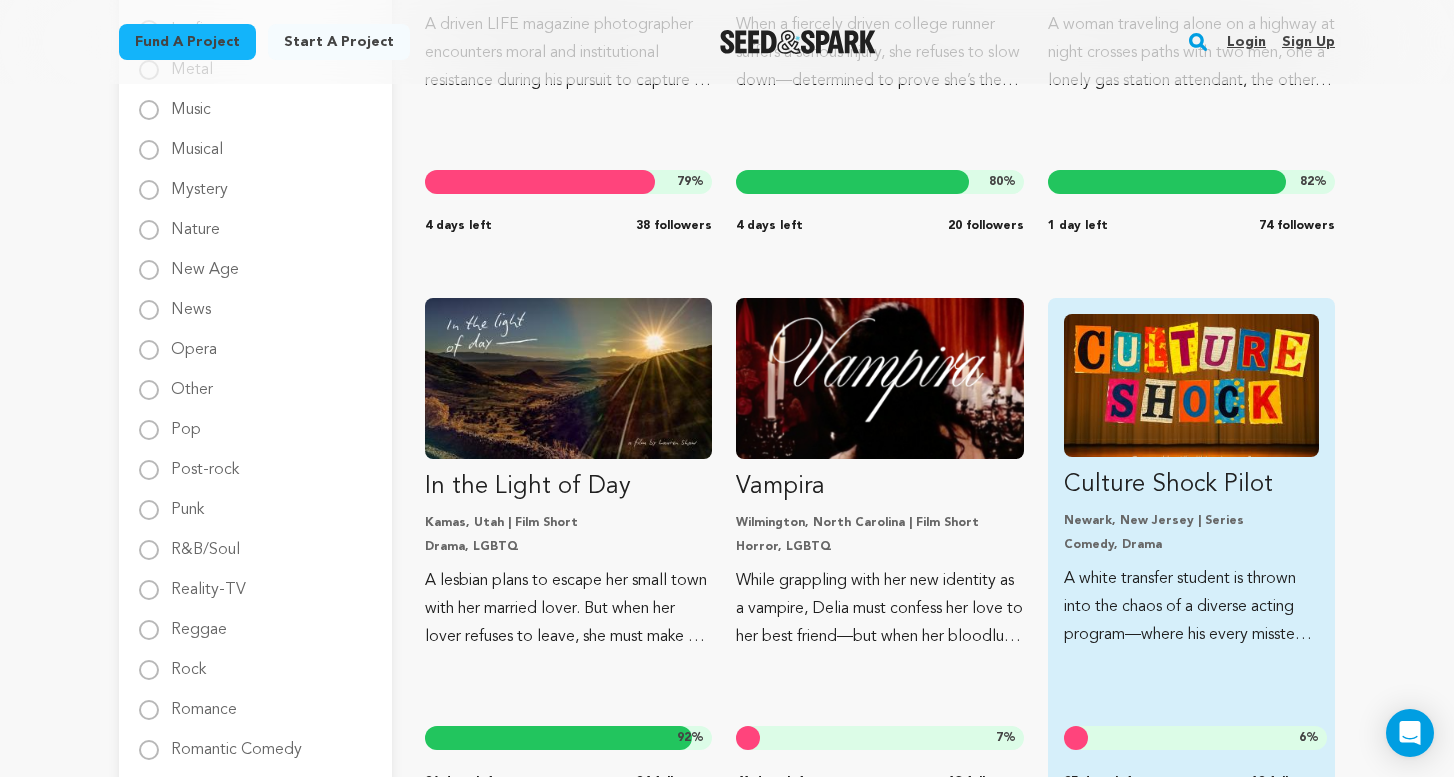 click at bounding box center (1191, 385) 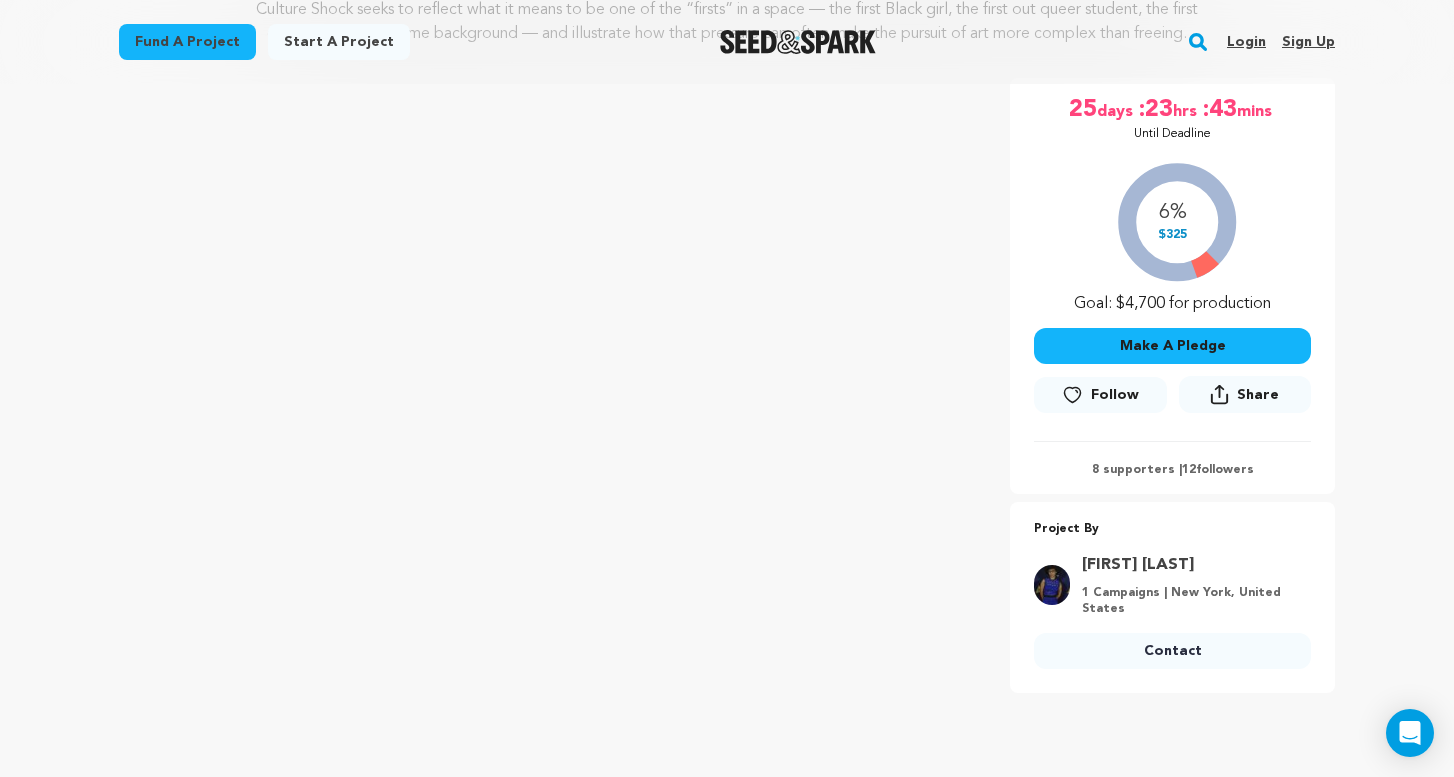 scroll, scrollTop: 321, scrollLeft: 0, axis: vertical 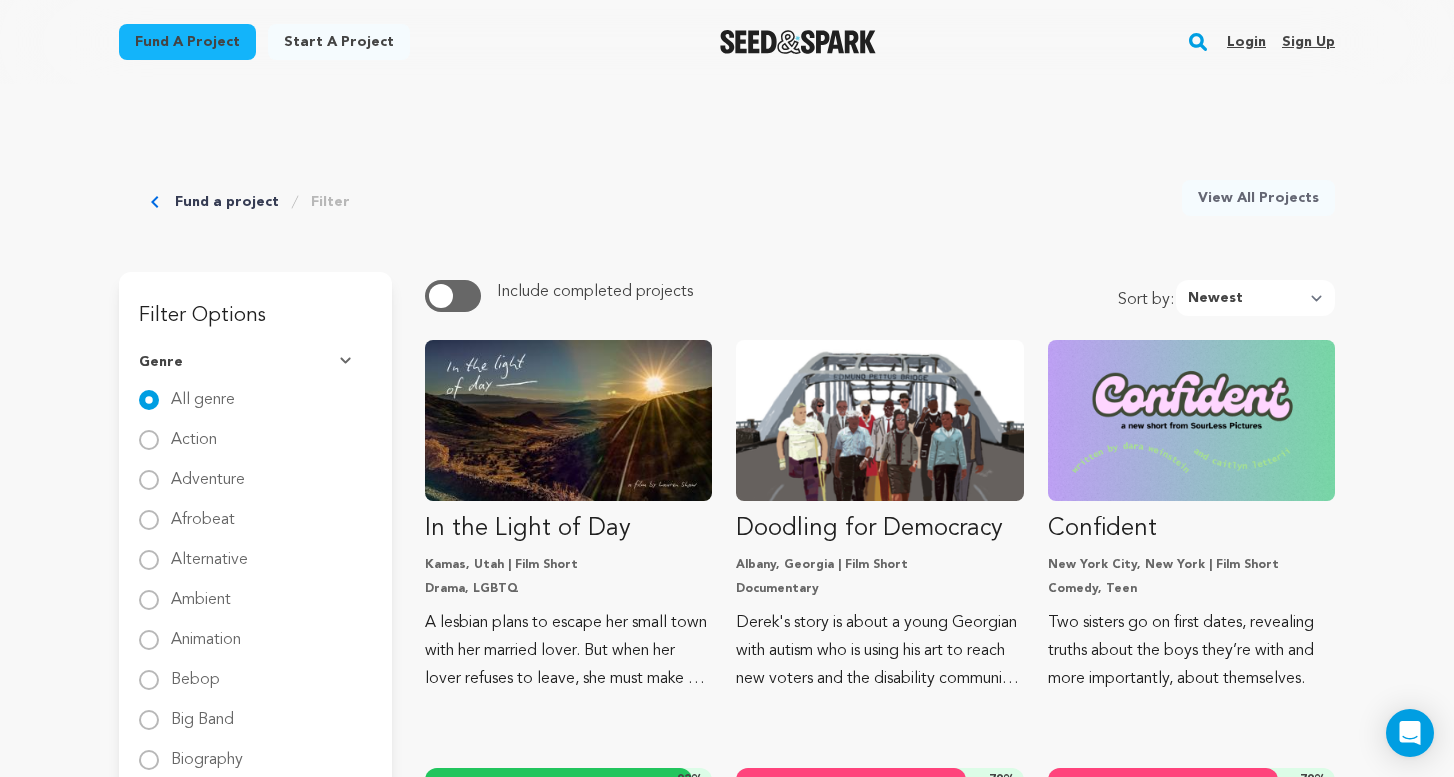 click on "Login" at bounding box center (1246, 42) 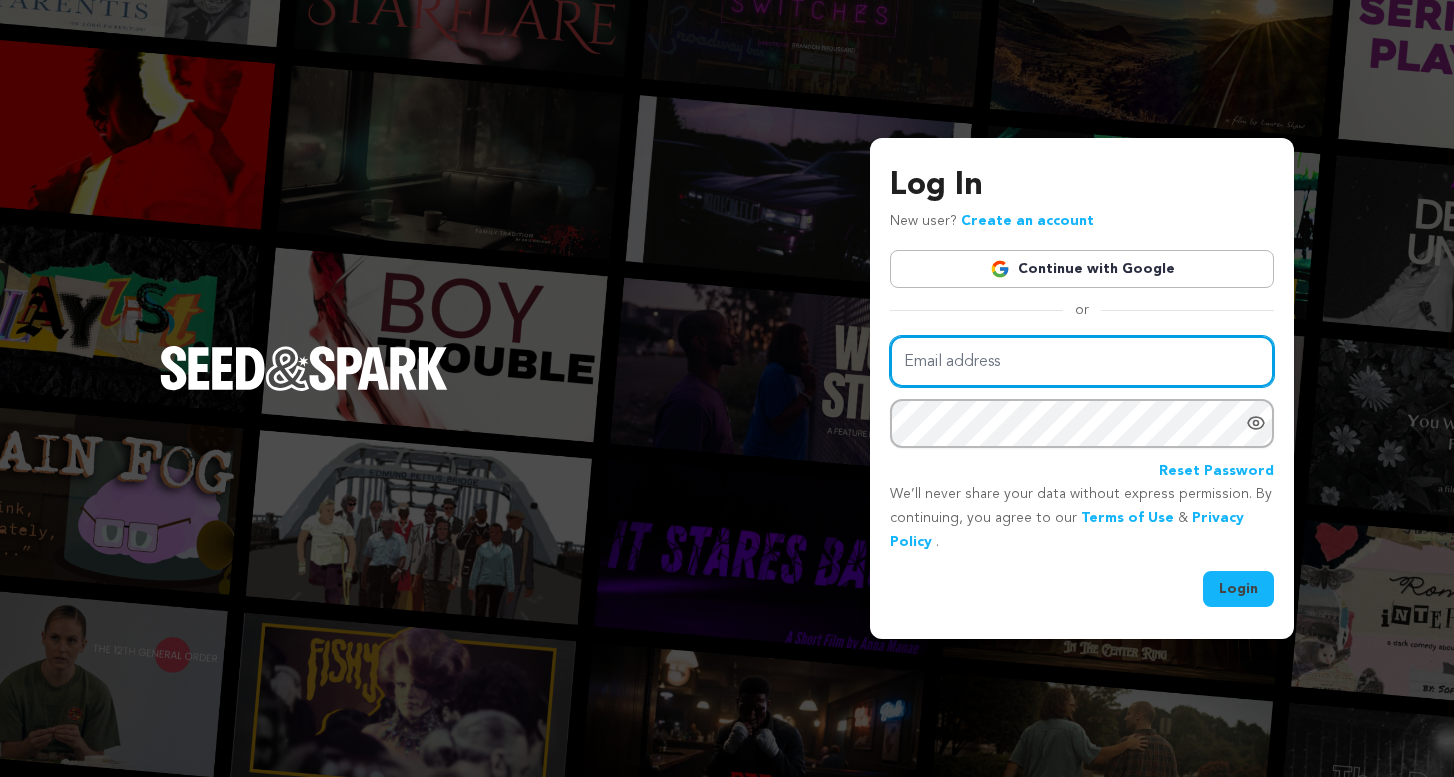 scroll, scrollTop: 0, scrollLeft: 0, axis: both 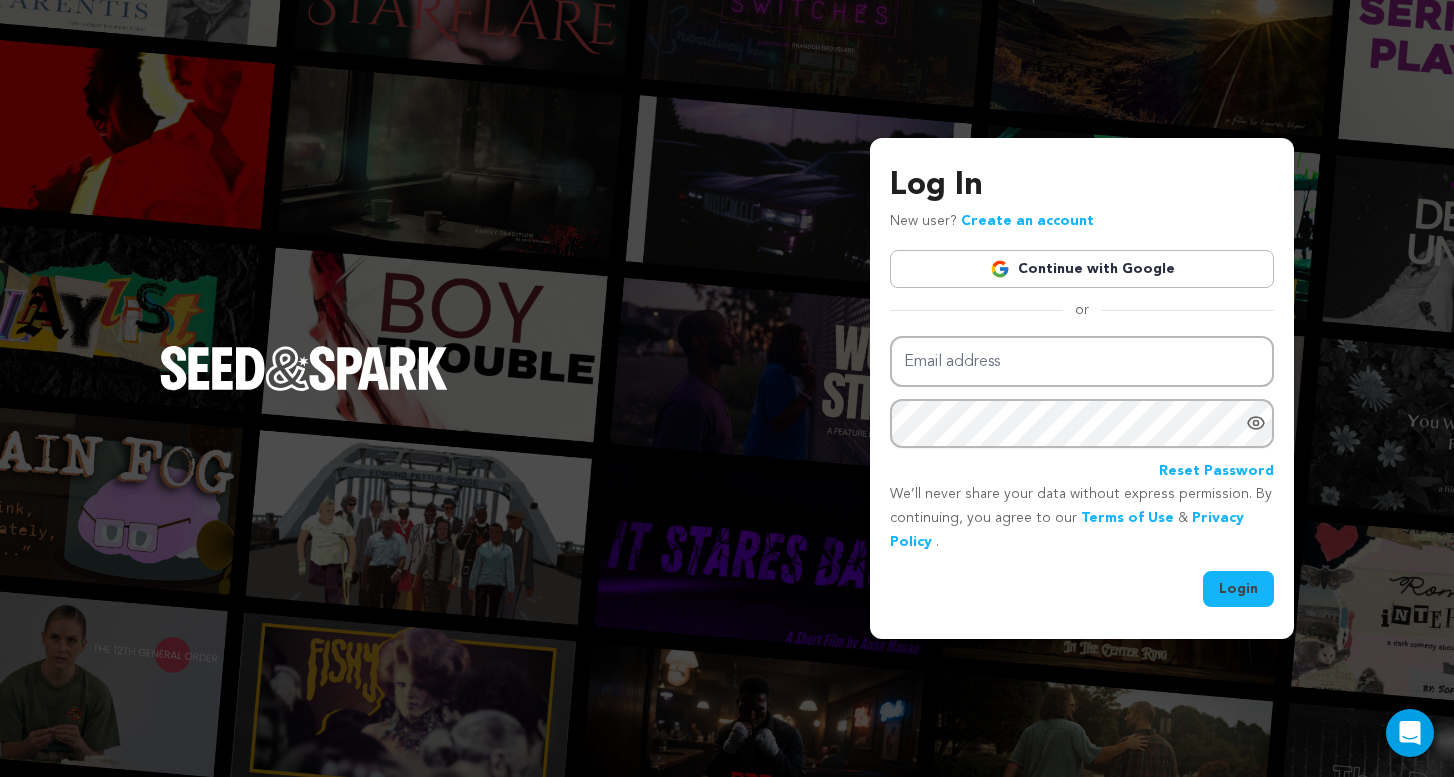 click on "Continue with Google" at bounding box center (1082, 269) 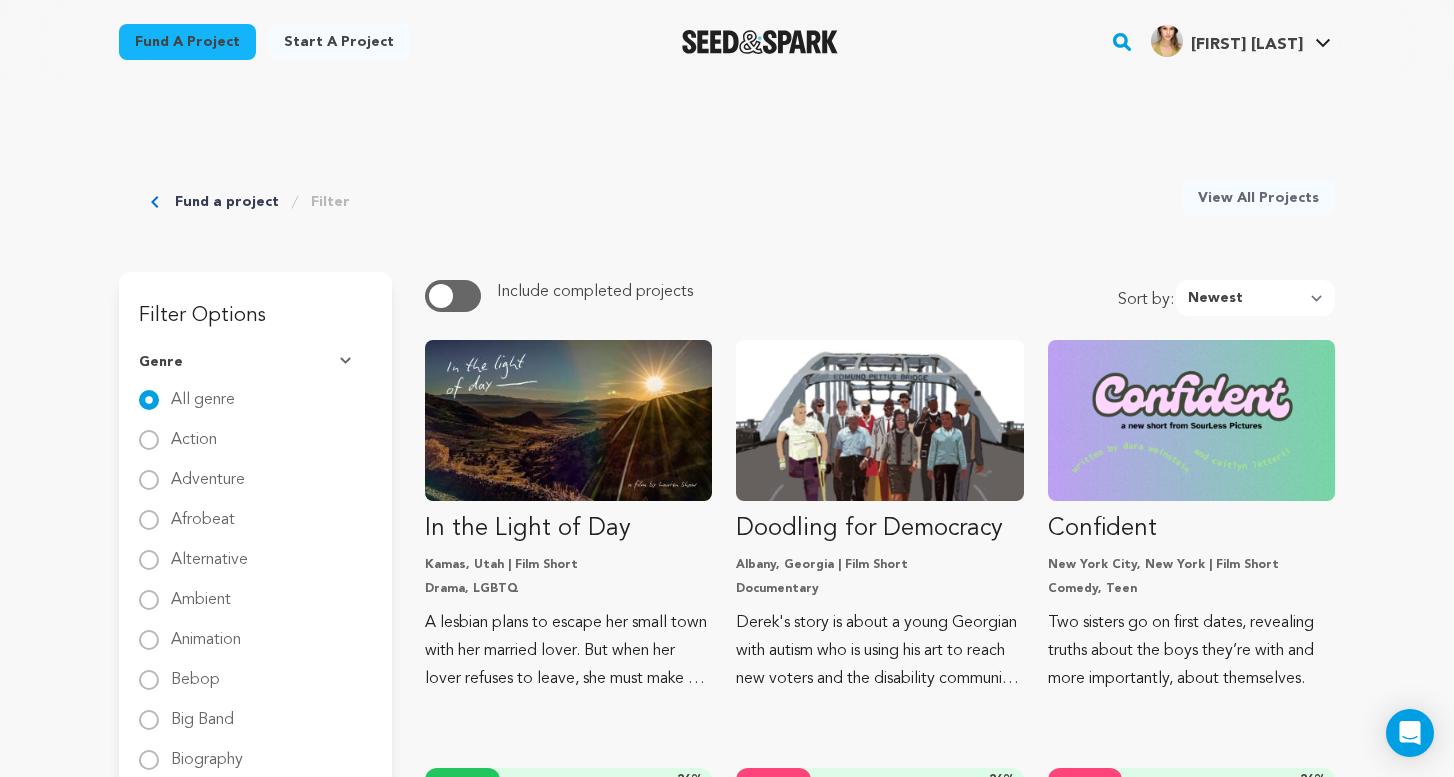 scroll, scrollTop: 0, scrollLeft: 0, axis: both 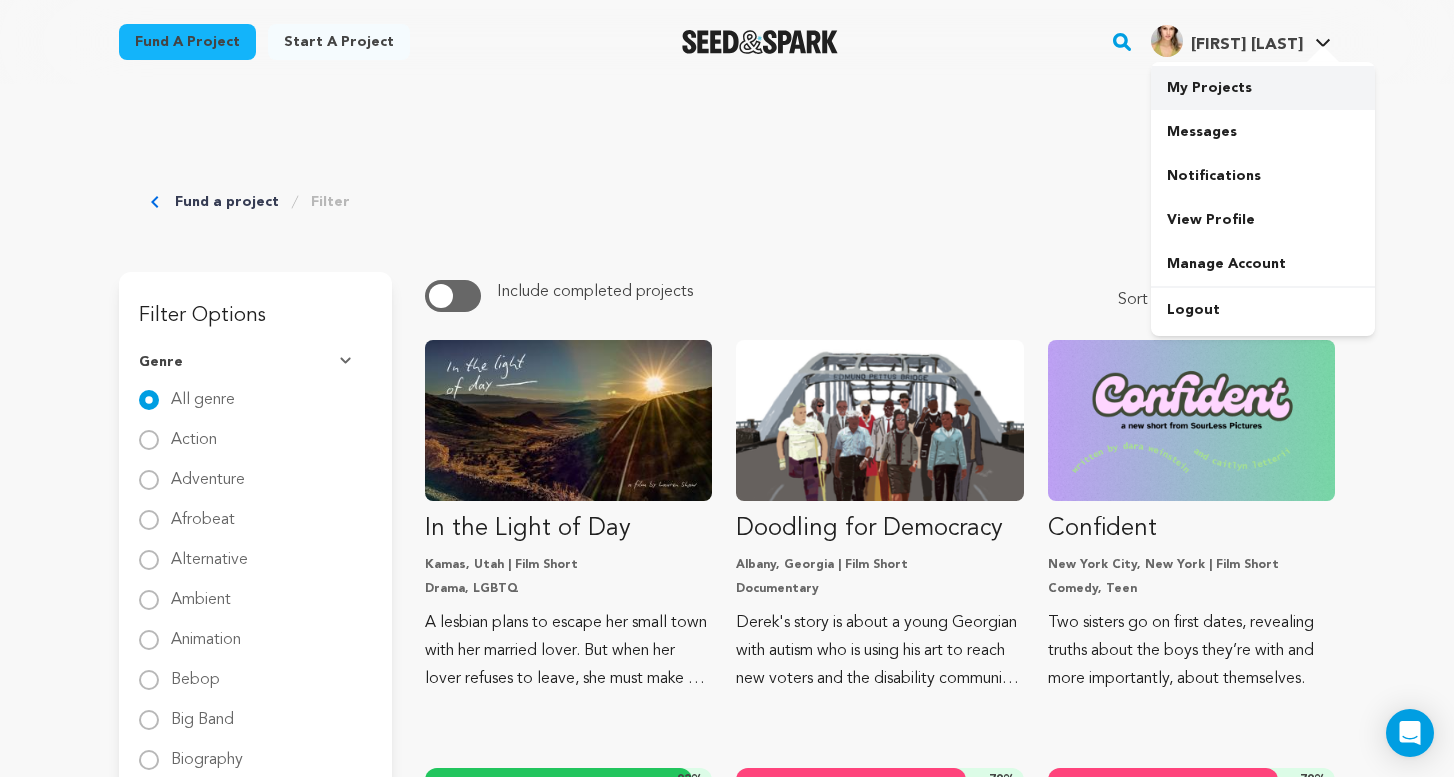 click on "My Projects" at bounding box center (1263, 88) 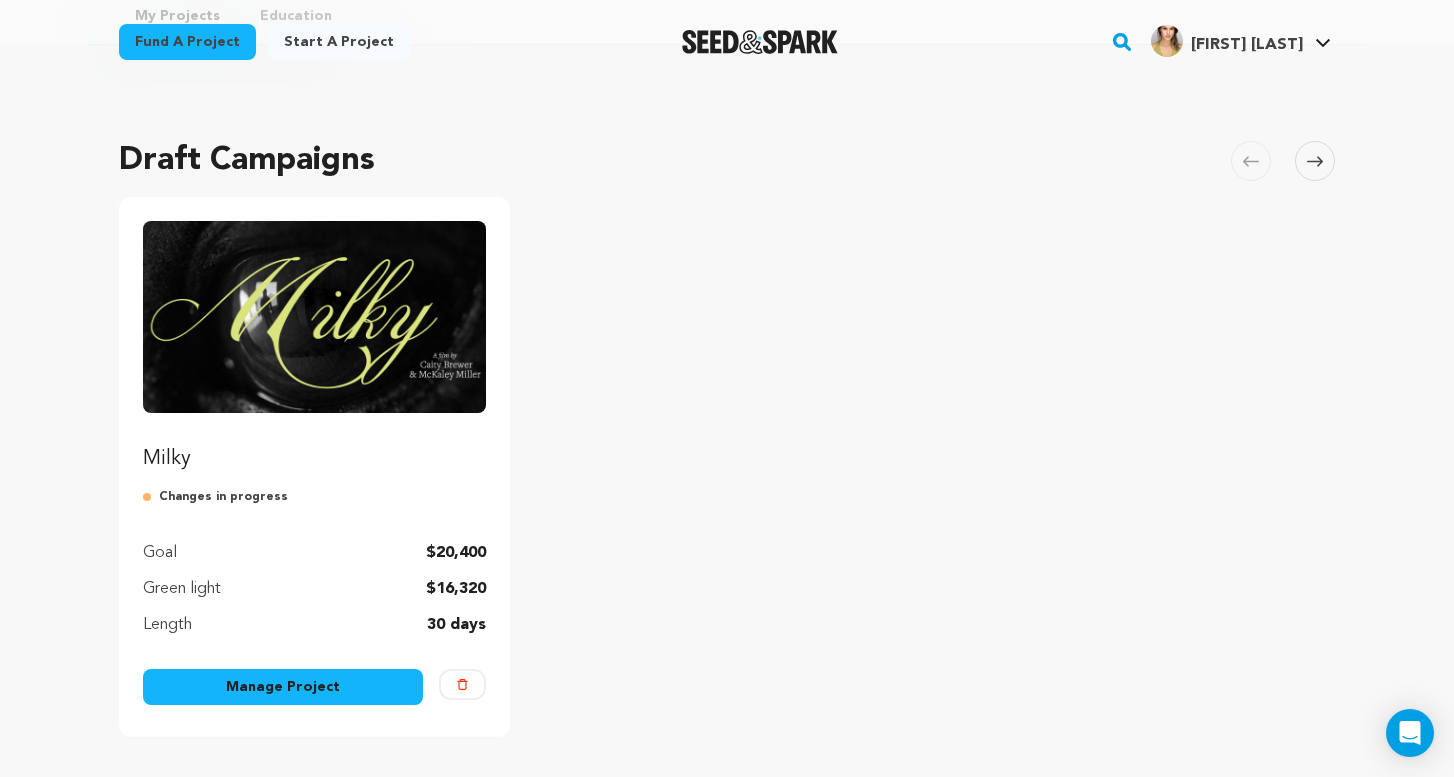 scroll, scrollTop: 95, scrollLeft: 0, axis: vertical 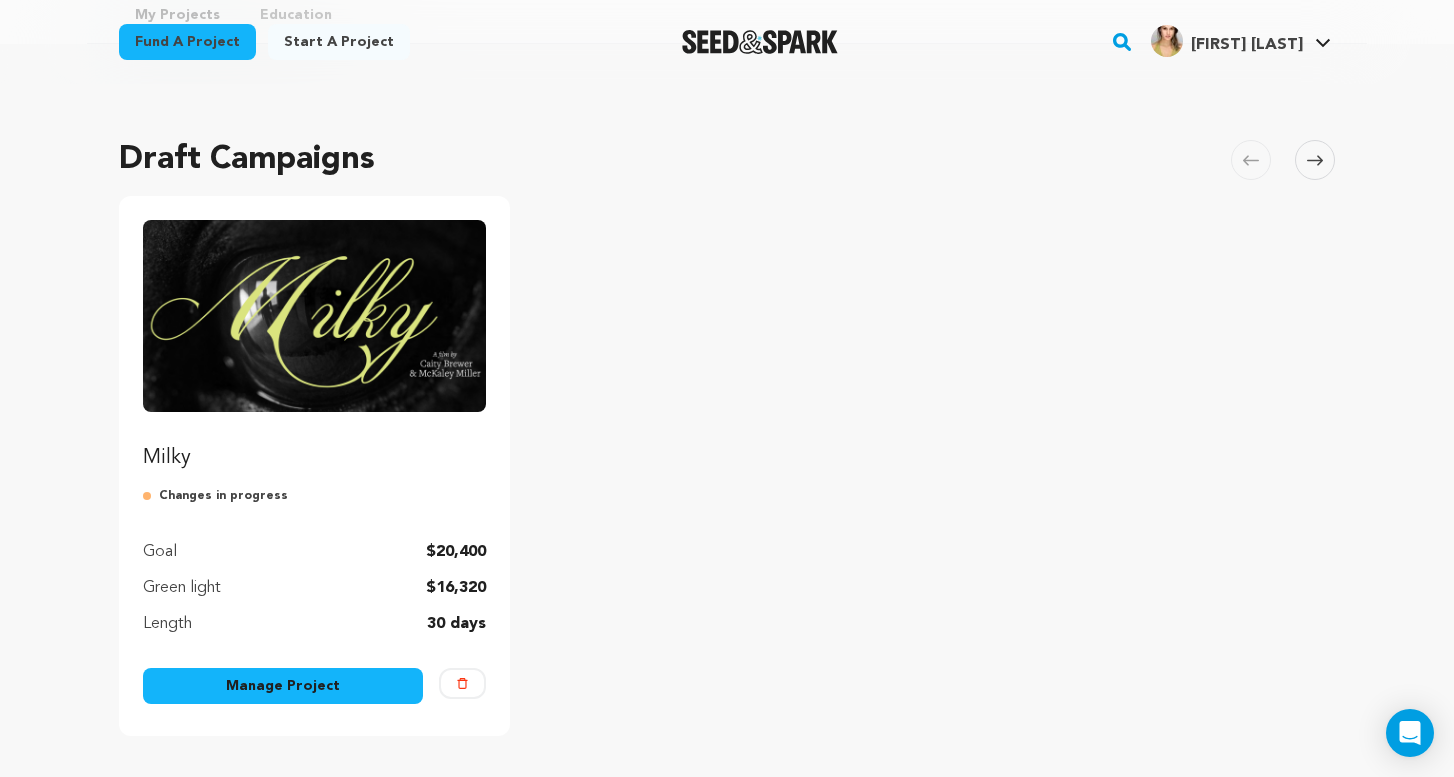 click at bounding box center [314, 316] 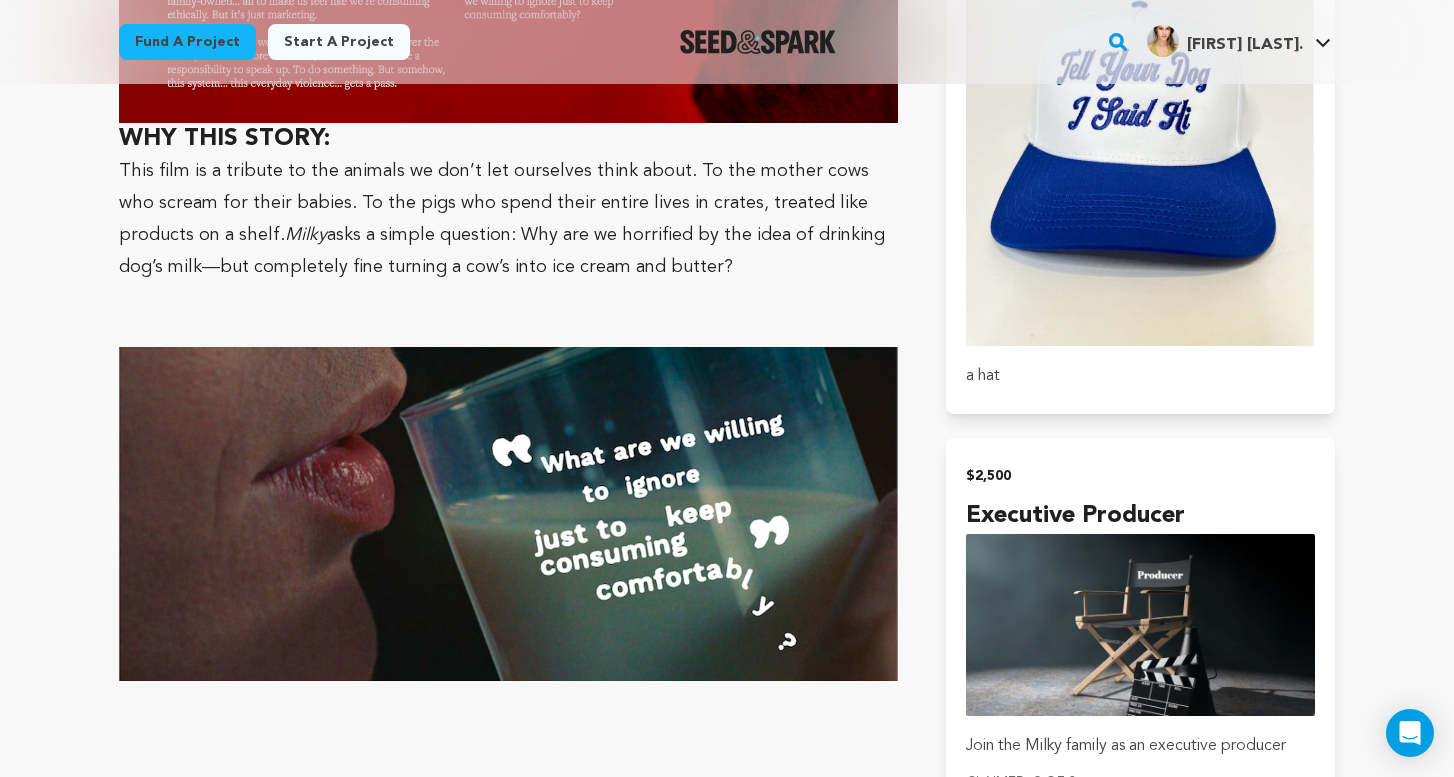 scroll, scrollTop: 3734, scrollLeft: 0, axis: vertical 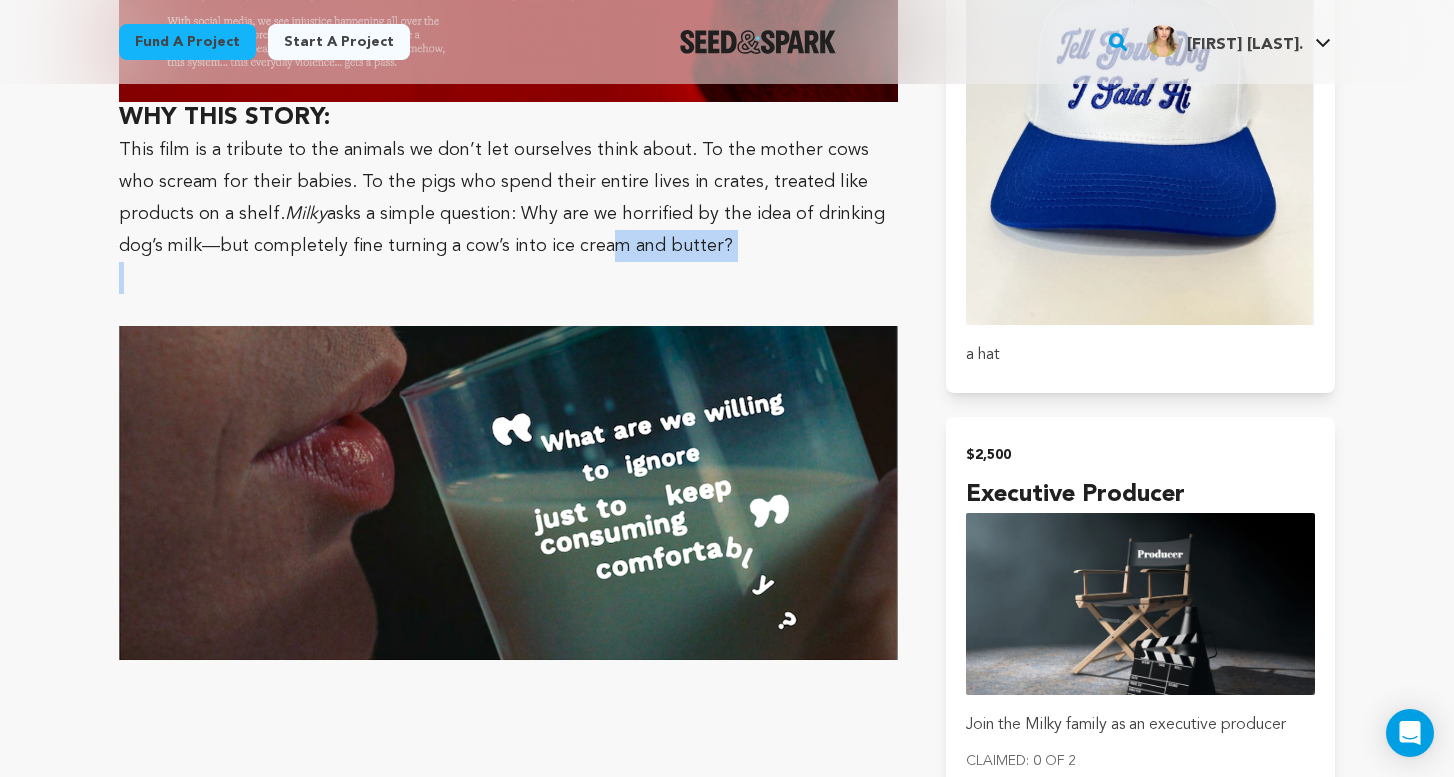 drag, startPoint x: 603, startPoint y: 285, endPoint x: 509, endPoint y: 231, distance: 108.40664 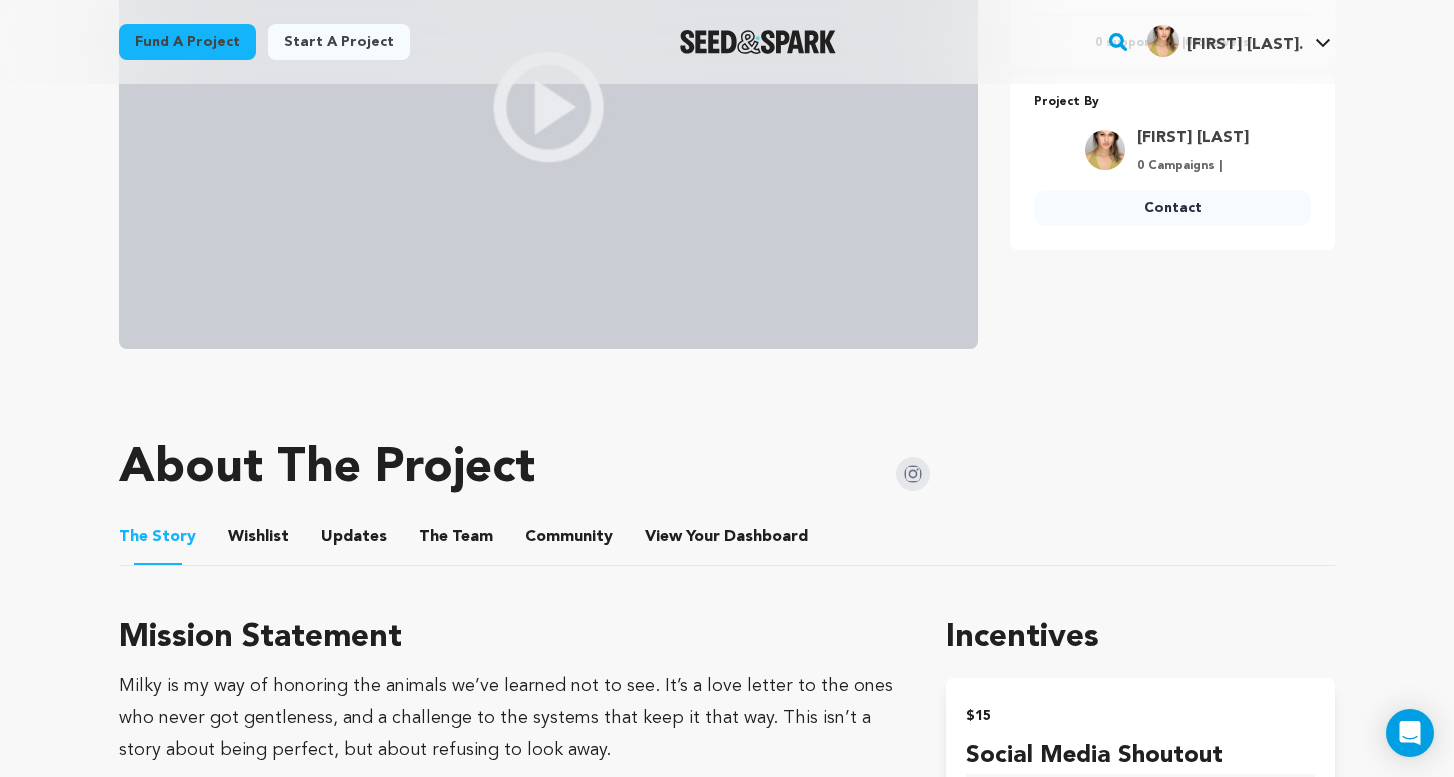scroll, scrollTop: 583, scrollLeft: 0, axis: vertical 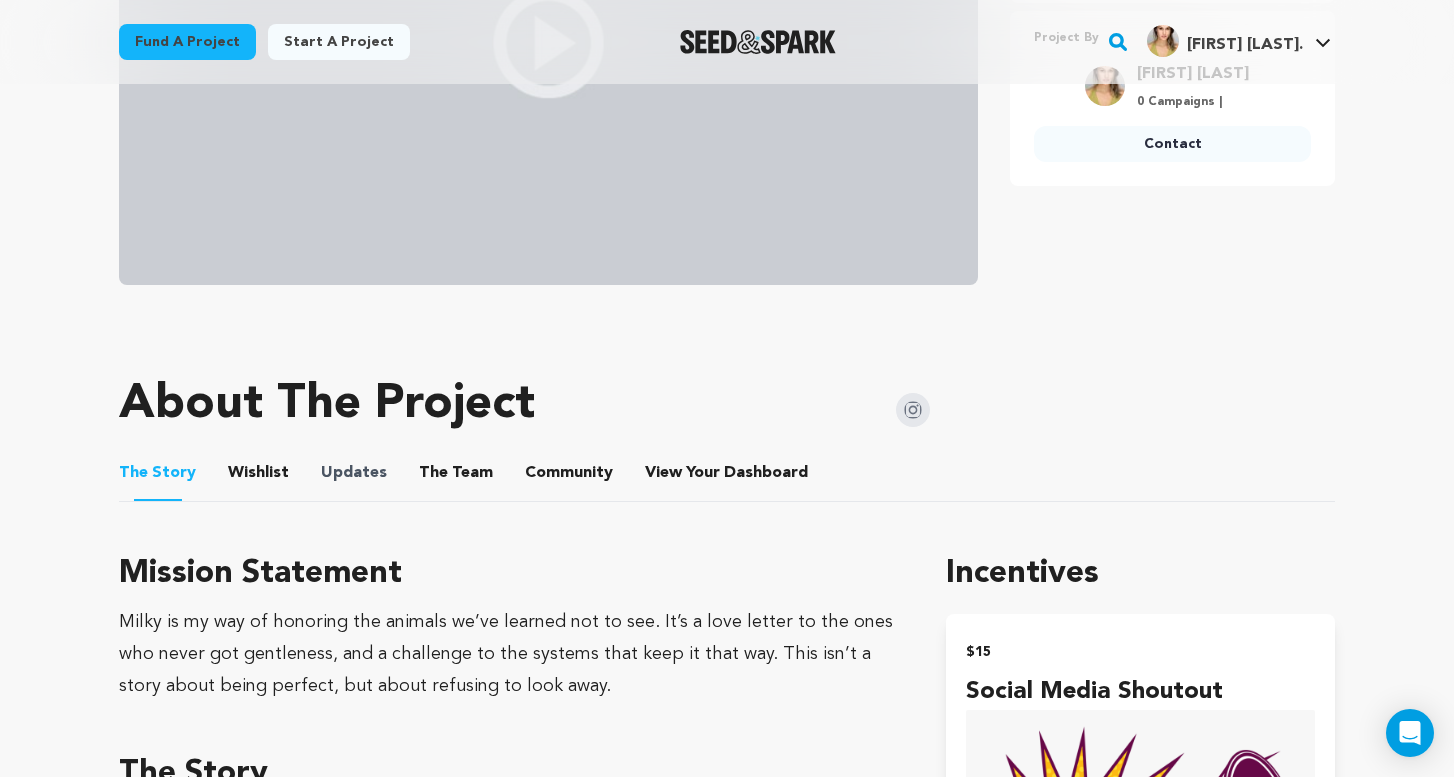 click on "Updates" at bounding box center [354, 473] 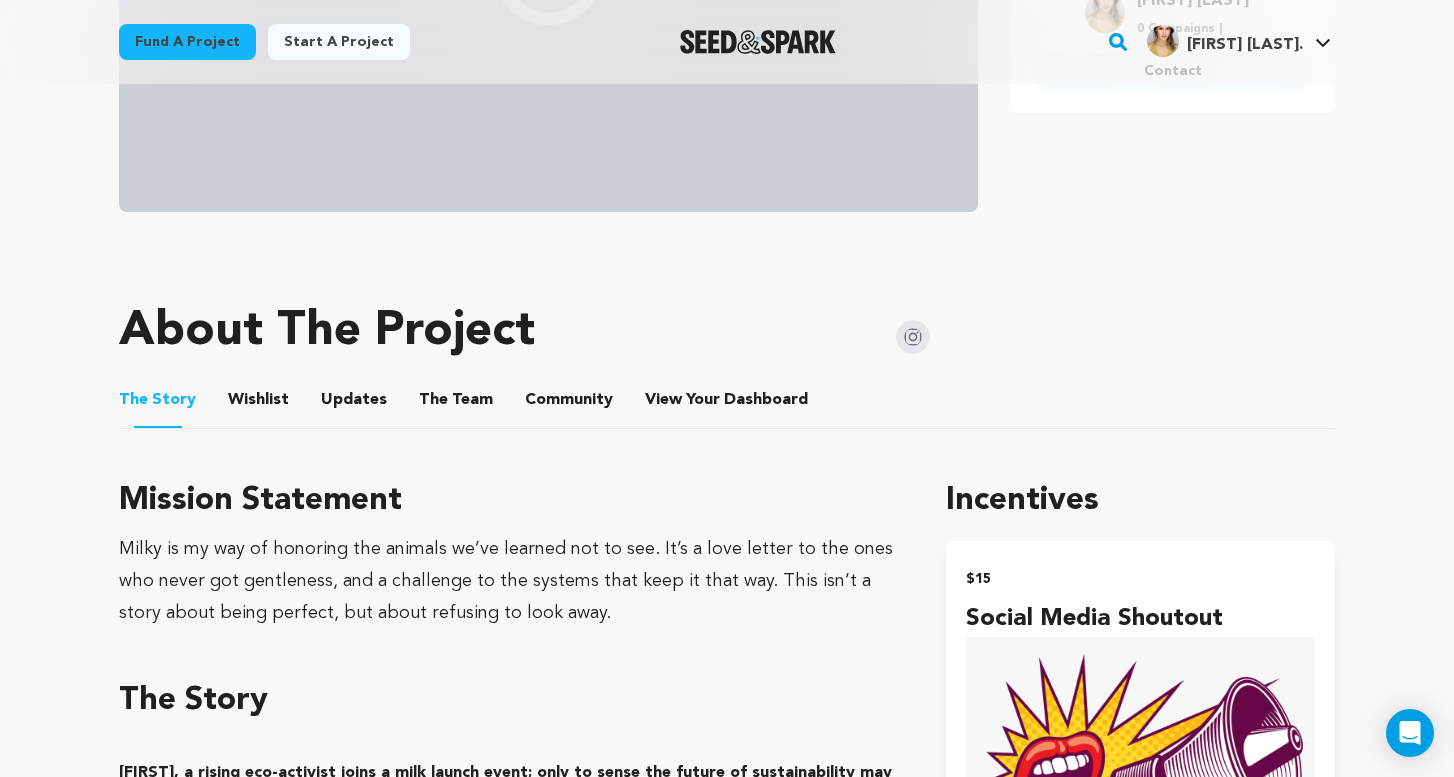 click on "The Team" at bounding box center (456, 404) 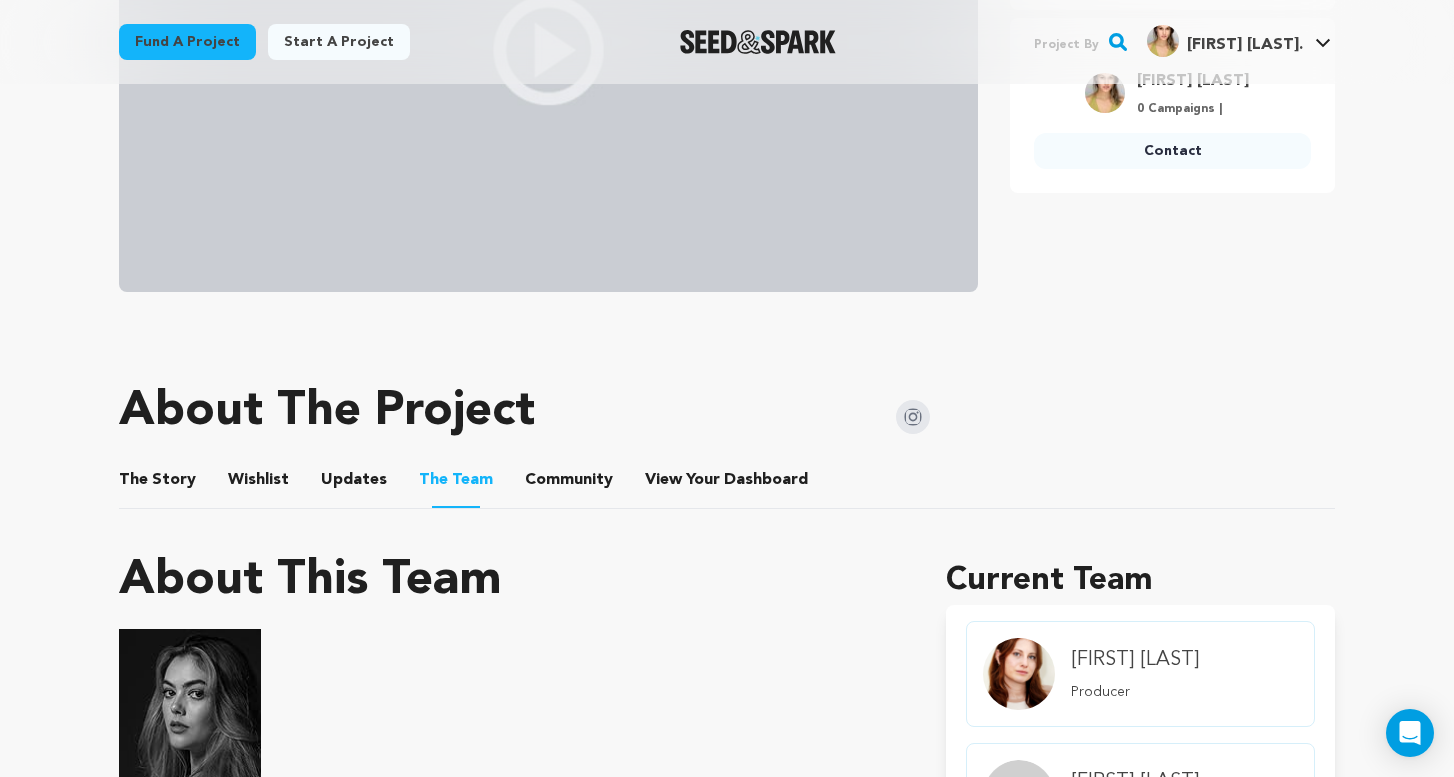 scroll, scrollTop: 520, scrollLeft: 0, axis: vertical 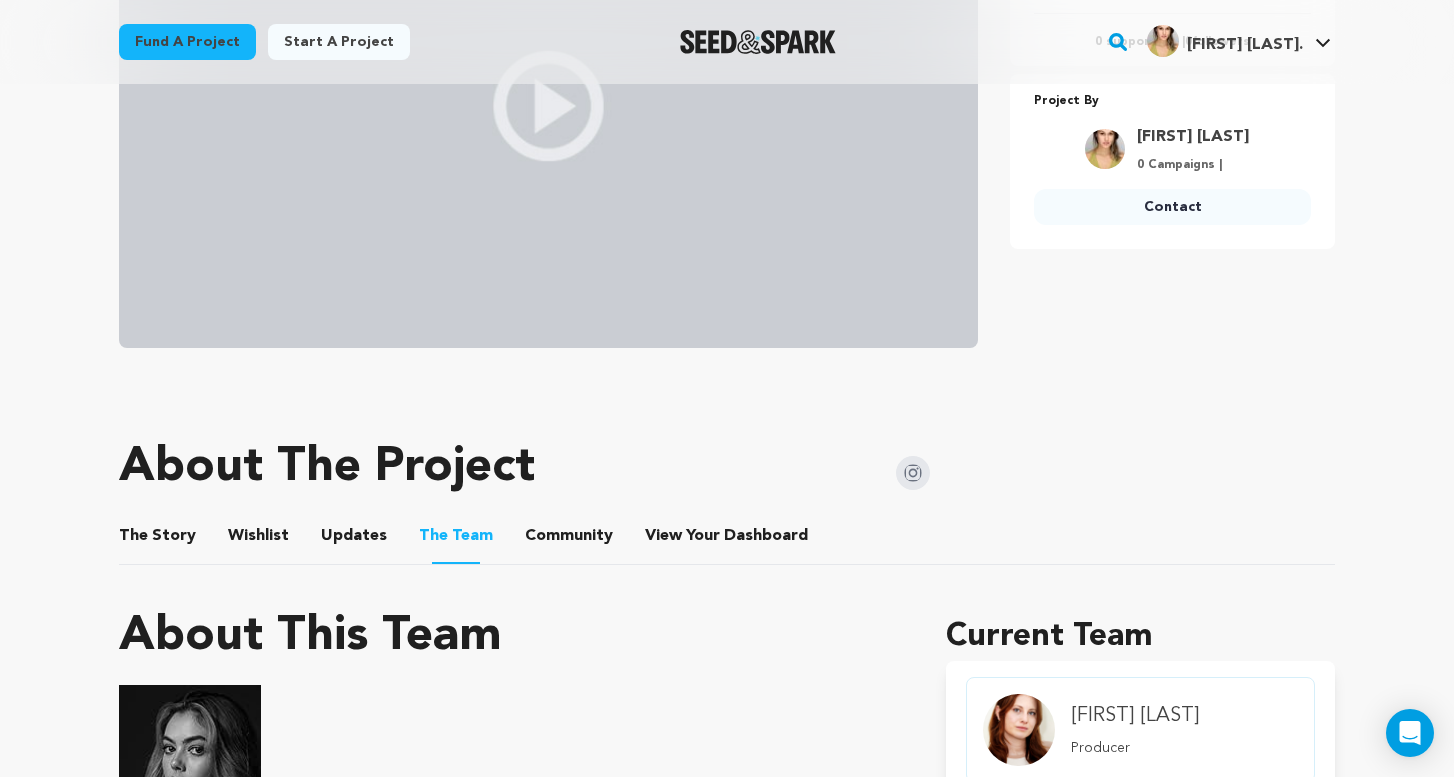click on "Wishlist" at bounding box center [259, 540] 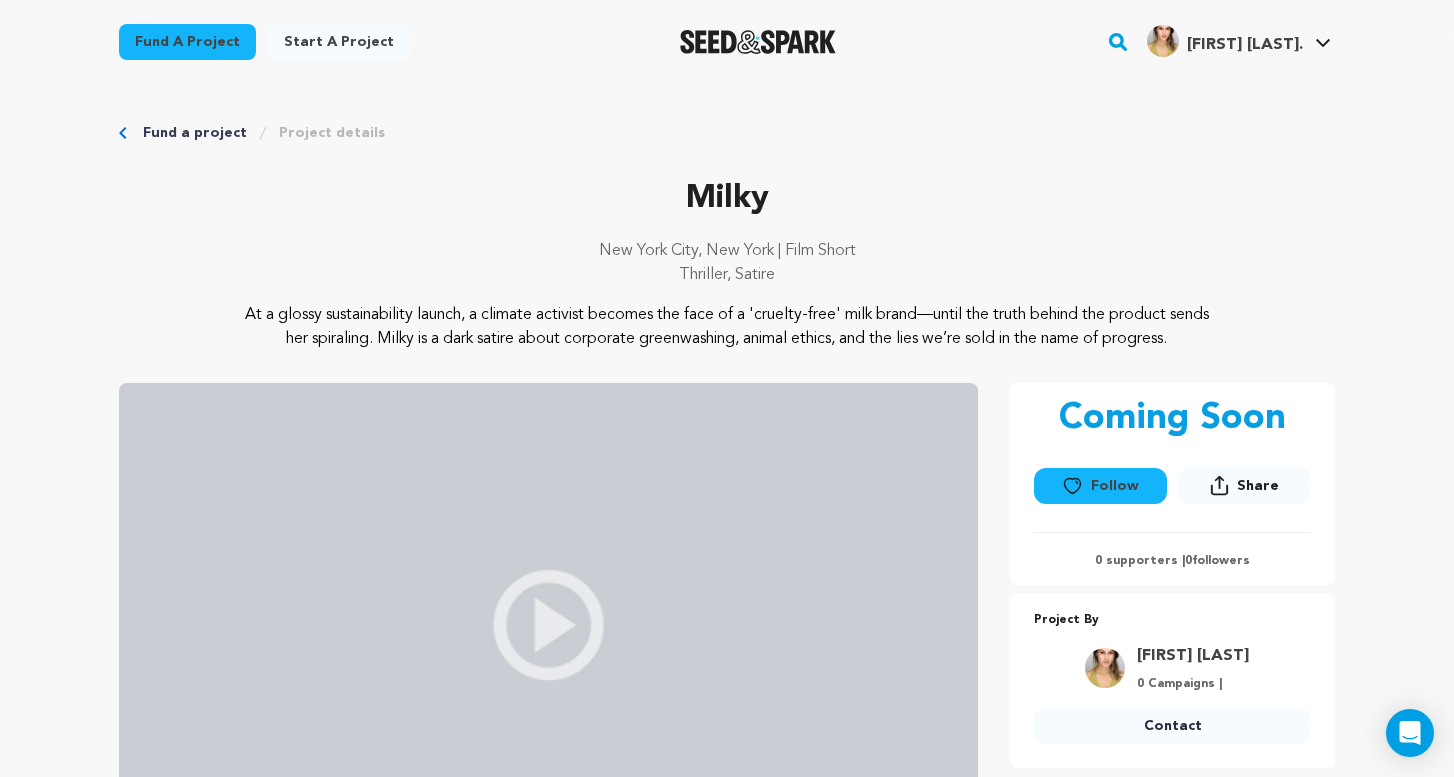 scroll, scrollTop: 4, scrollLeft: 1, axis: both 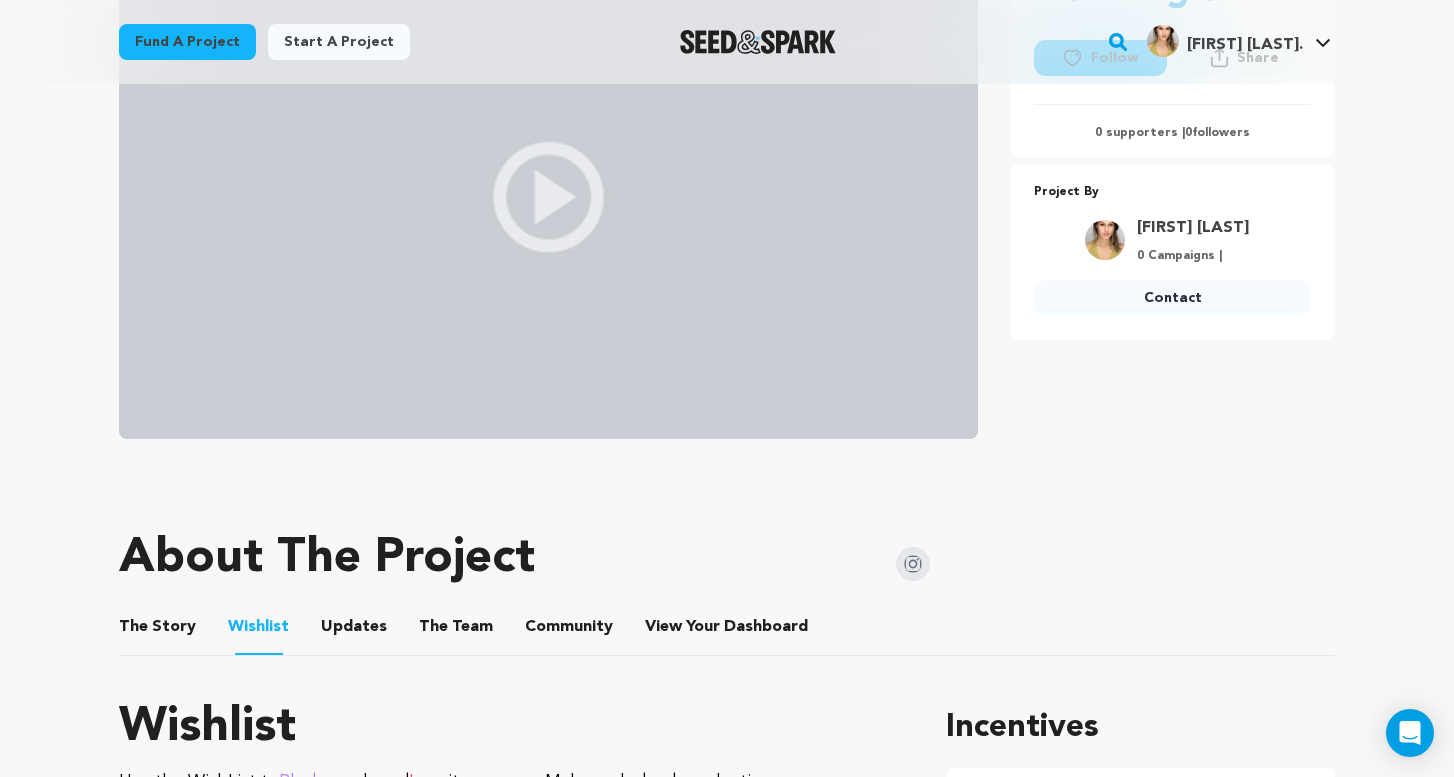 click on "The Story" at bounding box center [158, 631] 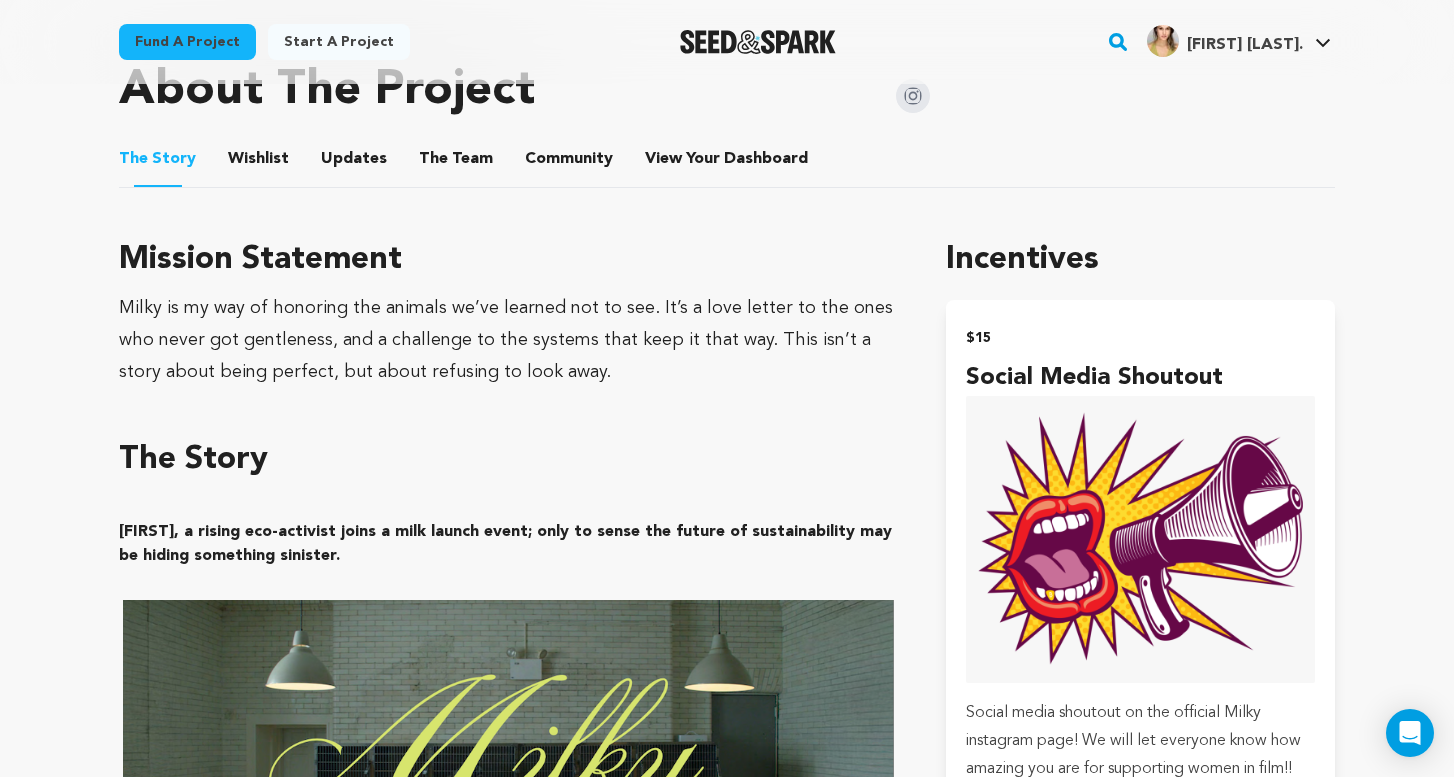 scroll, scrollTop: 899, scrollLeft: 0, axis: vertical 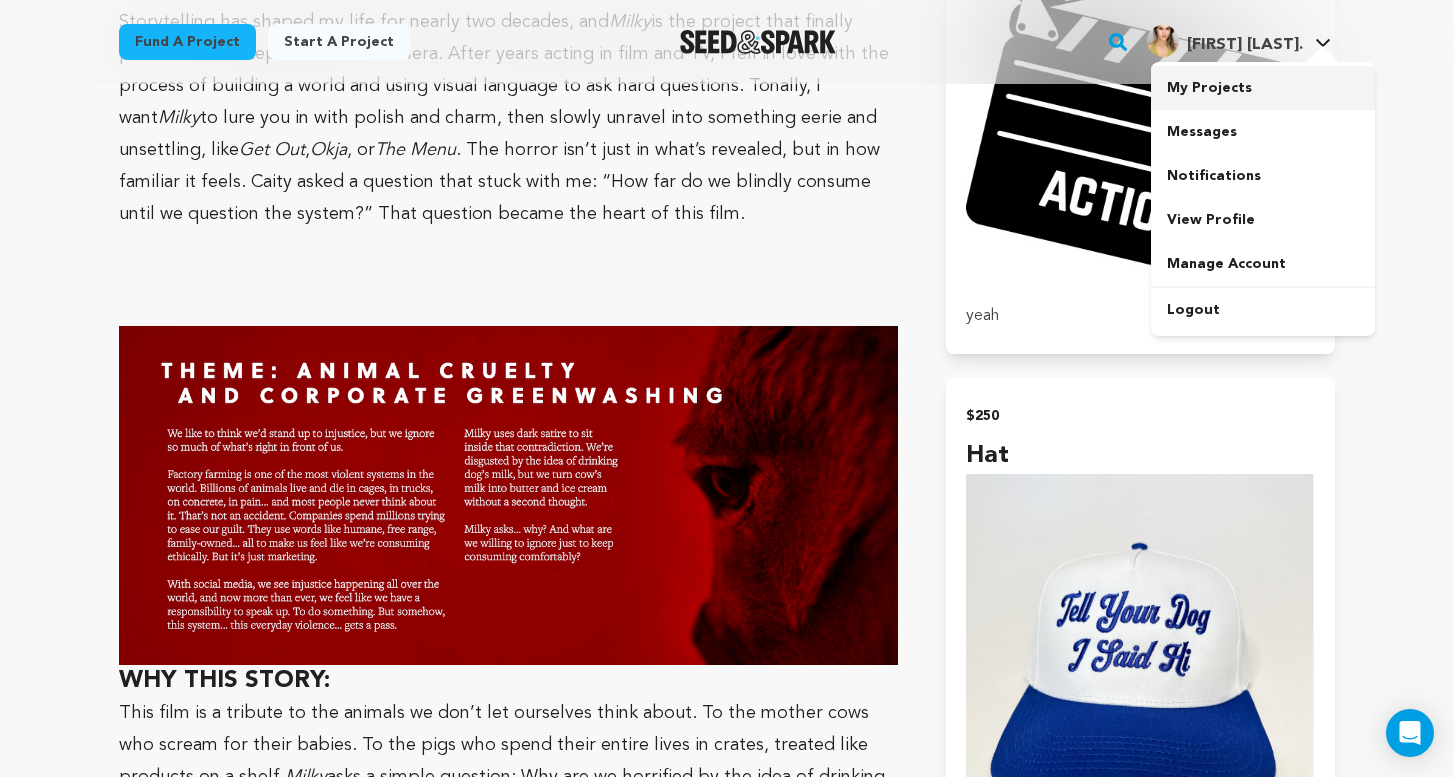 click on "My Projects" at bounding box center (1263, 88) 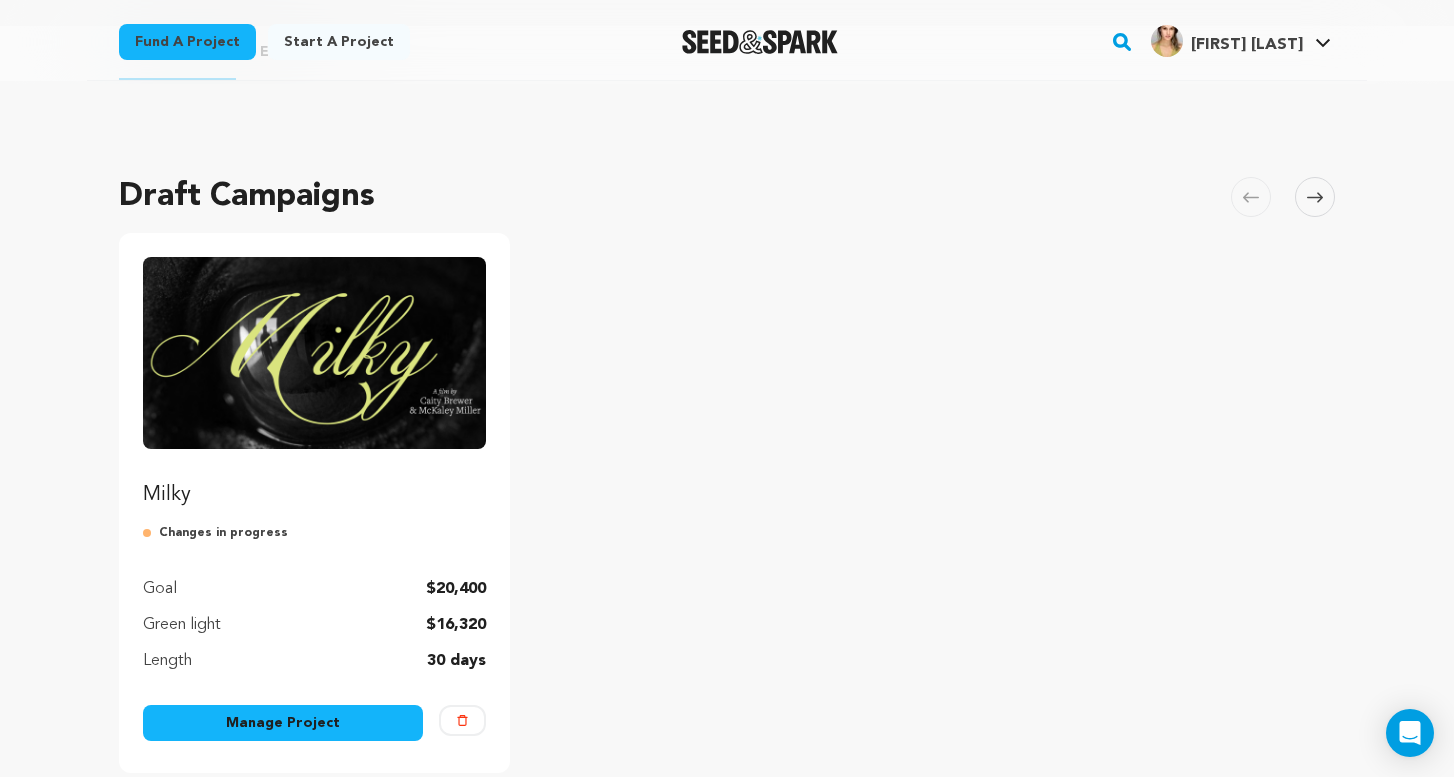 scroll, scrollTop: 59, scrollLeft: 0, axis: vertical 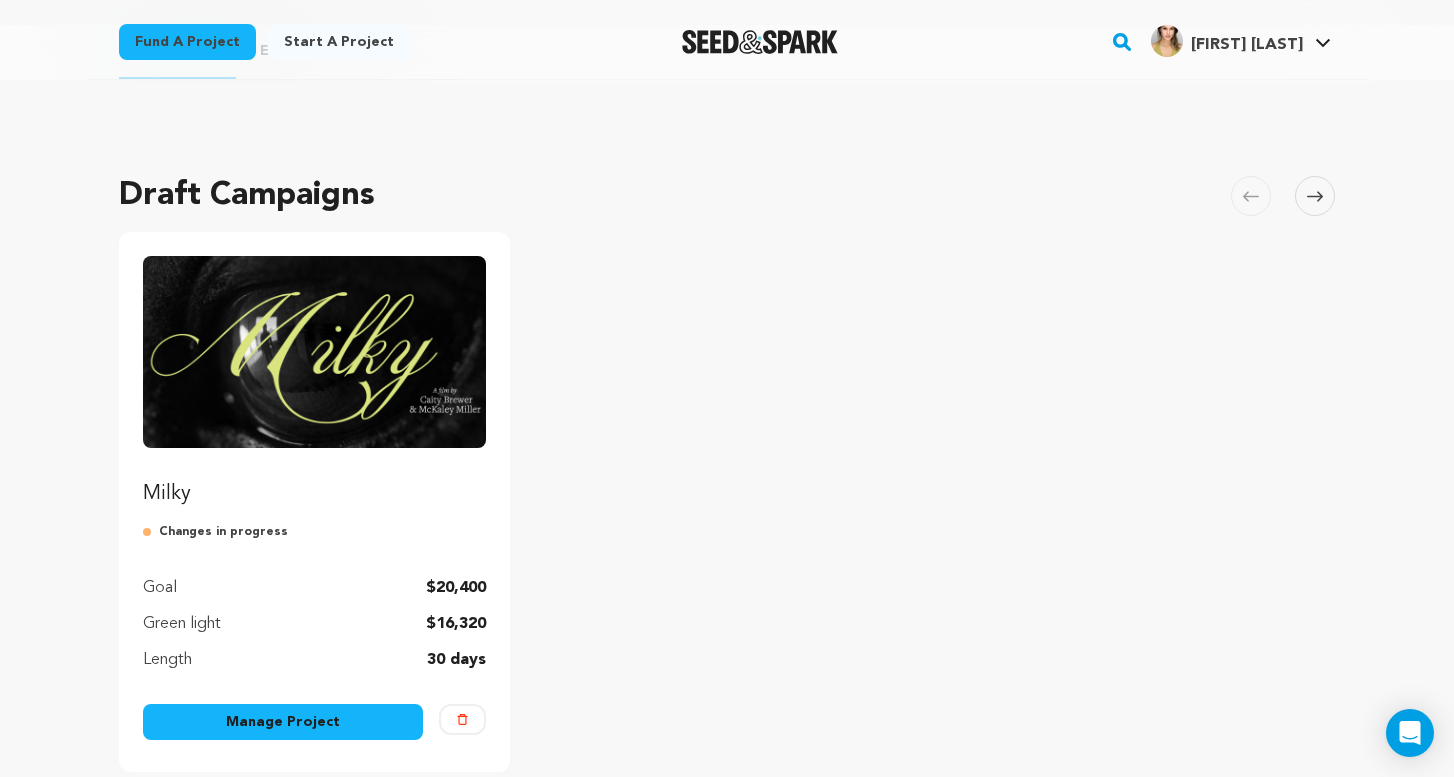 click on "Manage Project" at bounding box center (283, 722) 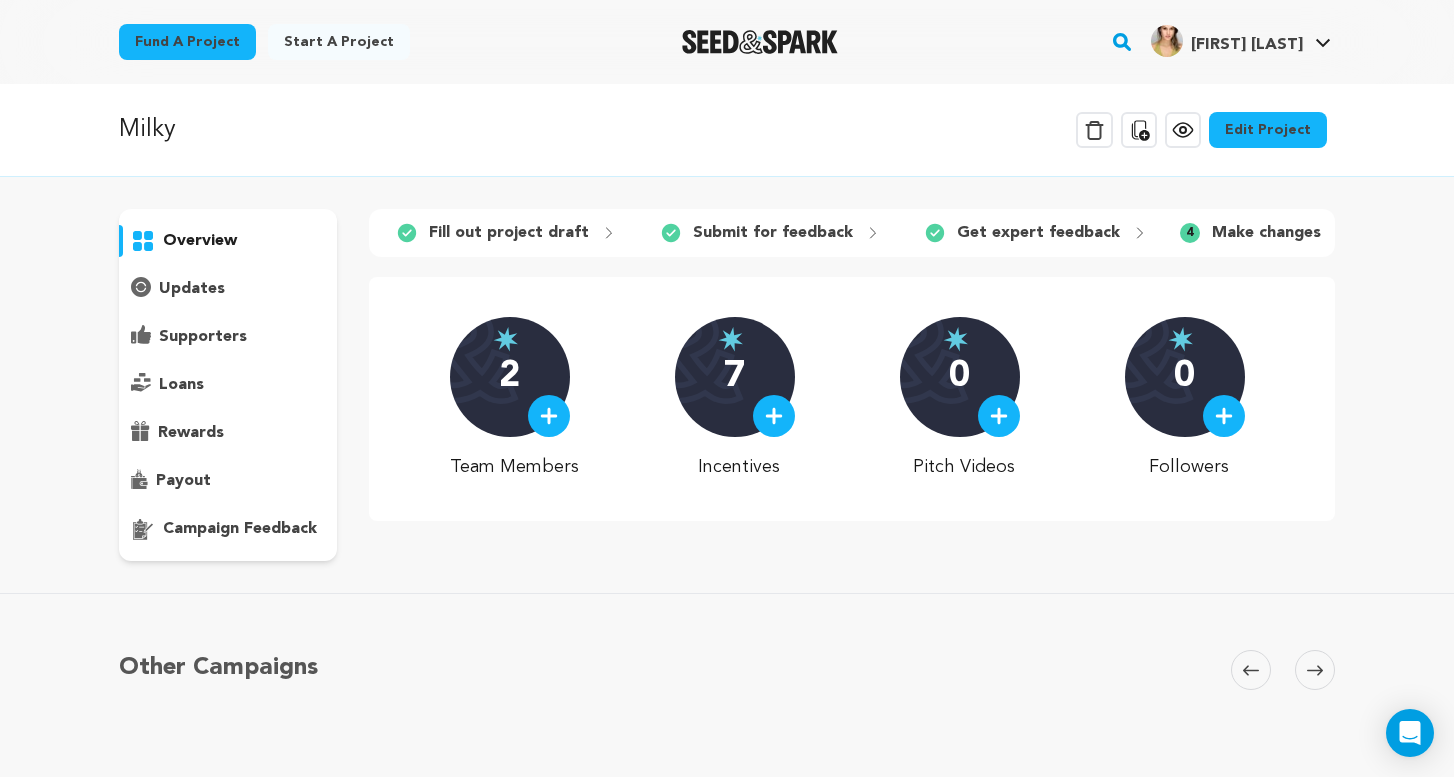 scroll, scrollTop: 0, scrollLeft: 0, axis: both 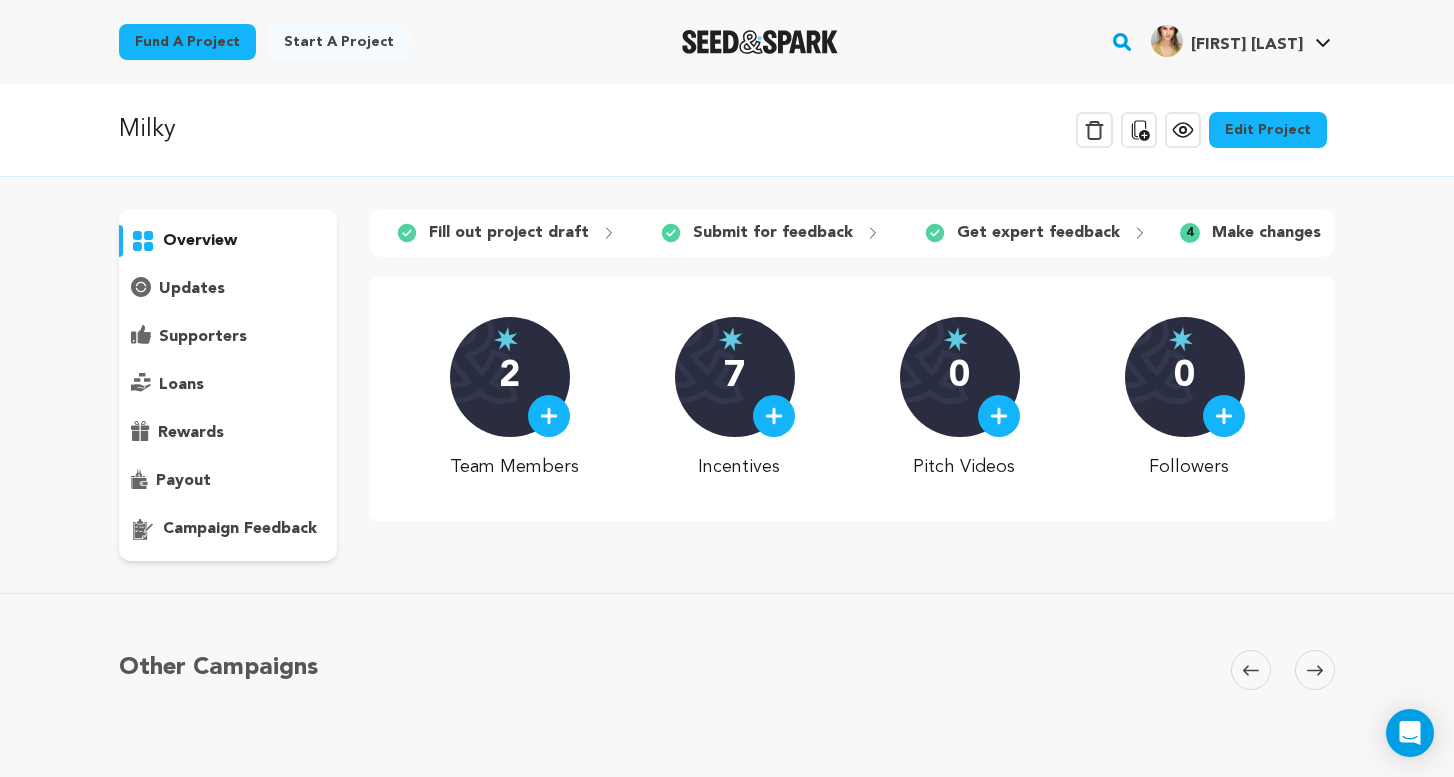 click on "Edit Project" at bounding box center [1268, 130] 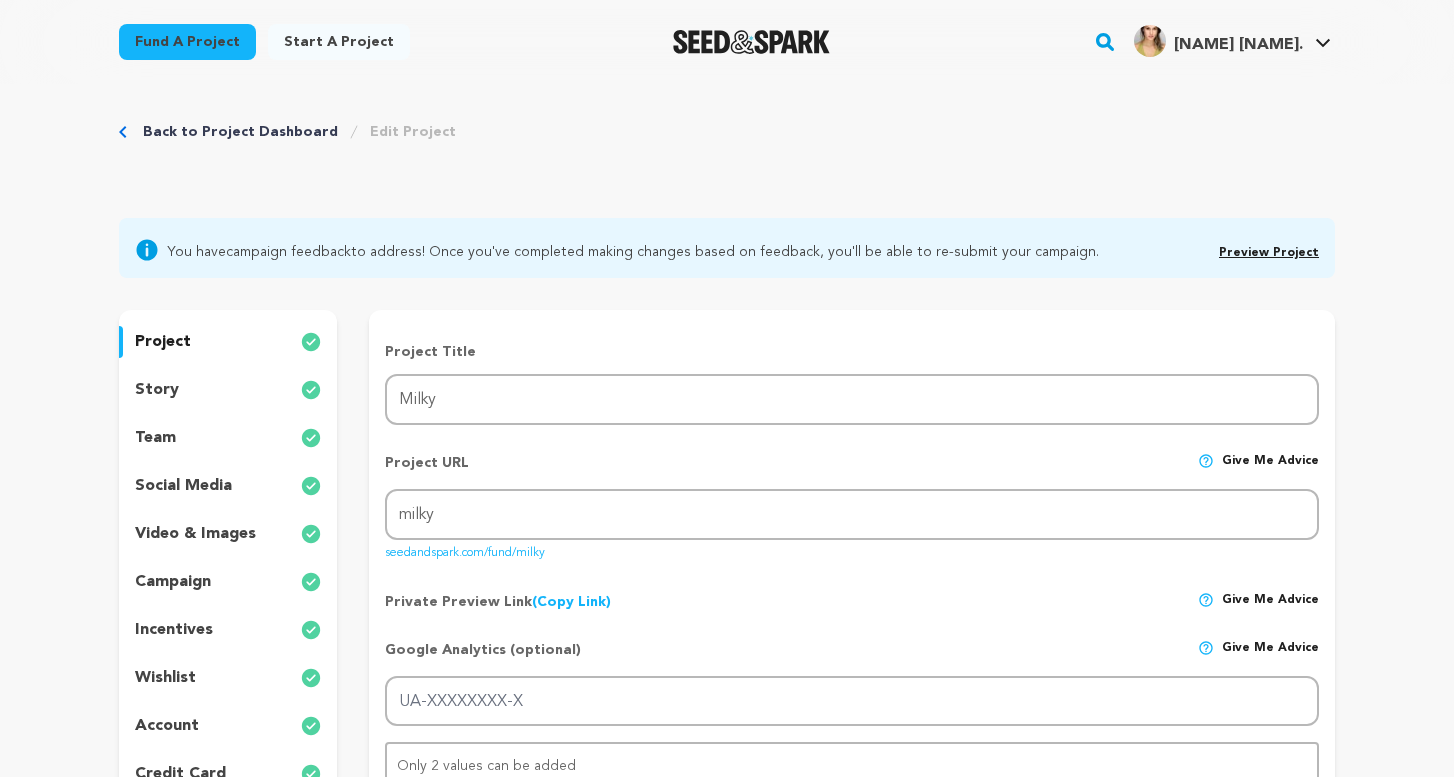 scroll, scrollTop: 14, scrollLeft: 0, axis: vertical 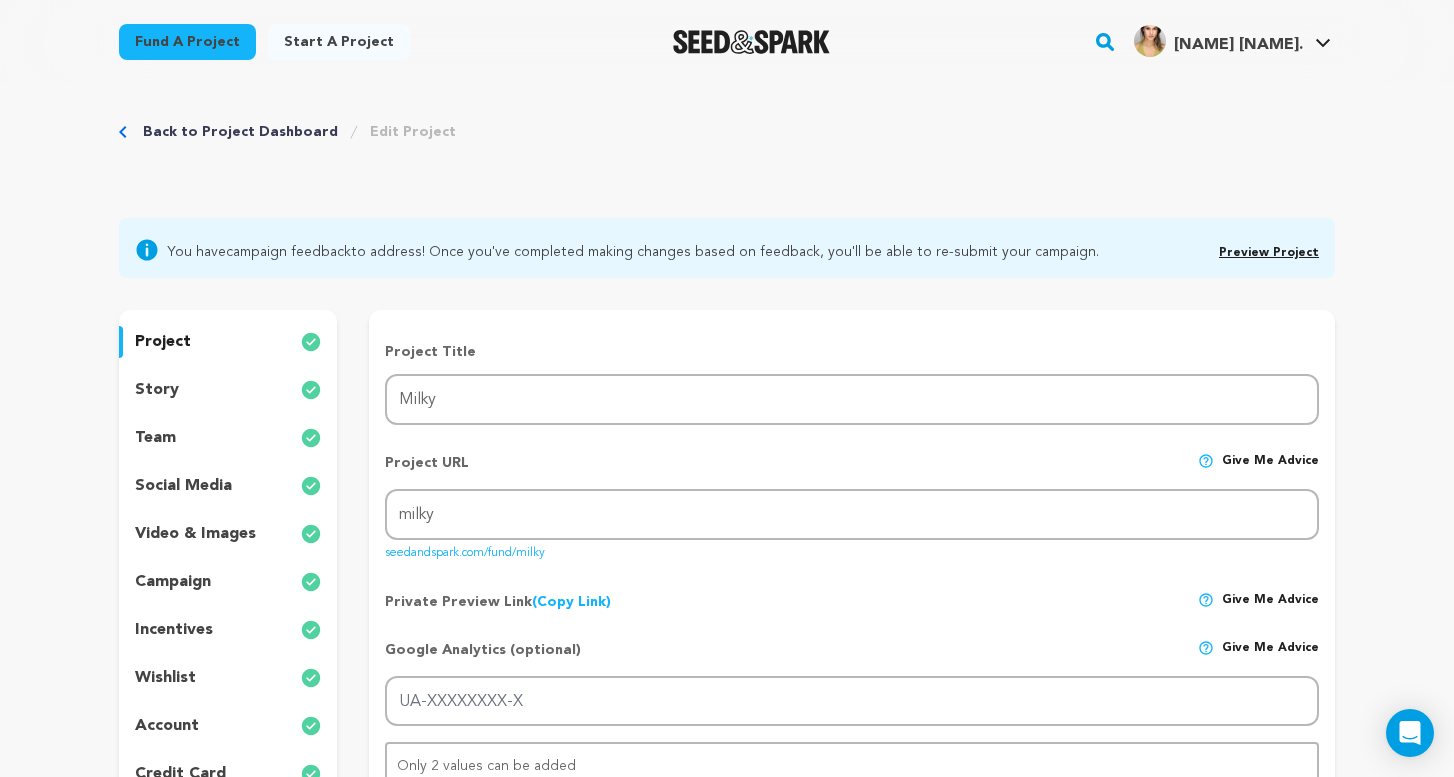 click on "incentives" at bounding box center [228, 630] 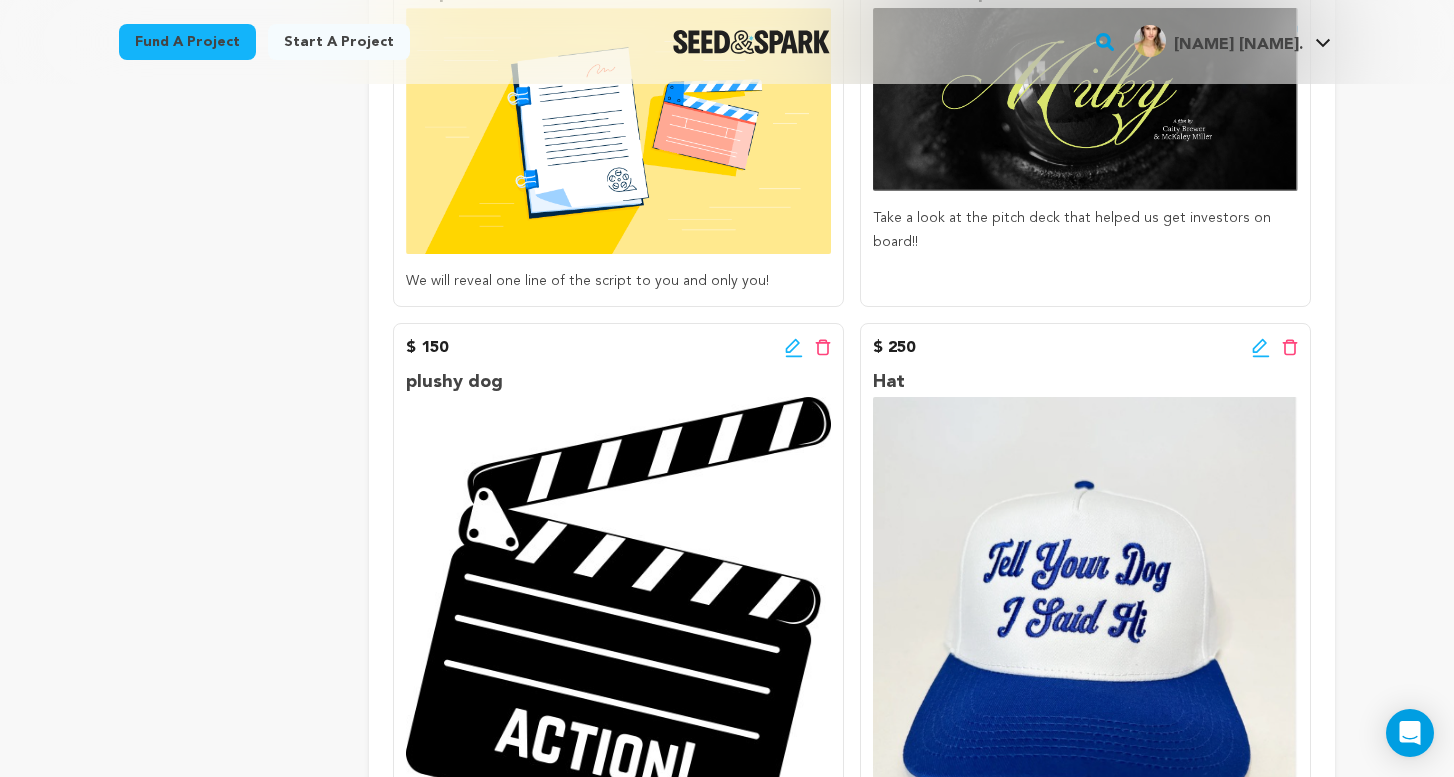 scroll, scrollTop: 1135, scrollLeft: 0, axis: vertical 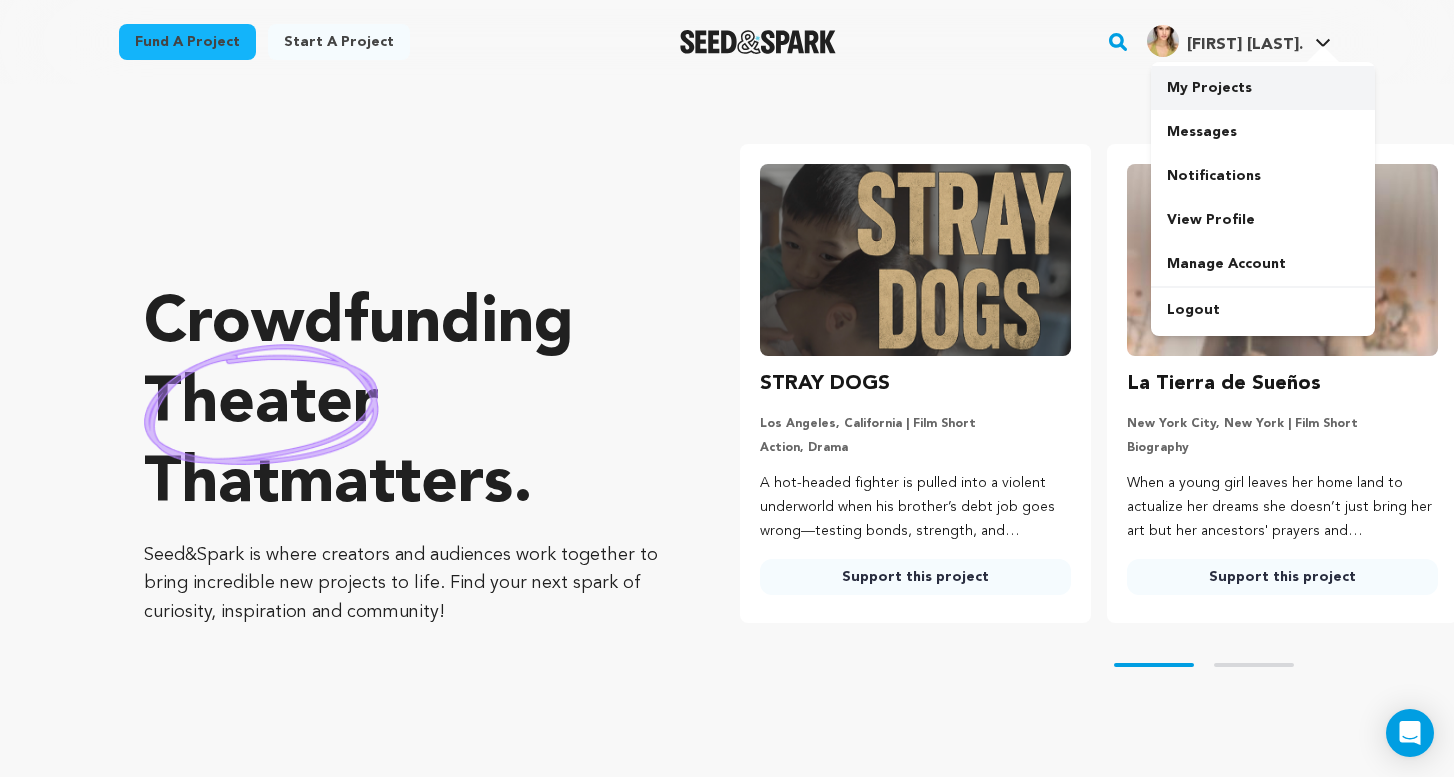 click on "My Projects" at bounding box center [1263, 88] 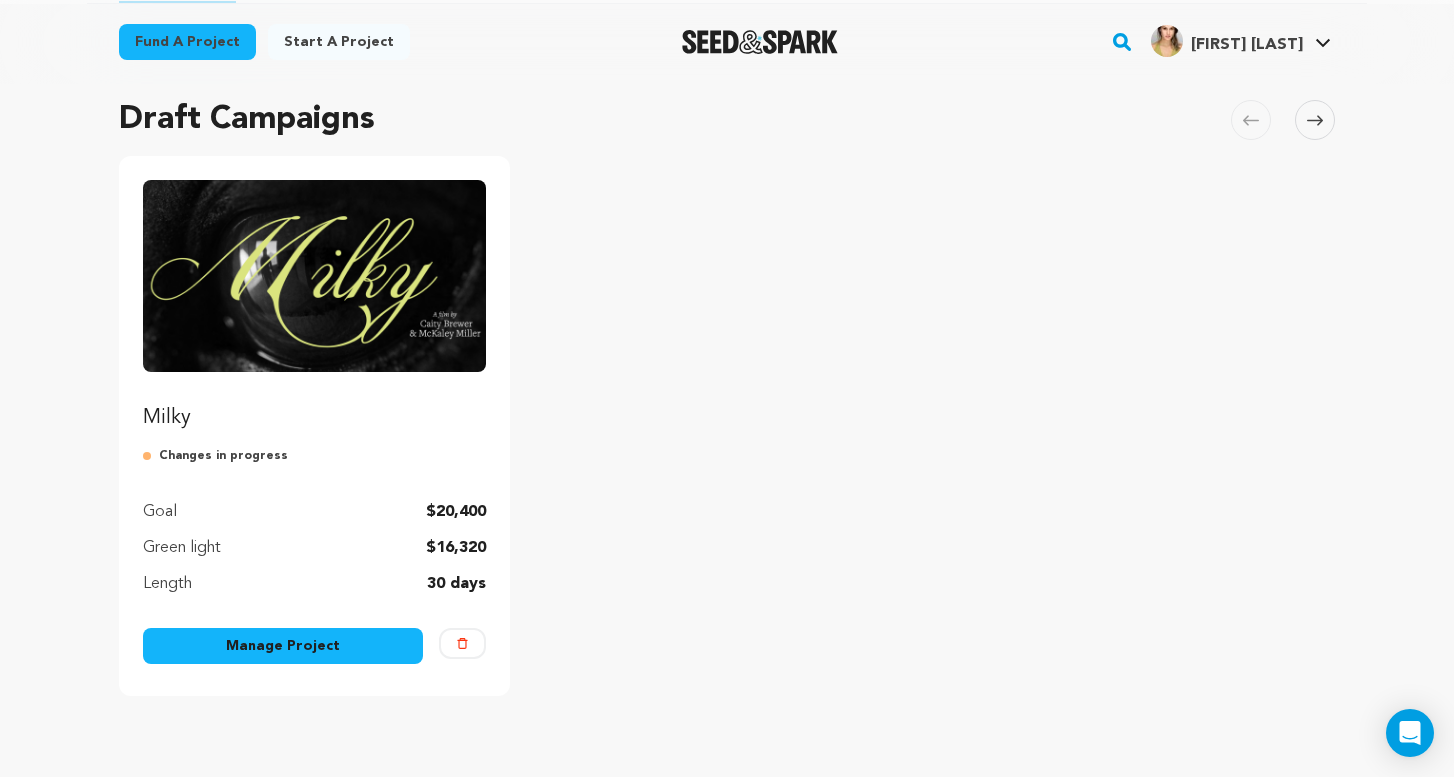 scroll, scrollTop: 136, scrollLeft: 0, axis: vertical 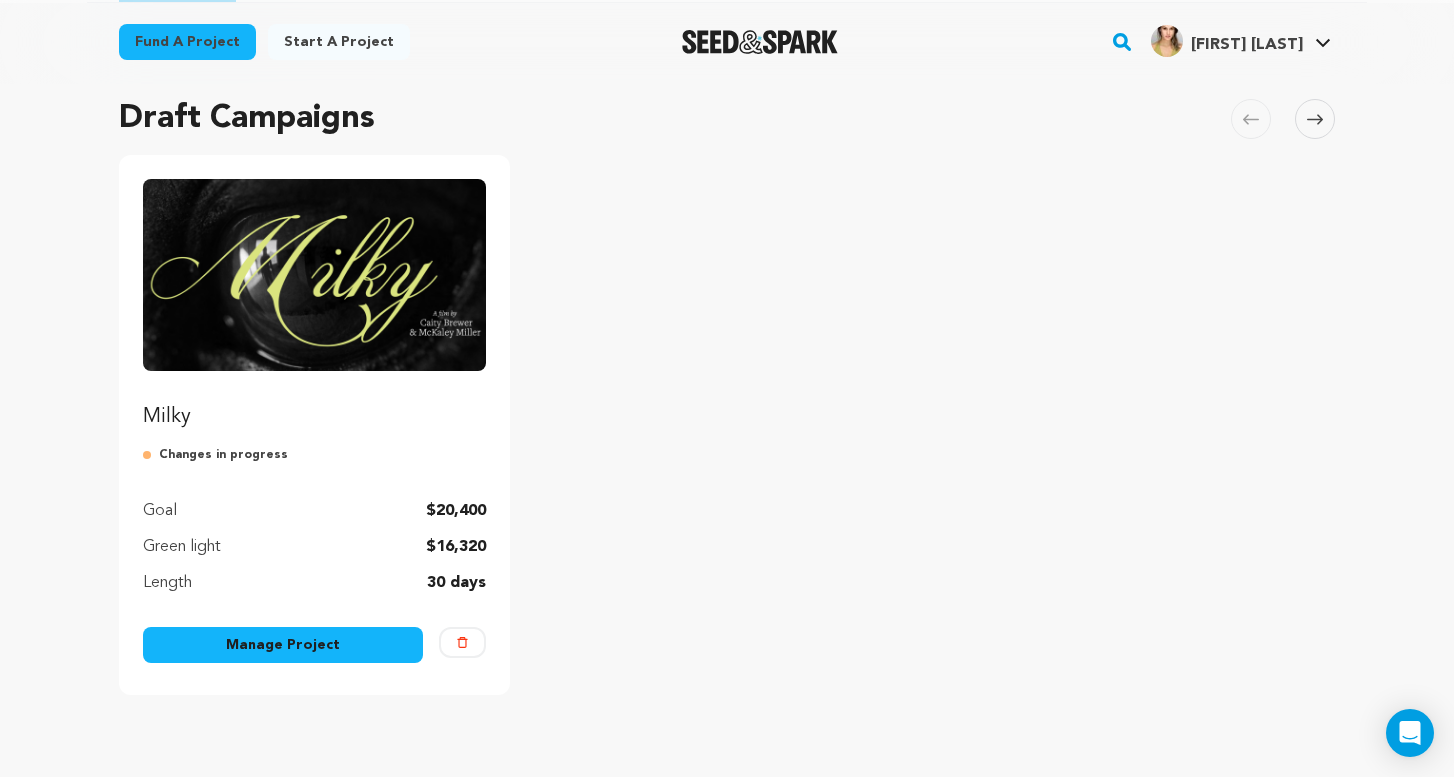 click on "Manage Project" at bounding box center [283, 645] 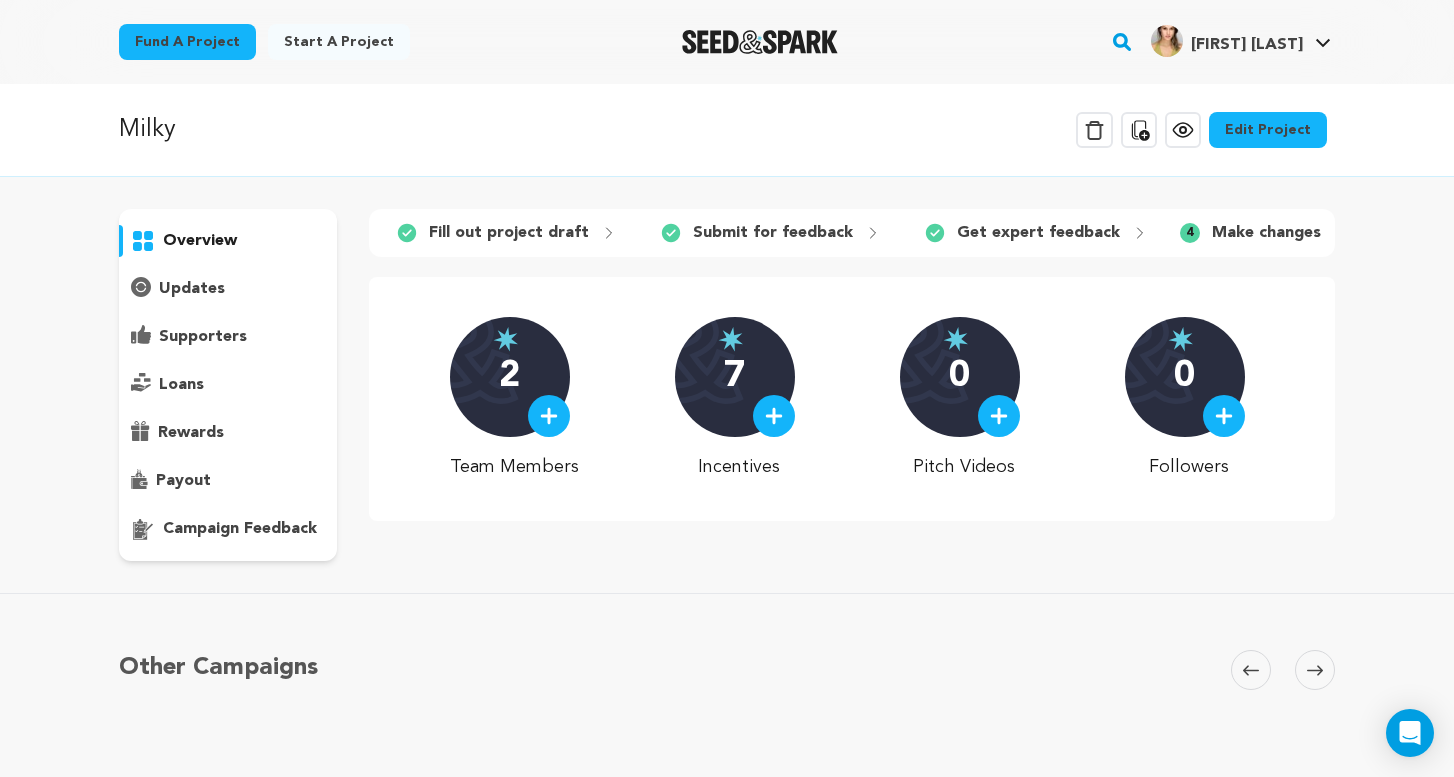 scroll, scrollTop: 0, scrollLeft: 0, axis: both 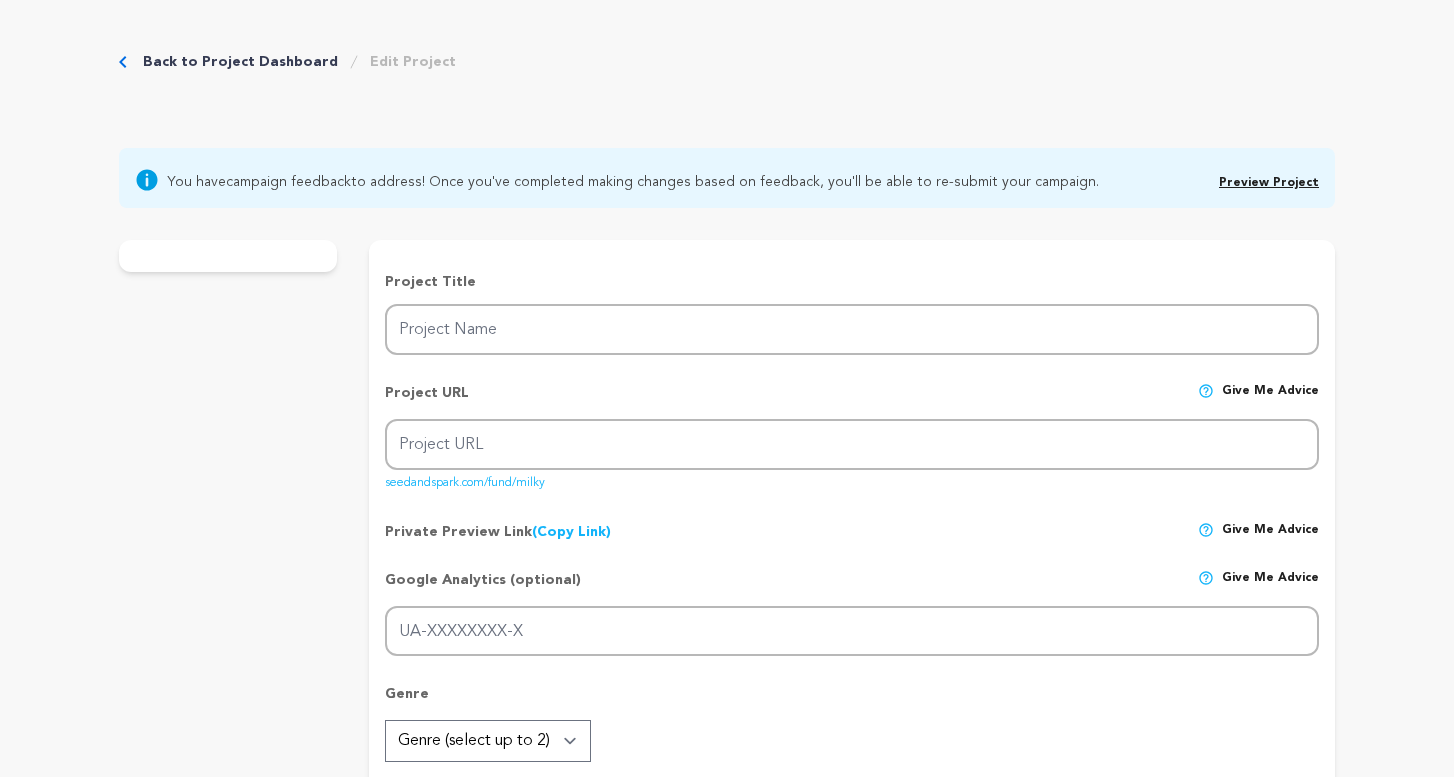 type on "Milky" 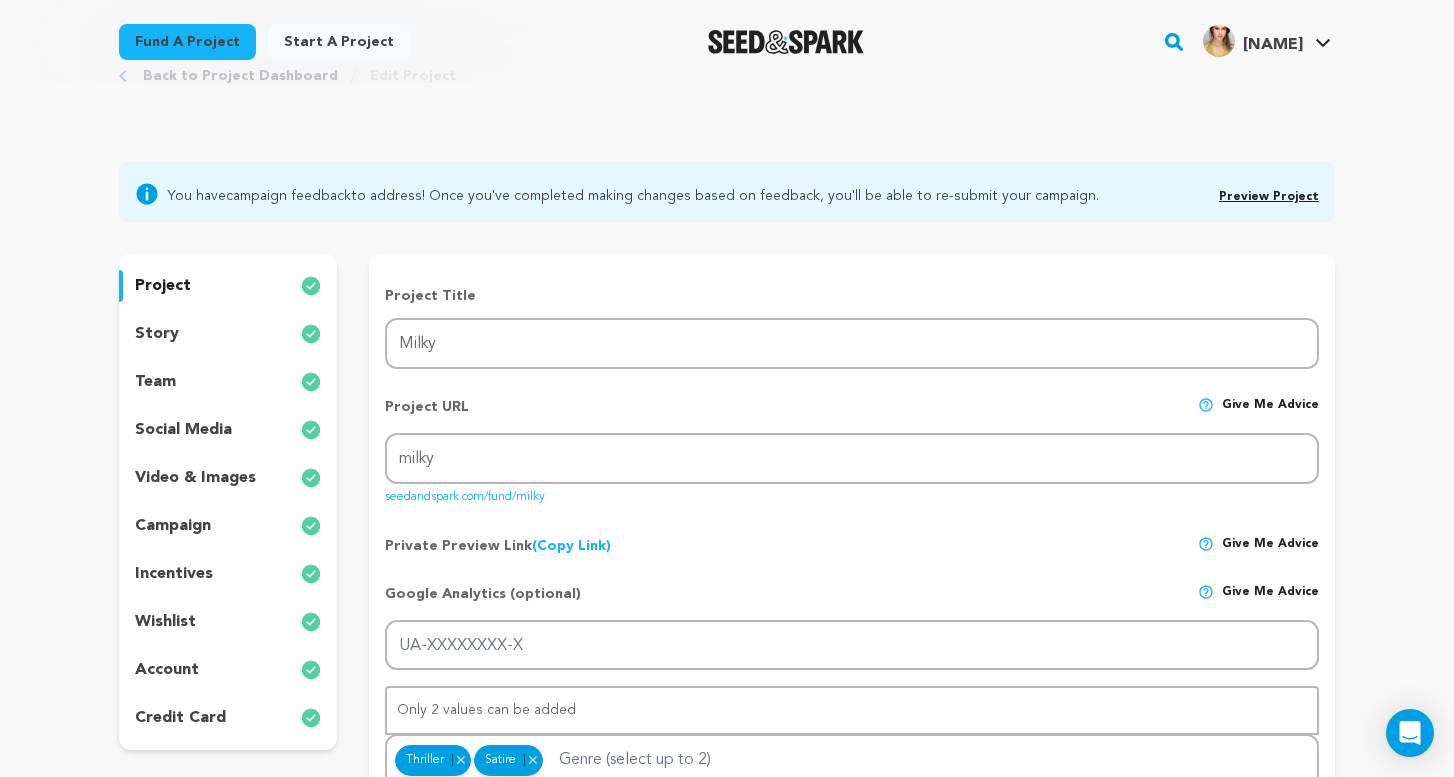 scroll, scrollTop: 141, scrollLeft: 0, axis: vertical 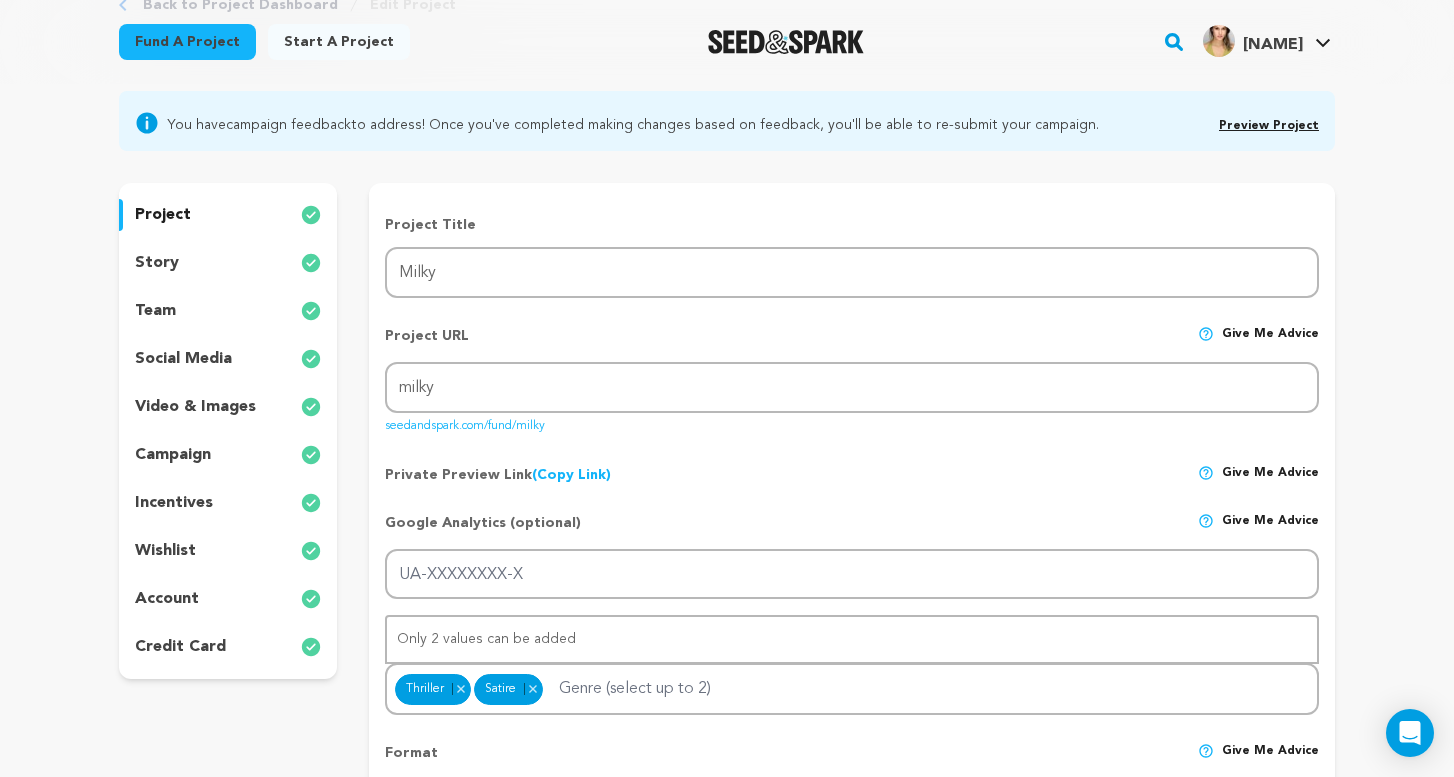click at bounding box center (311, 503) 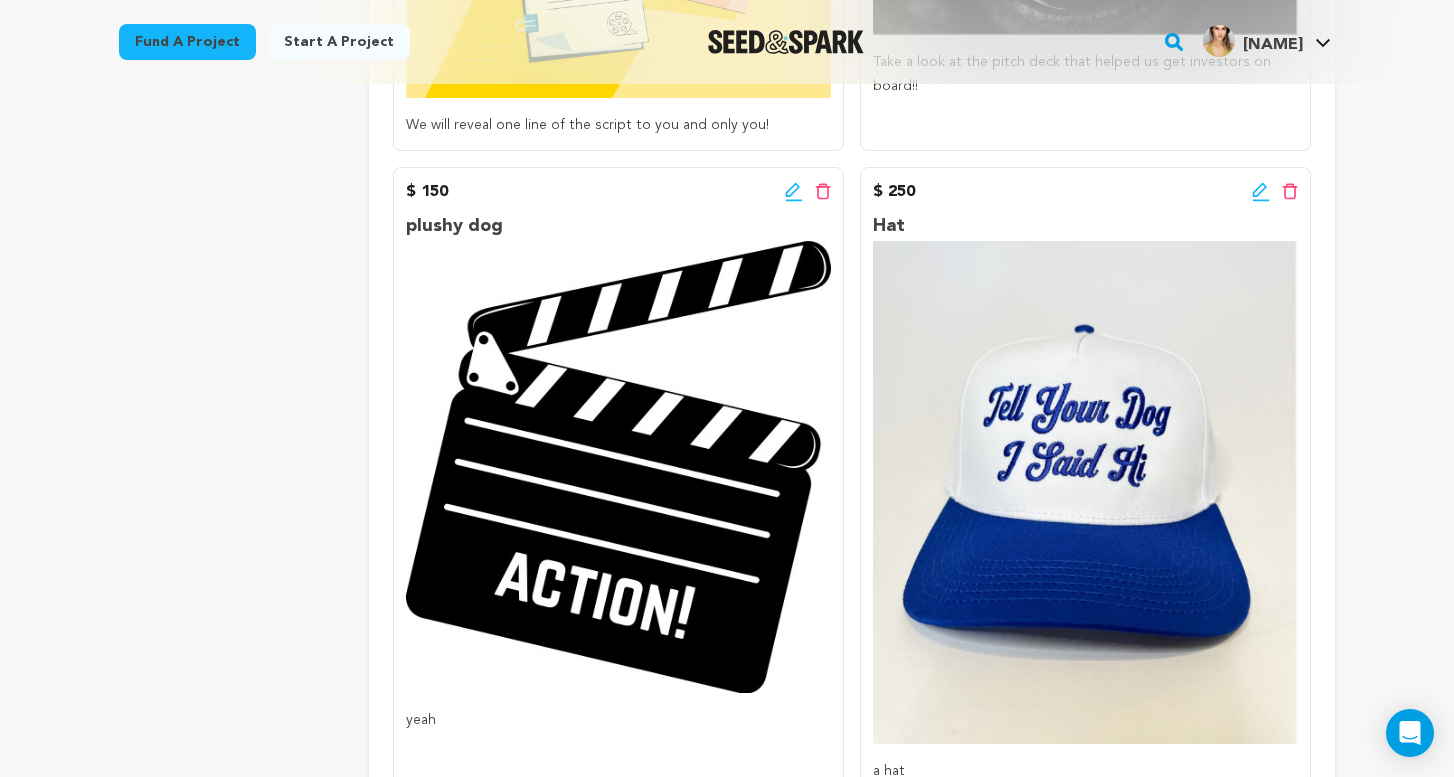 scroll, scrollTop: 1323, scrollLeft: 0, axis: vertical 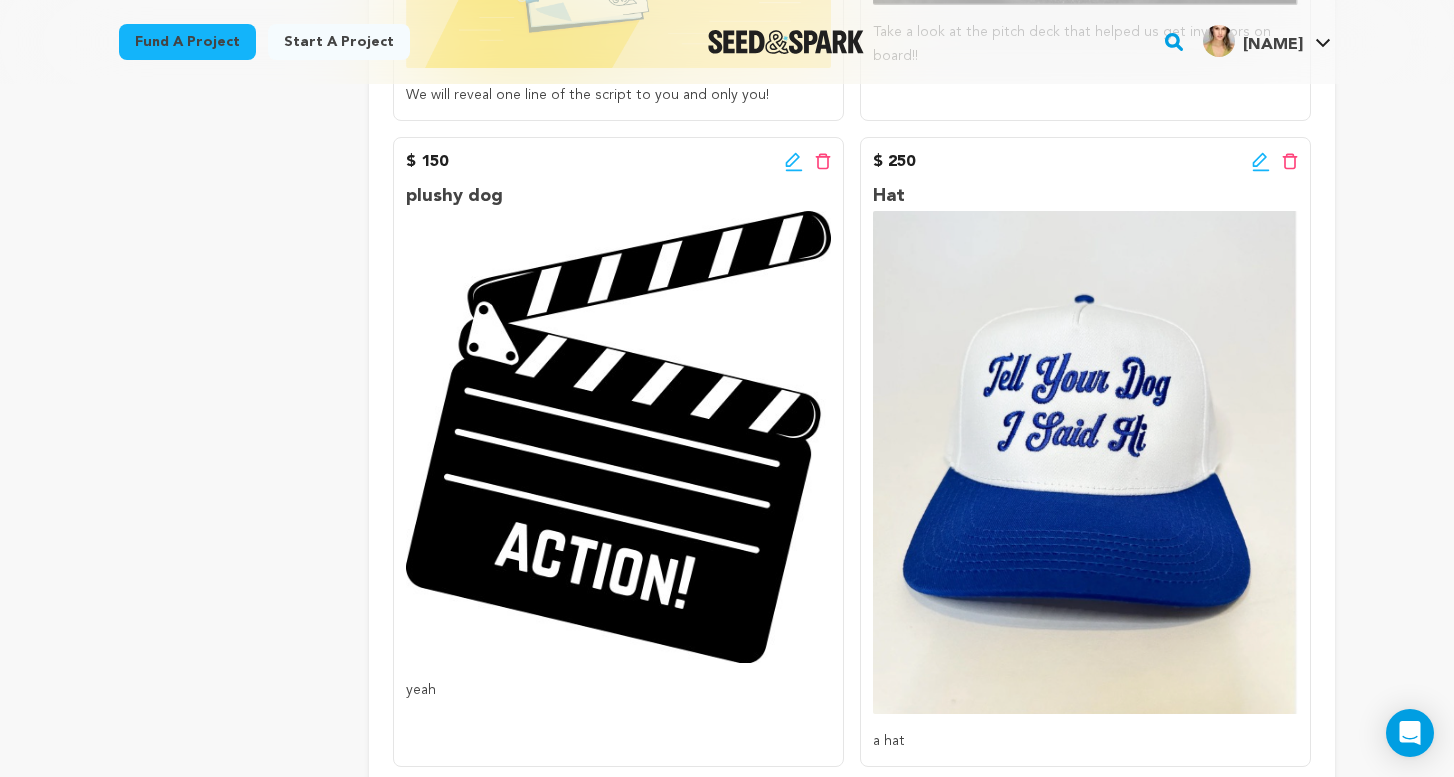click 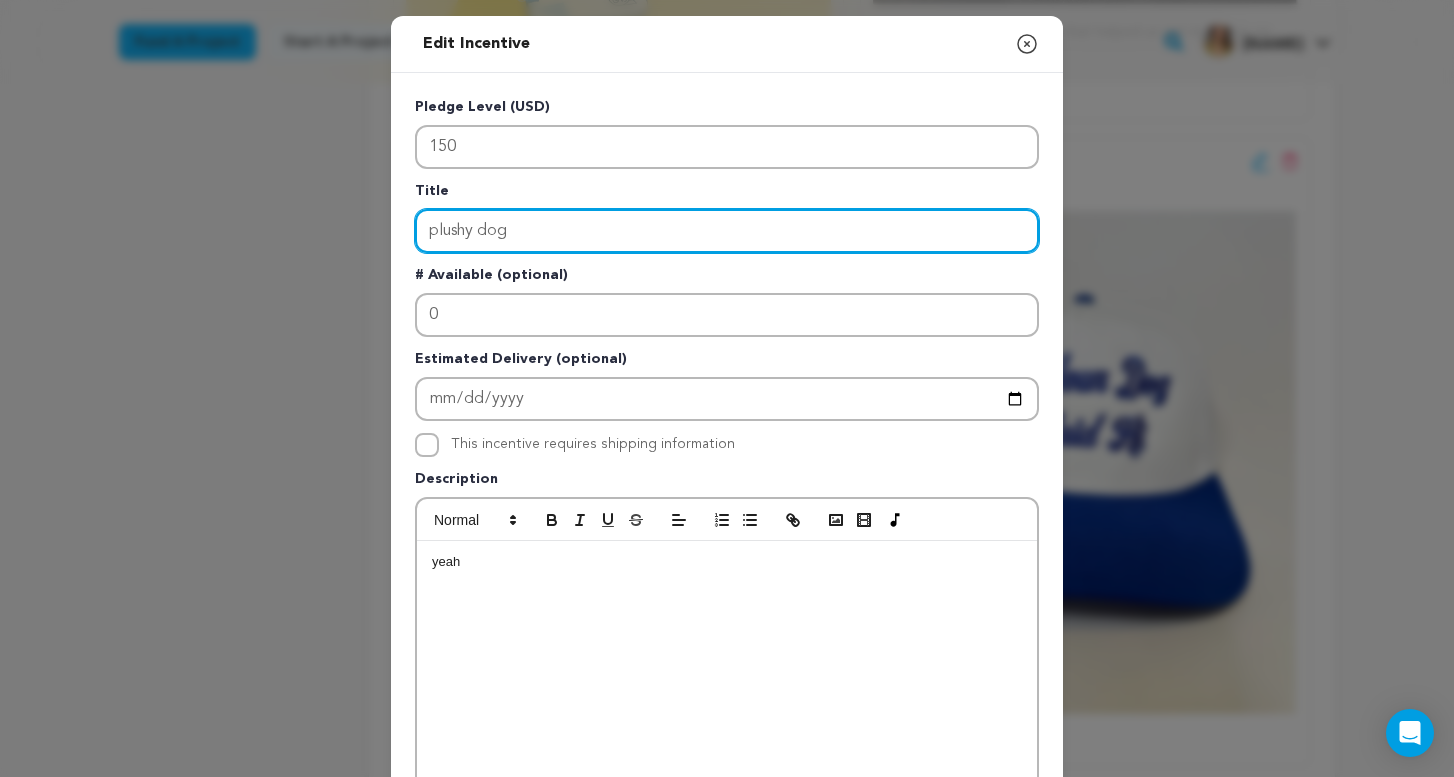 drag, startPoint x: 539, startPoint y: 225, endPoint x: 429, endPoint y: 223, distance: 110.01818 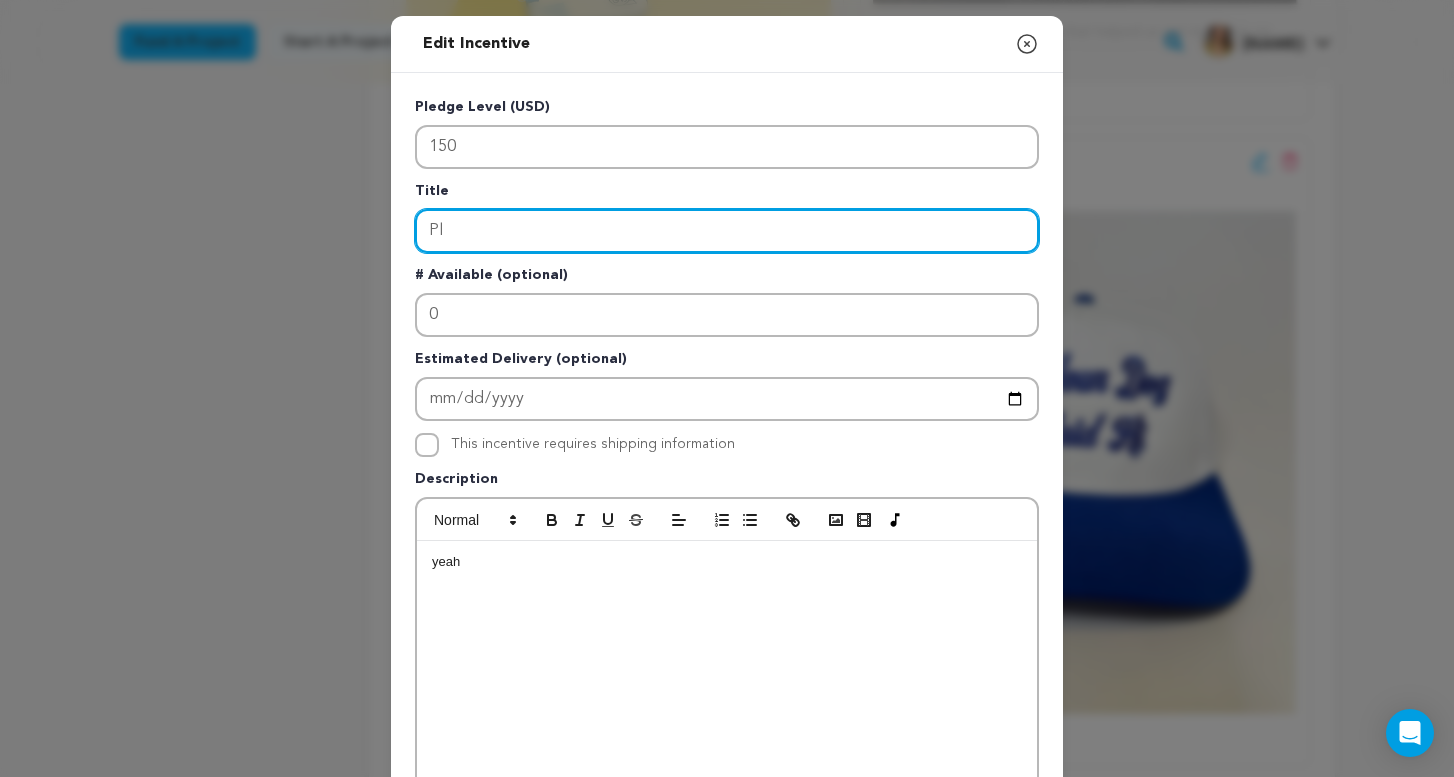 type on "P" 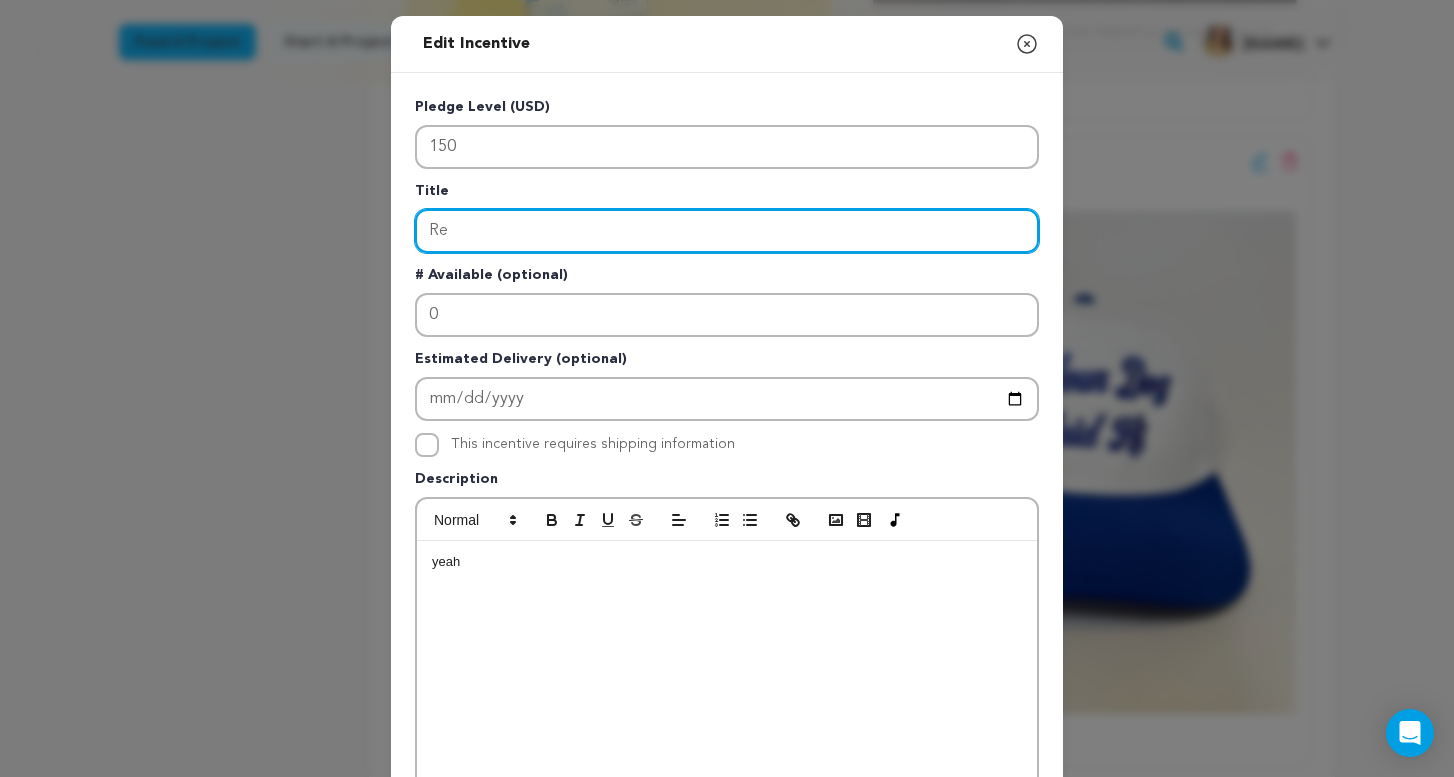 type on "R" 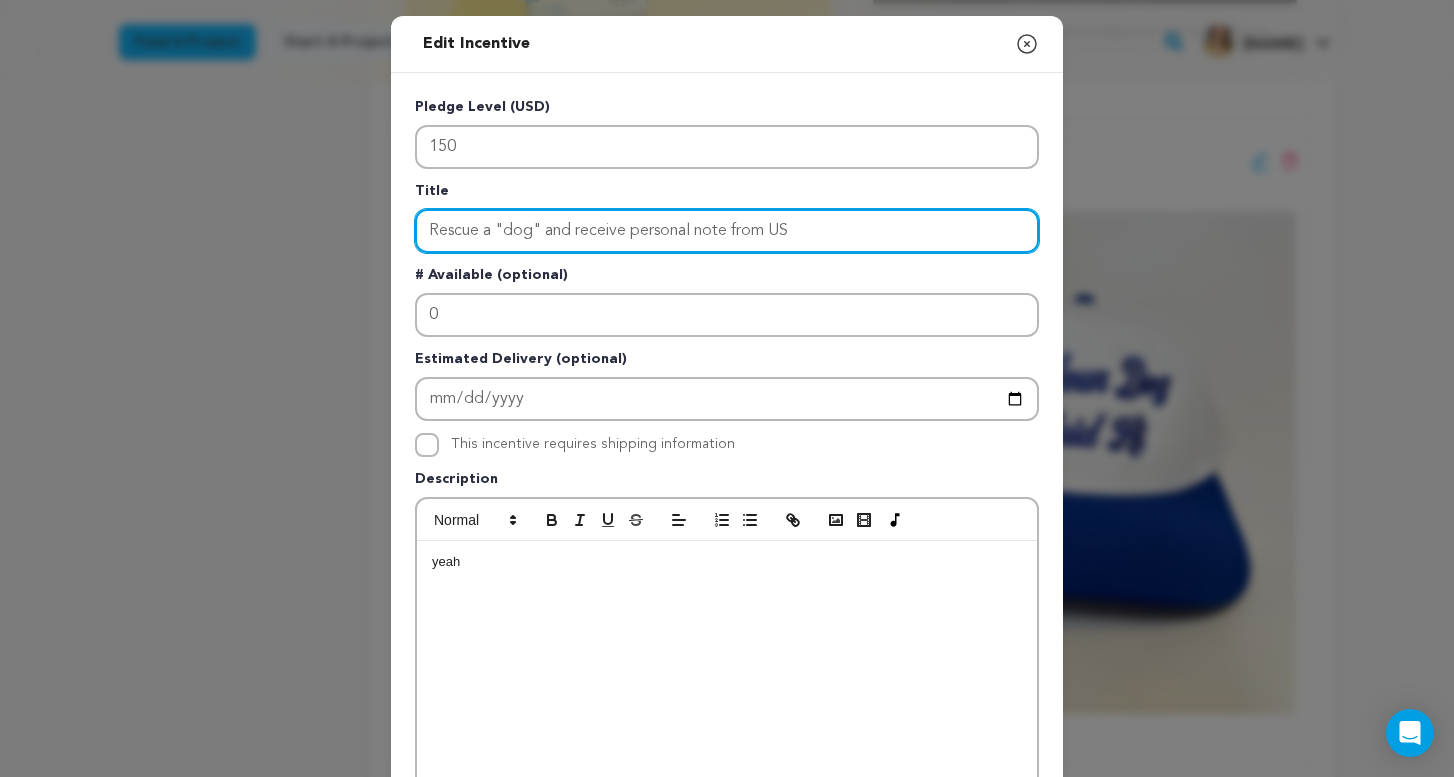 type on "Rescue a "dog" and receive personal note from US" 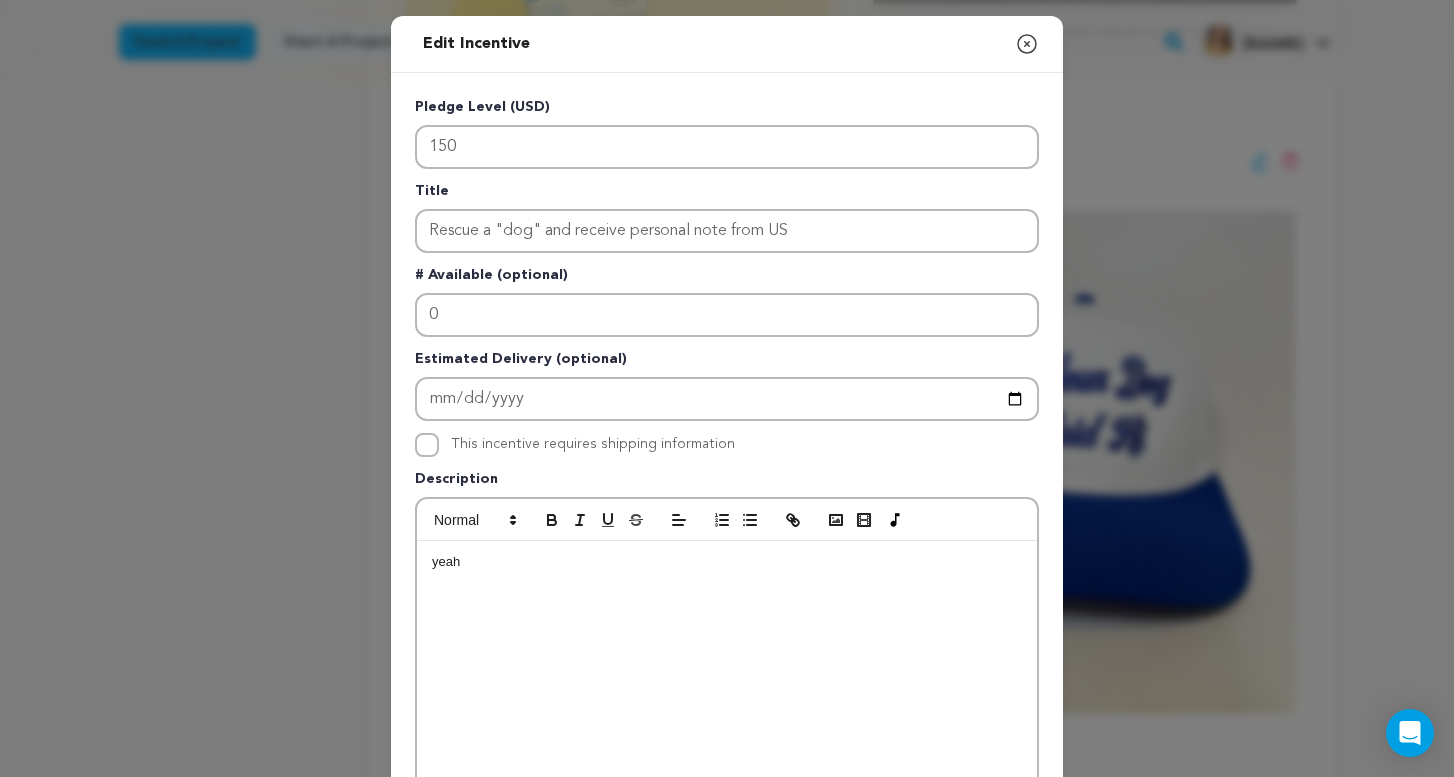 drag, startPoint x: 567, startPoint y: 603, endPoint x: 284, endPoint y: 569, distance: 285.0351 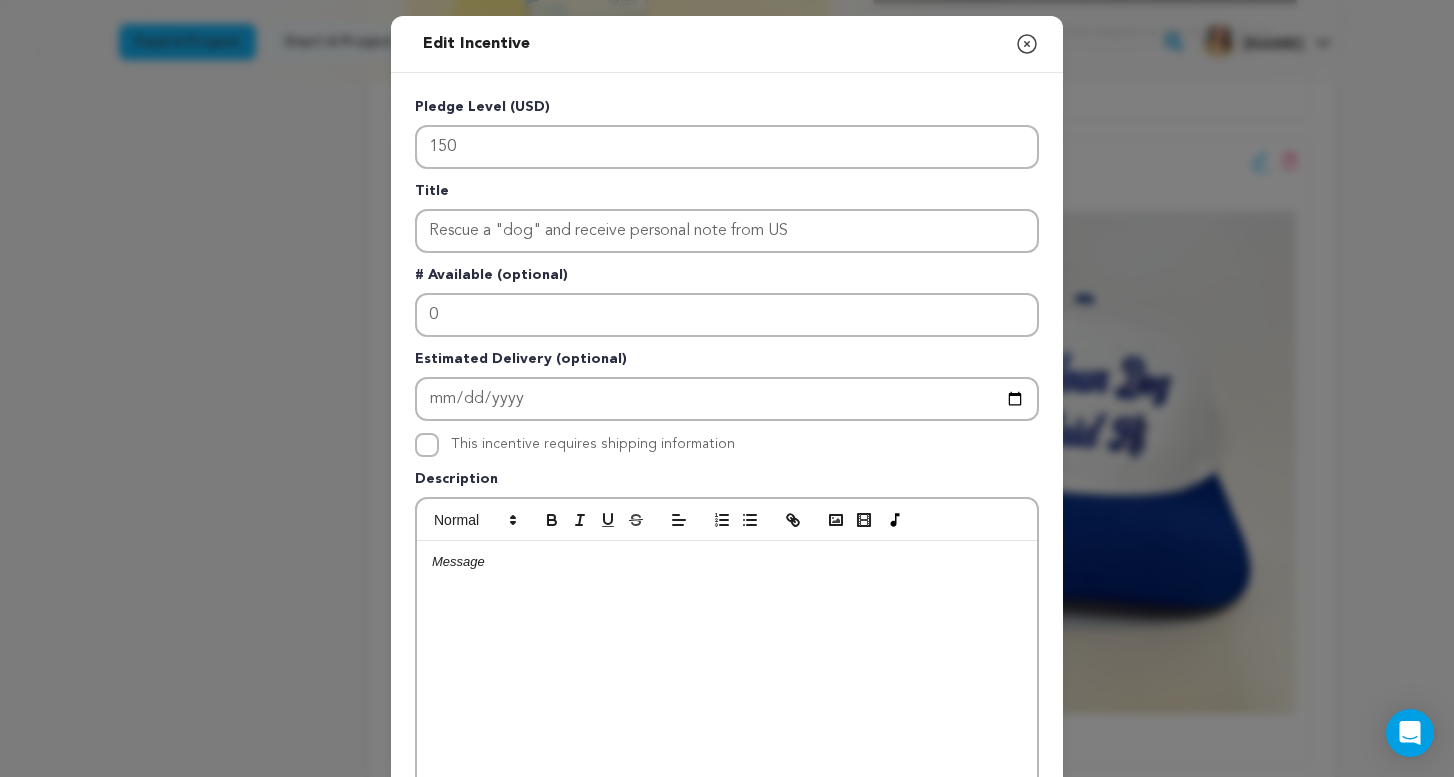 type 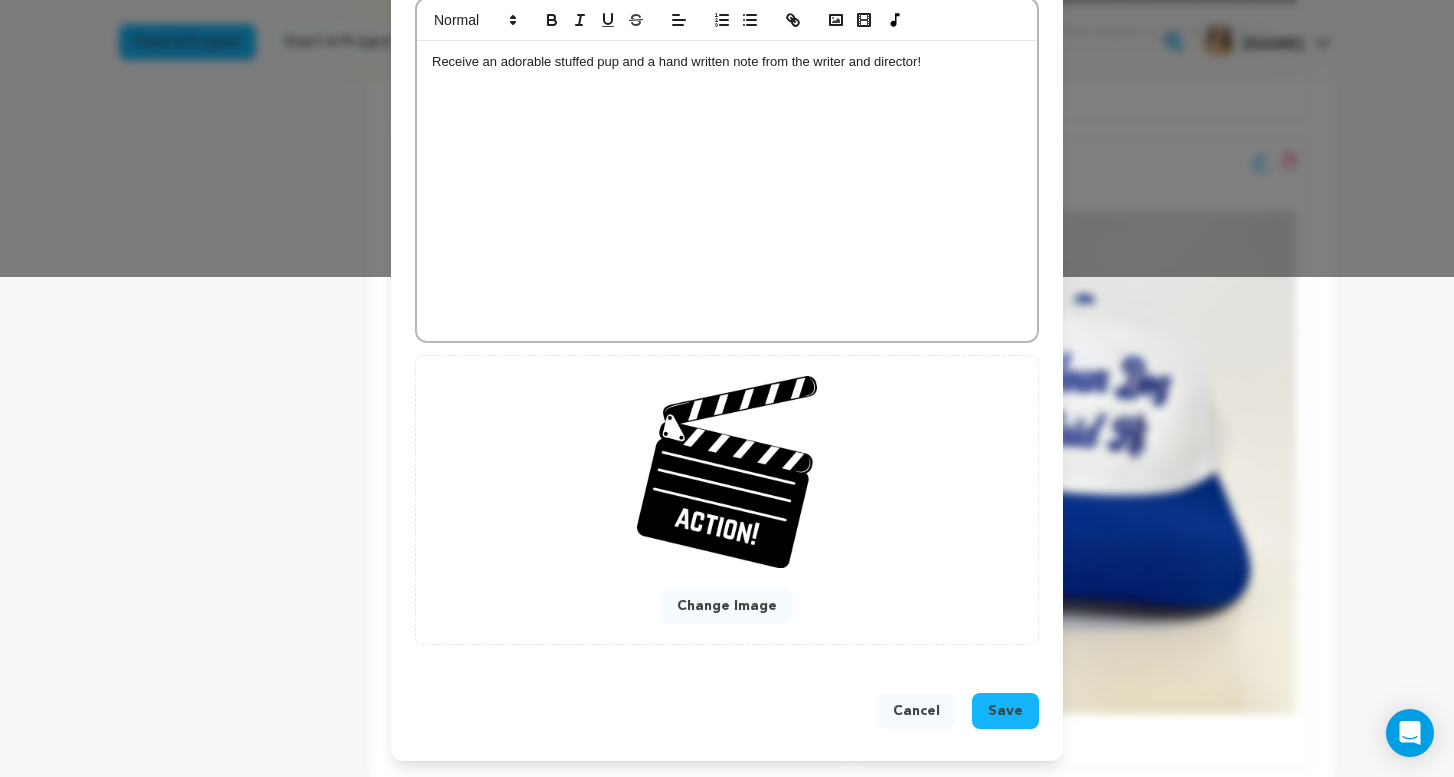 scroll, scrollTop: 501, scrollLeft: 0, axis: vertical 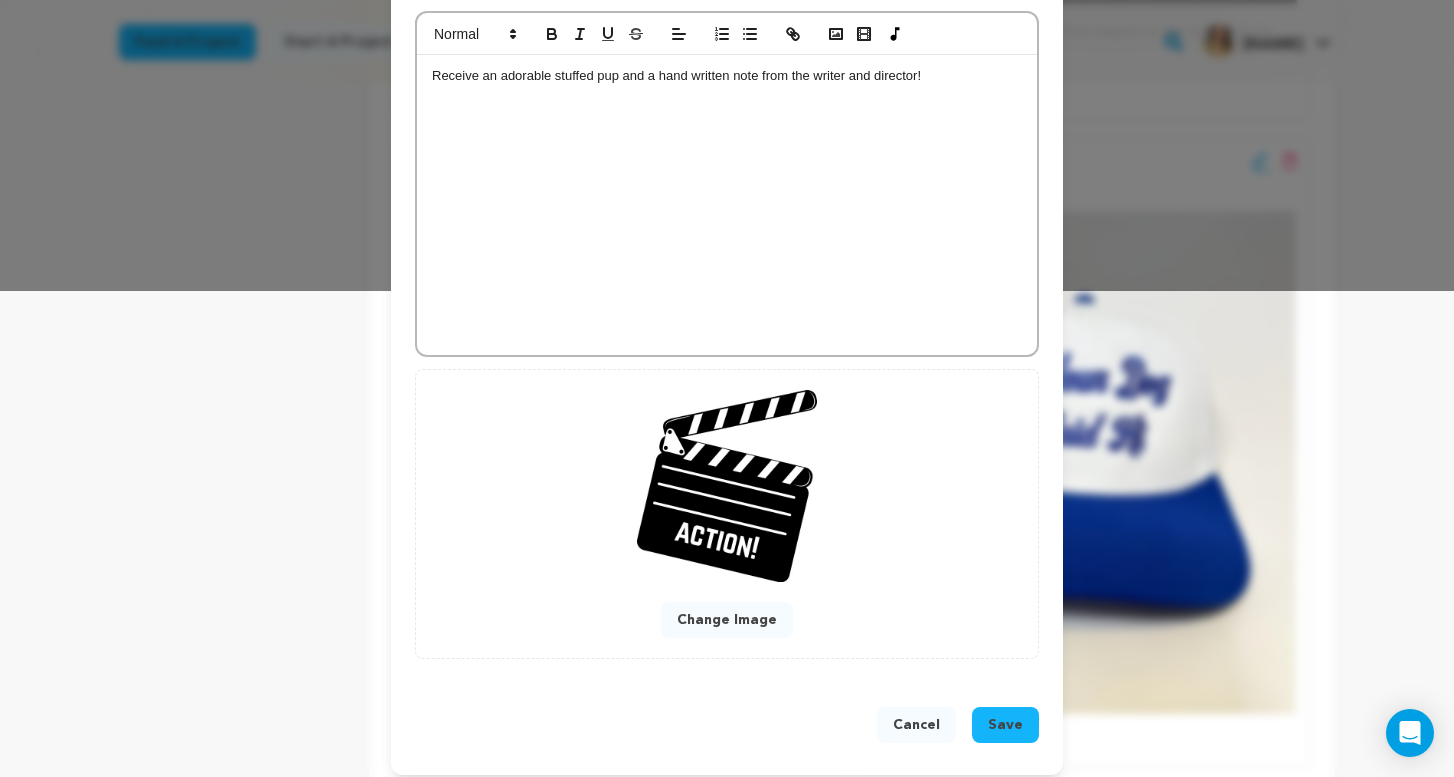 click on "Change Image" at bounding box center (727, 620) 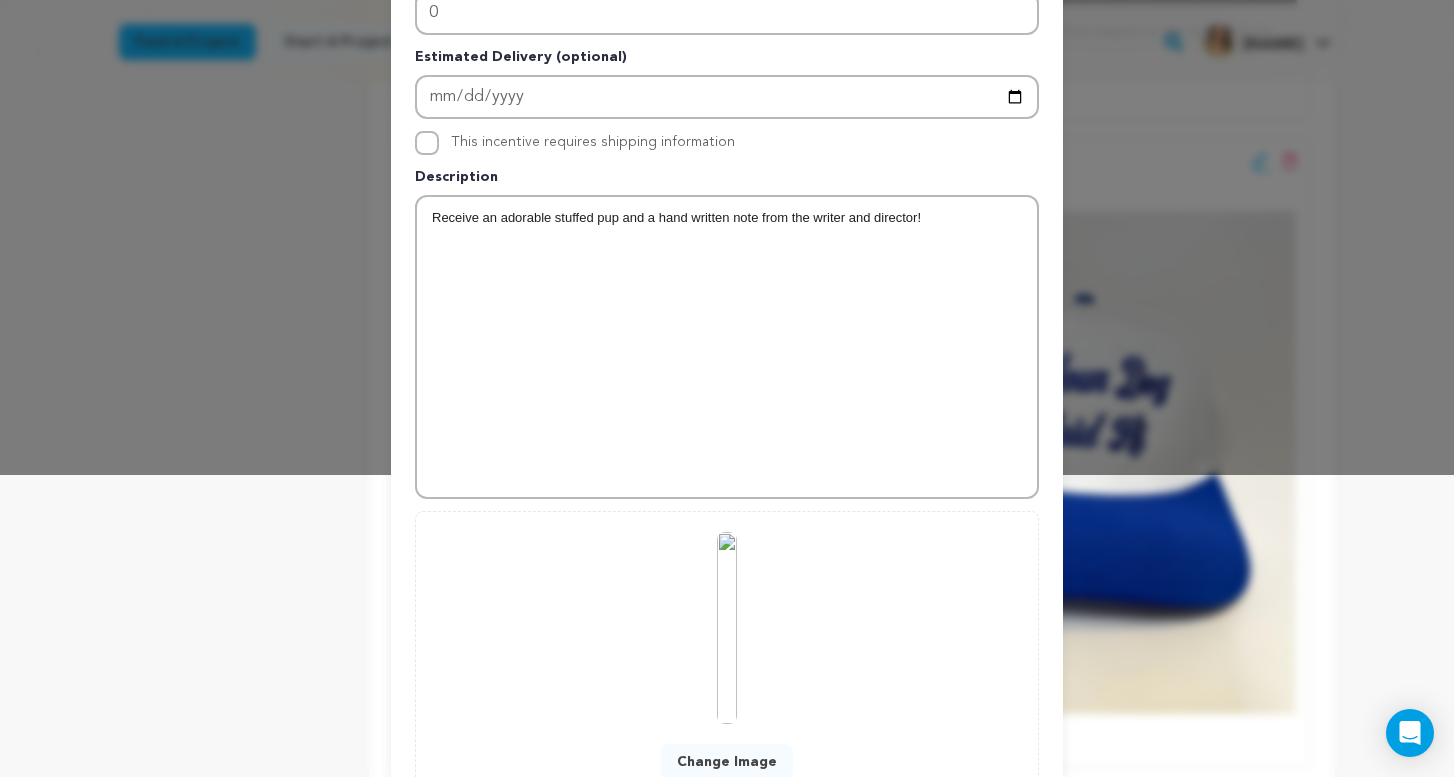 scroll, scrollTop: 395, scrollLeft: 0, axis: vertical 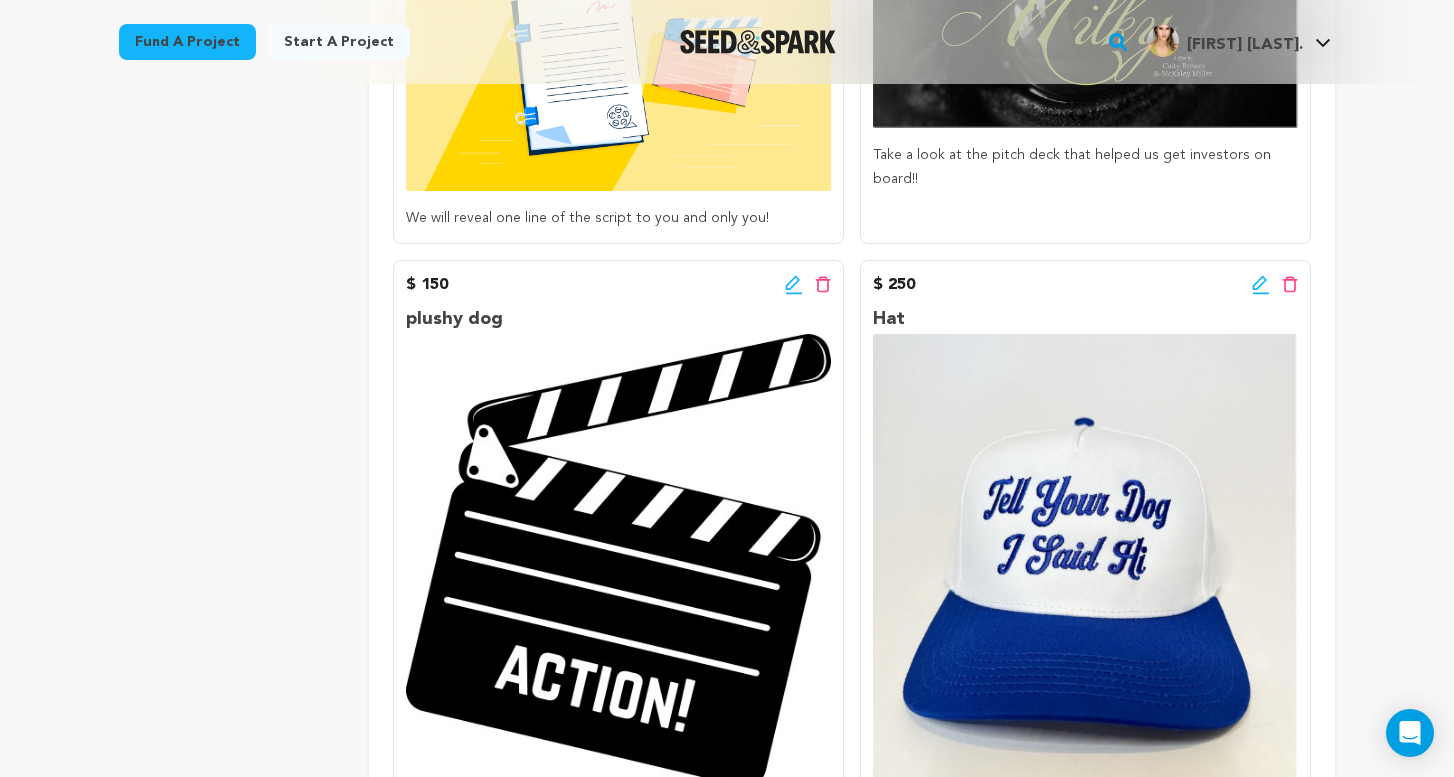 click 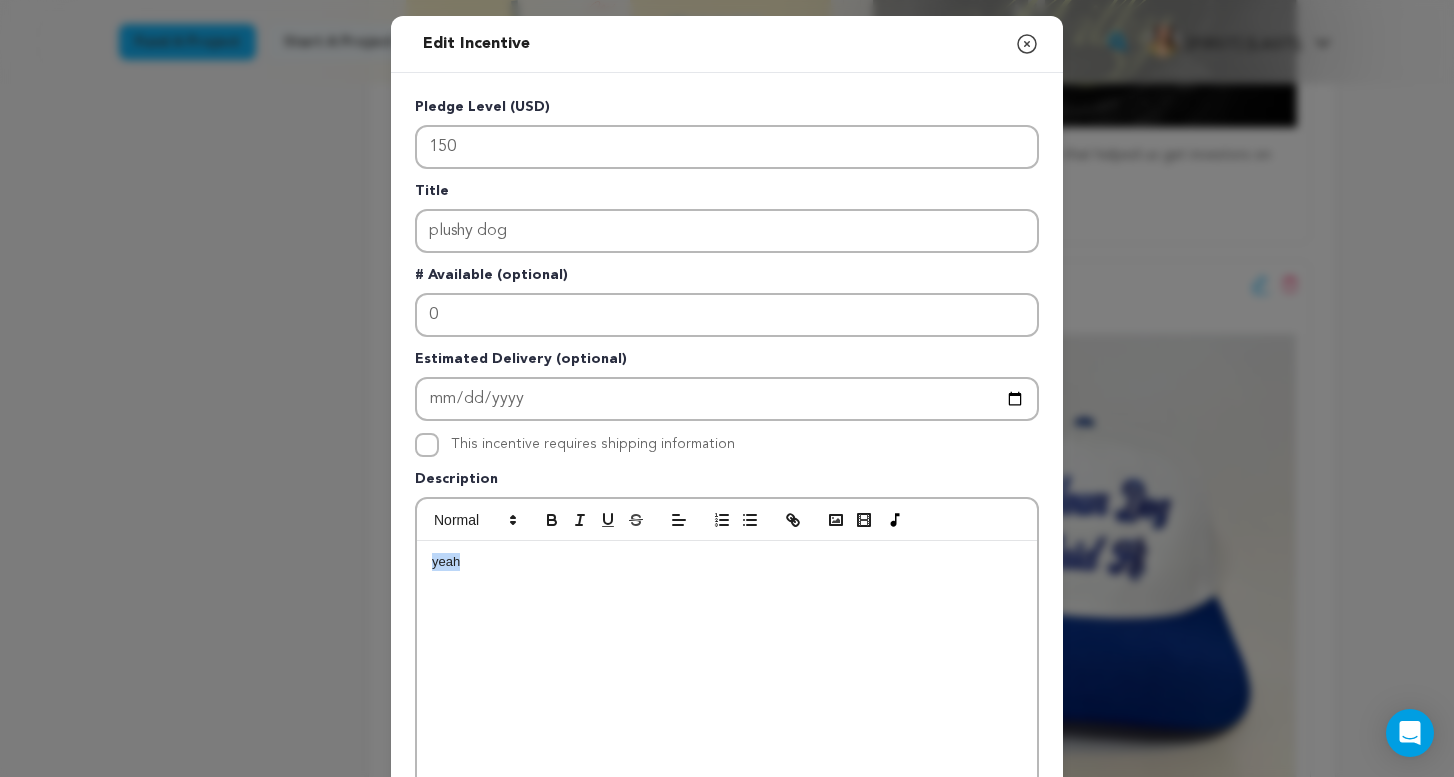 drag, startPoint x: 549, startPoint y: 599, endPoint x: 421, endPoint y: 509, distance: 156.47363 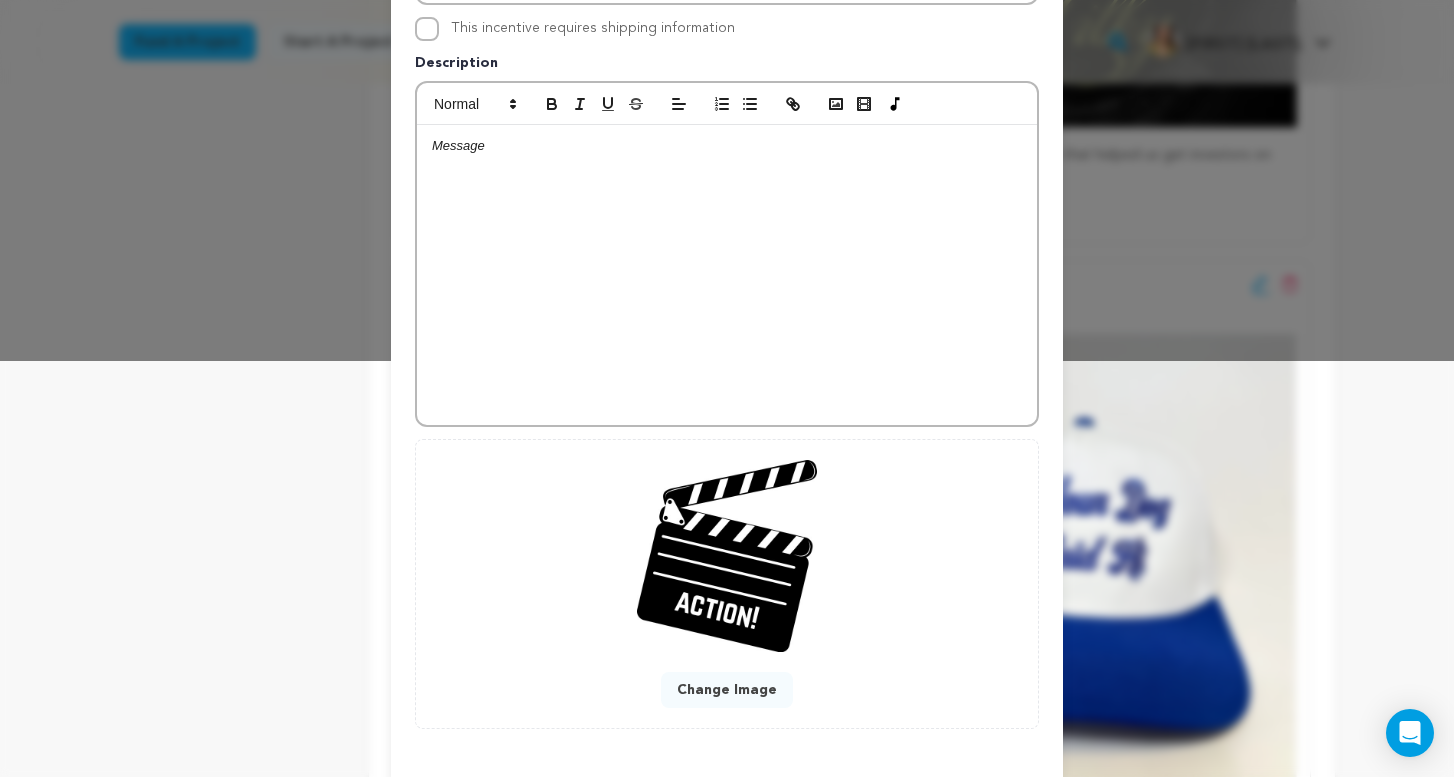 scroll, scrollTop: 478, scrollLeft: 0, axis: vertical 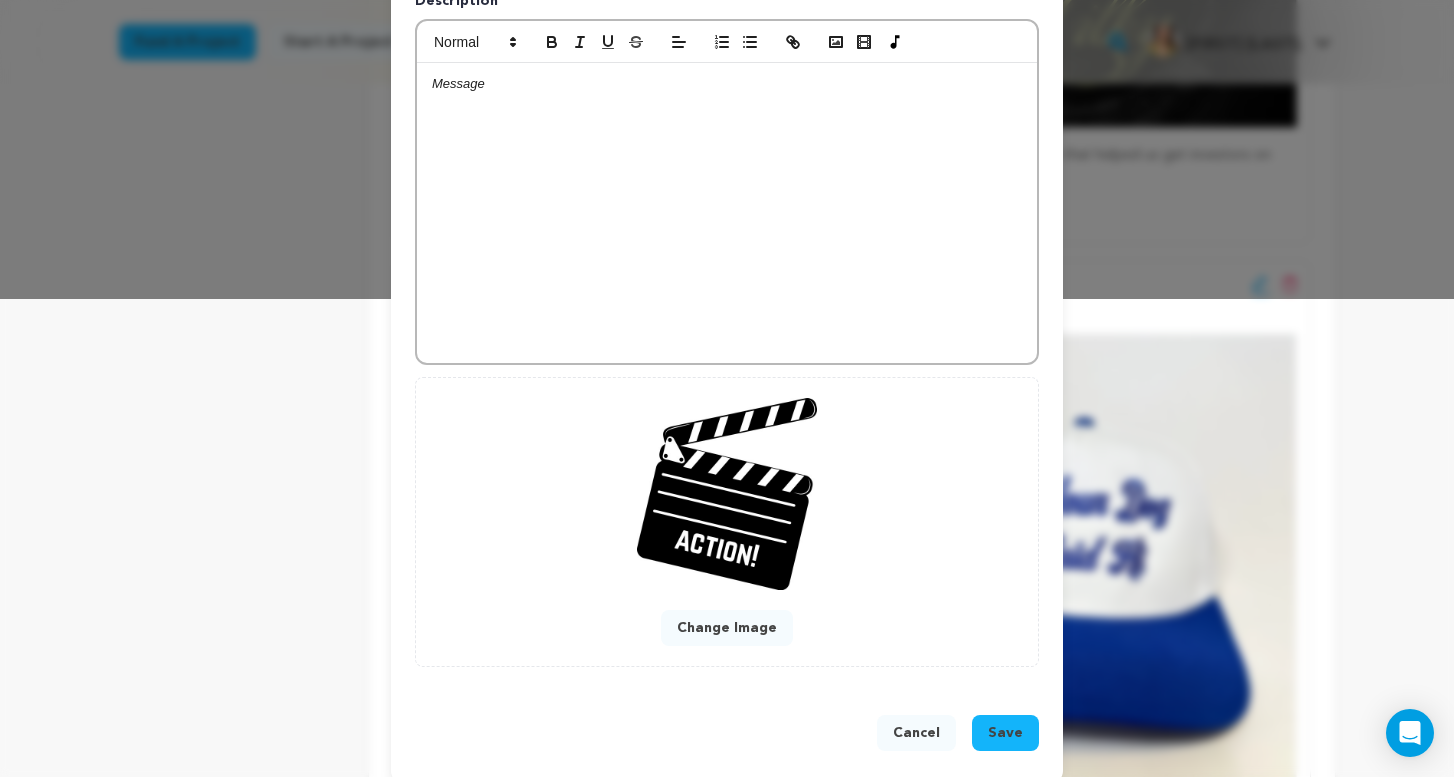 click on "Change Image" at bounding box center [727, 628] 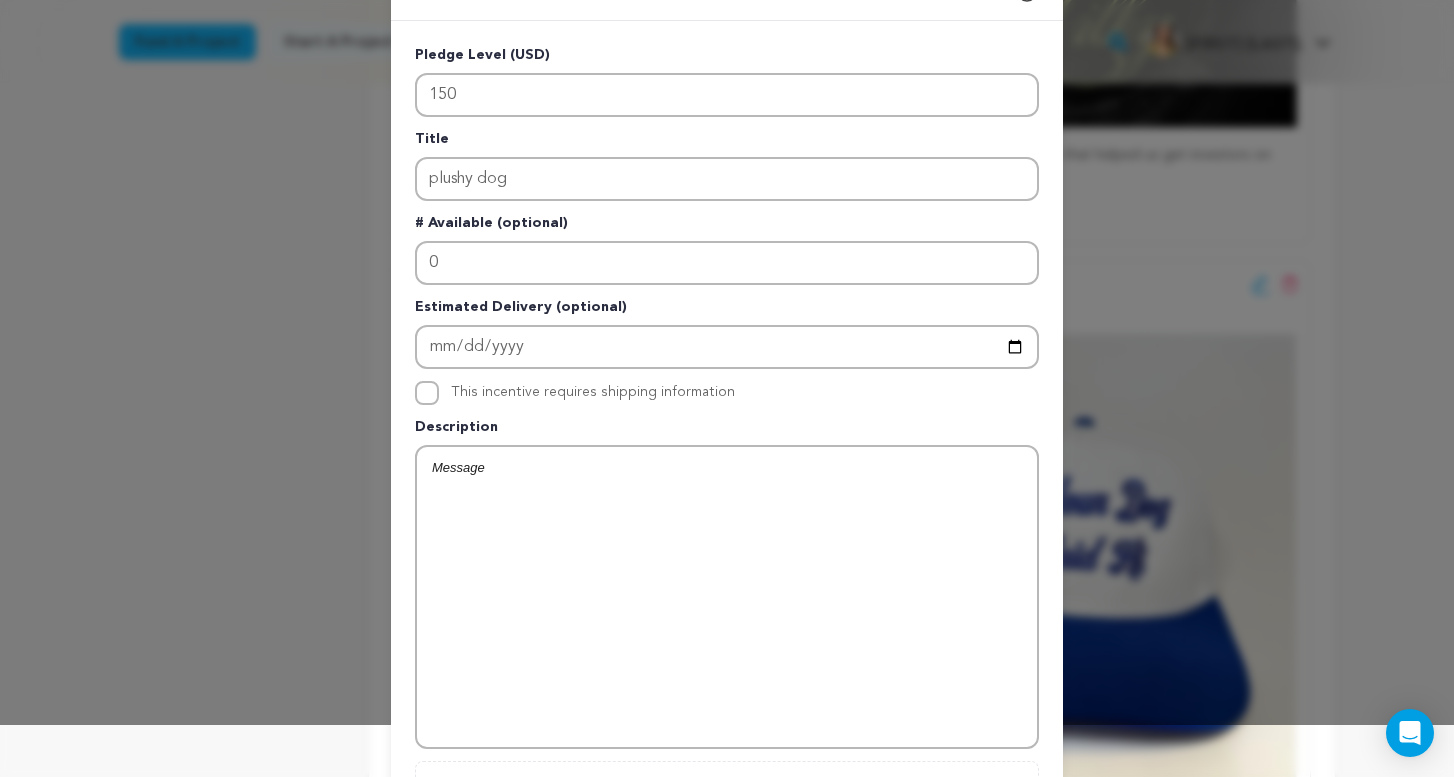 scroll, scrollTop: 0, scrollLeft: 0, axis: both 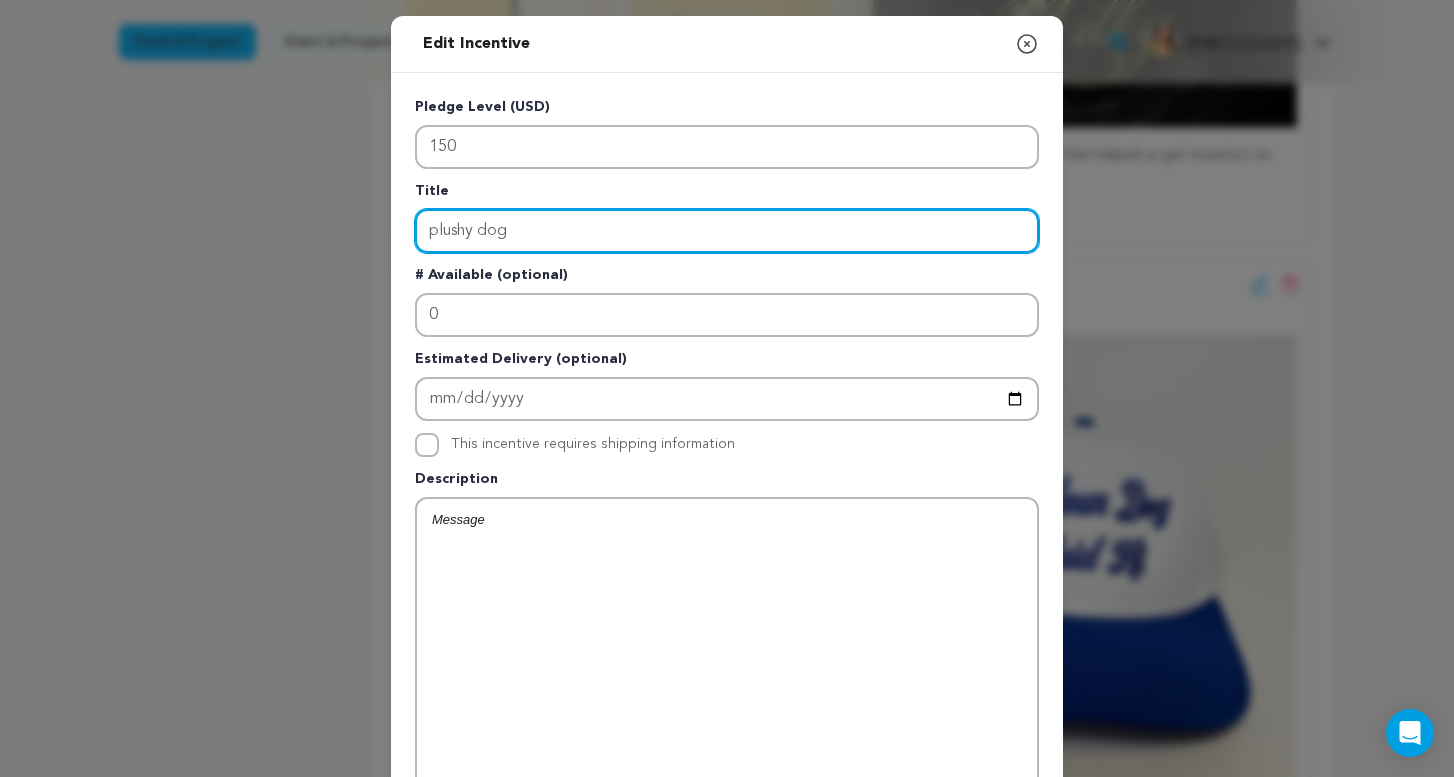 drag, startPoint x: 560, startPoint y: 230, endPoint x: 280, endPoint y: 207, distance: 280.94305 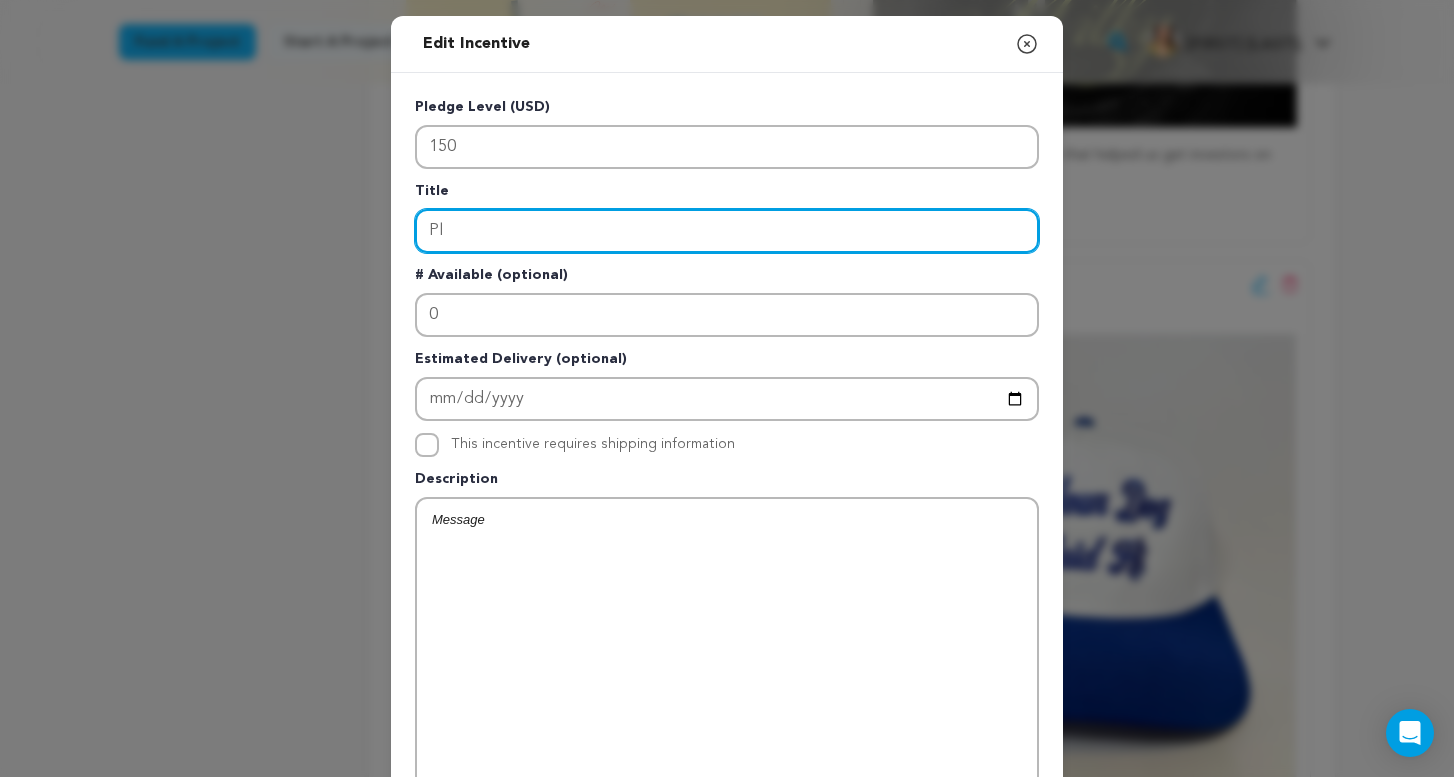 type on "P" 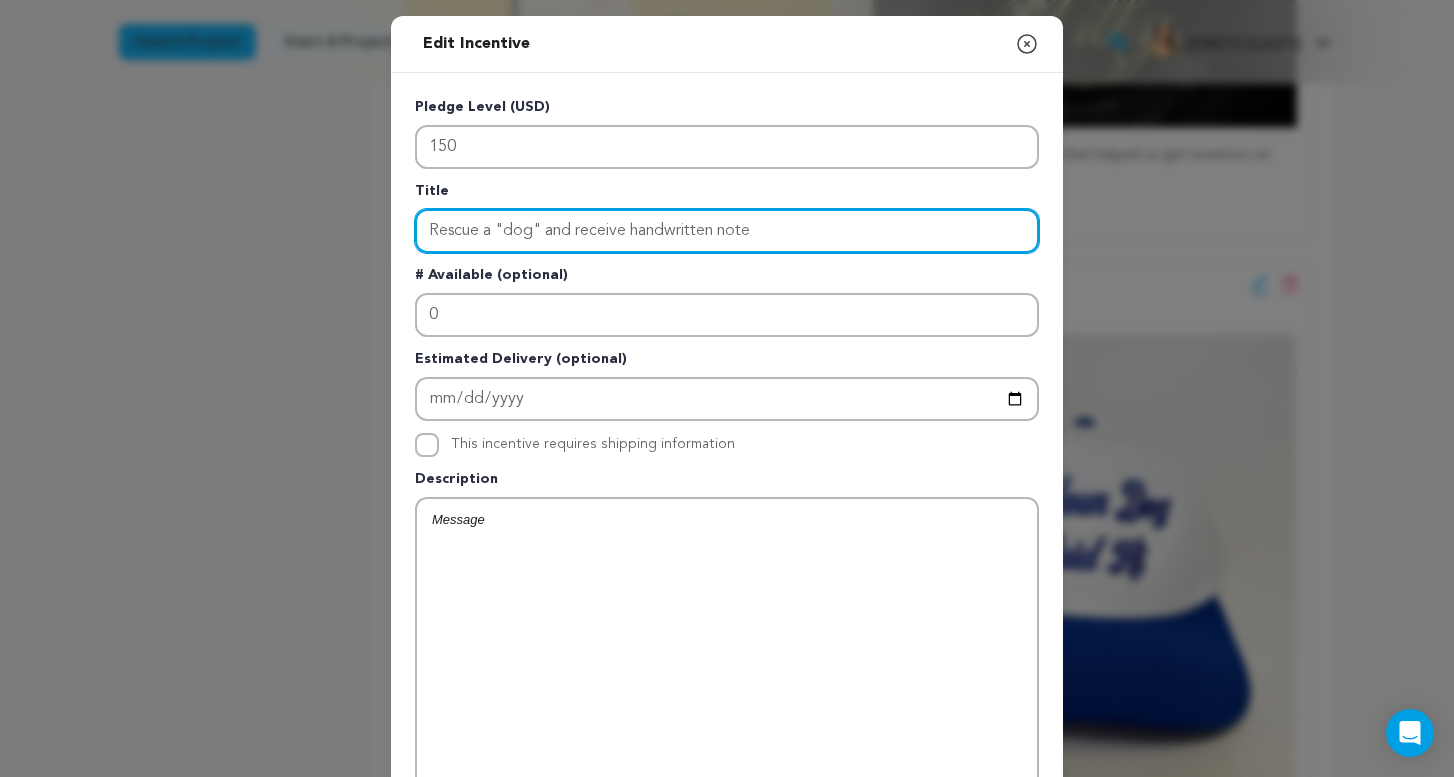 type on "Rescue a "dog" and receive handwritten note" 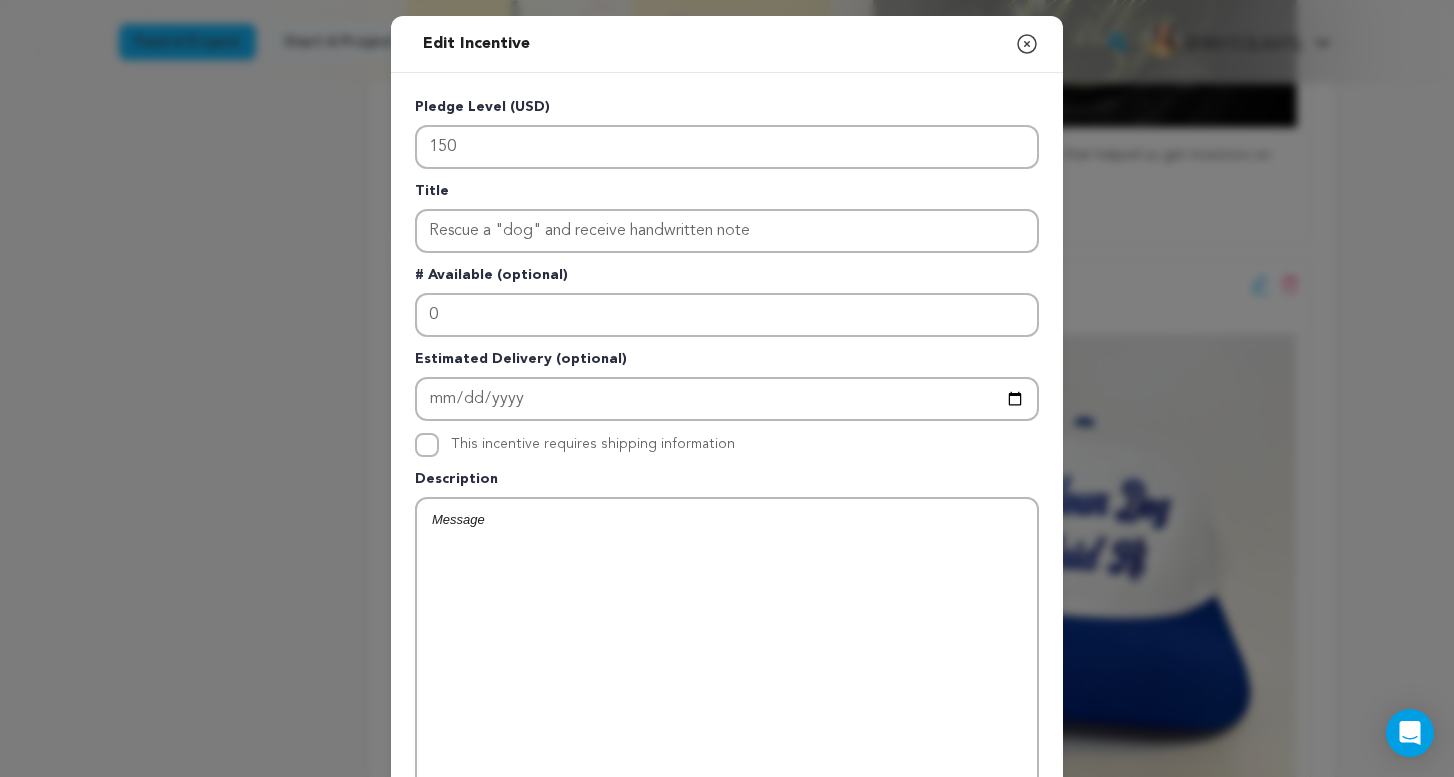 click at bounding box center [727, 649] 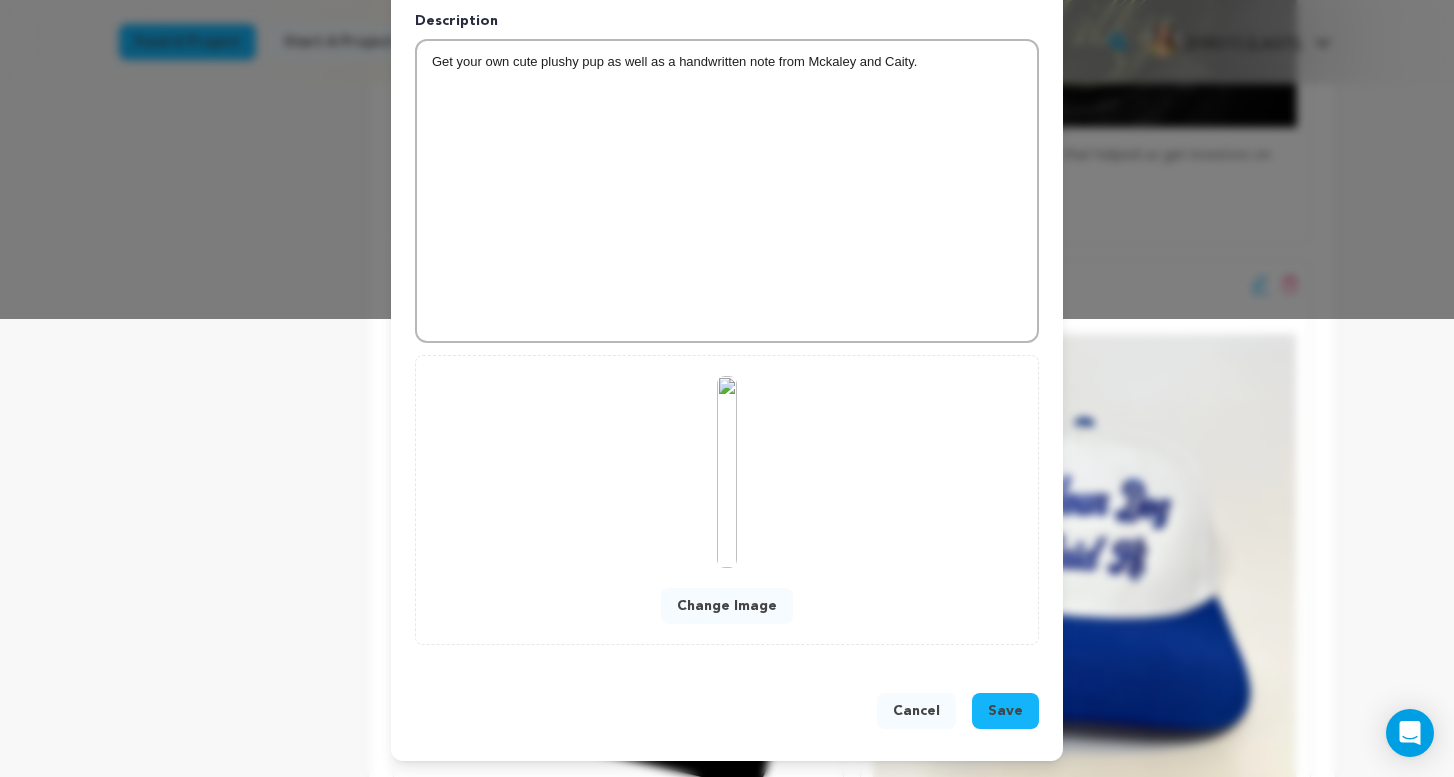 scroll, scrollTop: 458, scrollLeft: 0, axis: vertical 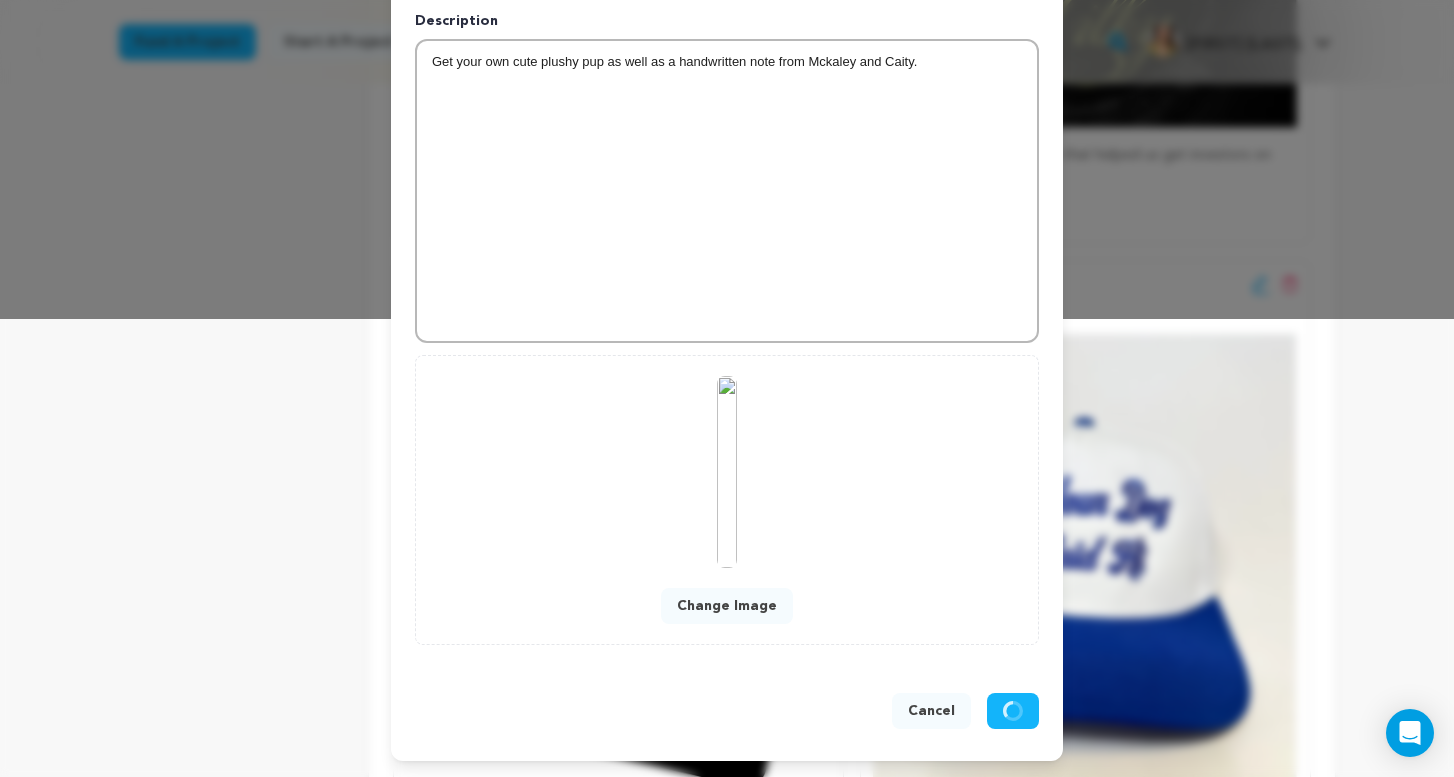 click on "Change Image" at bounding box center (727, 606) 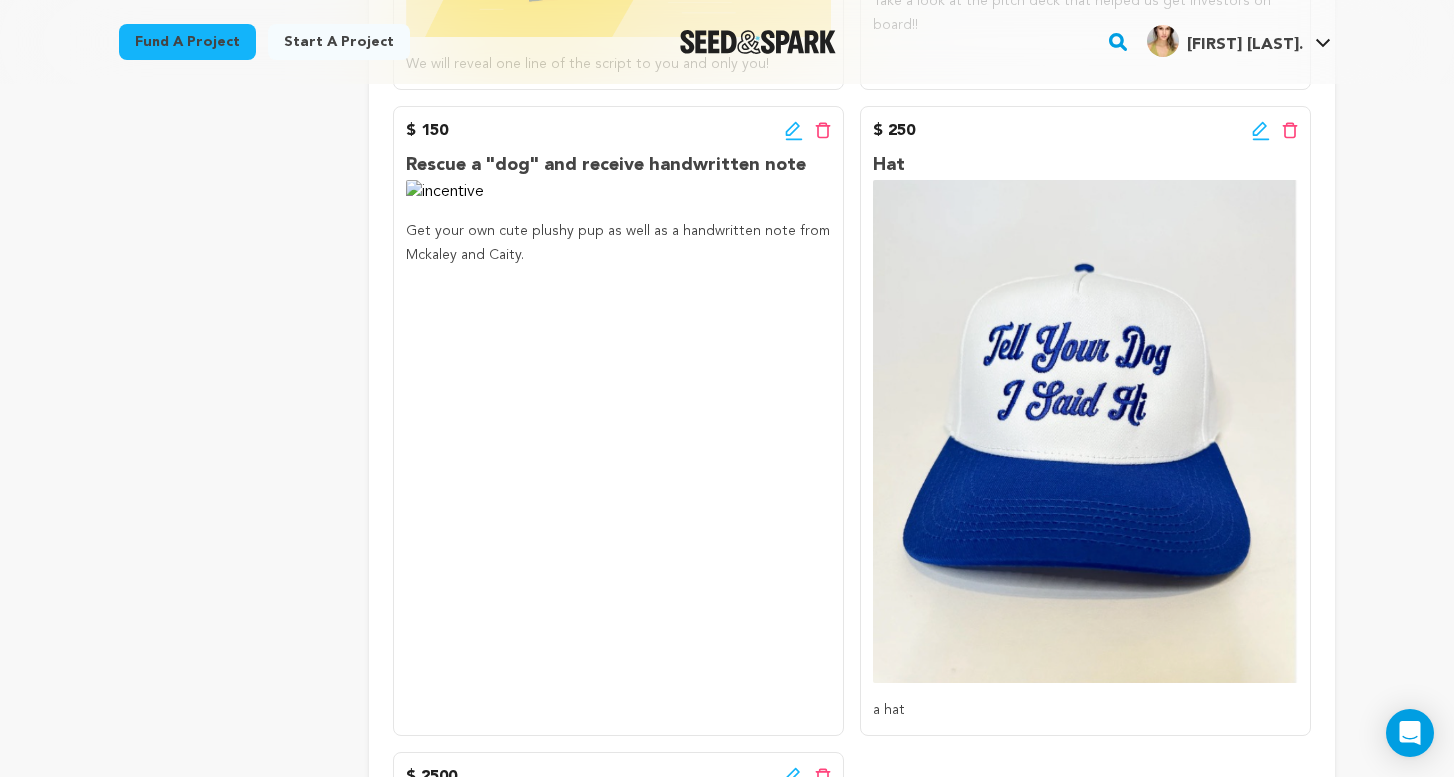 scroll, scrollTop: 1342, scrollLeft: 0, axis: vertical 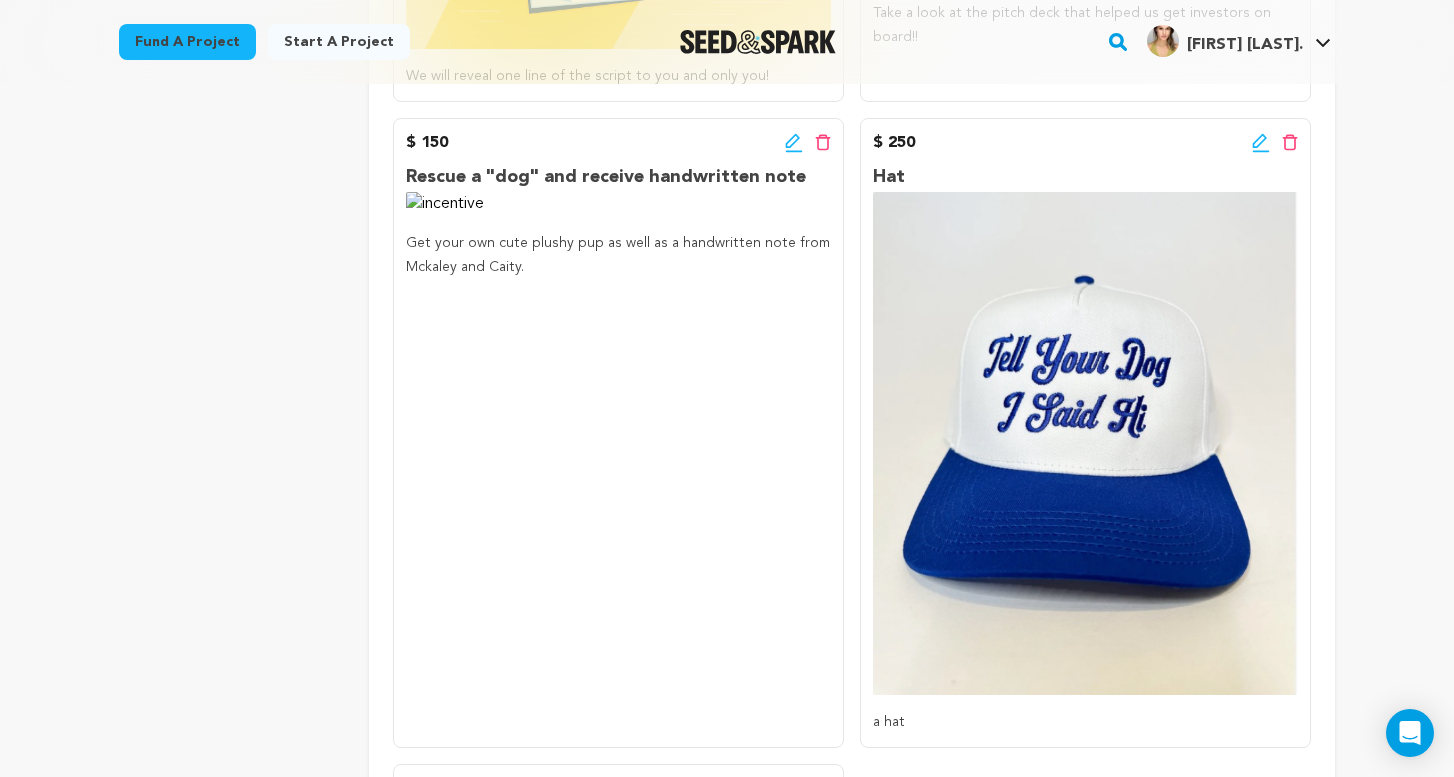 click at bounding box center [618, 204] 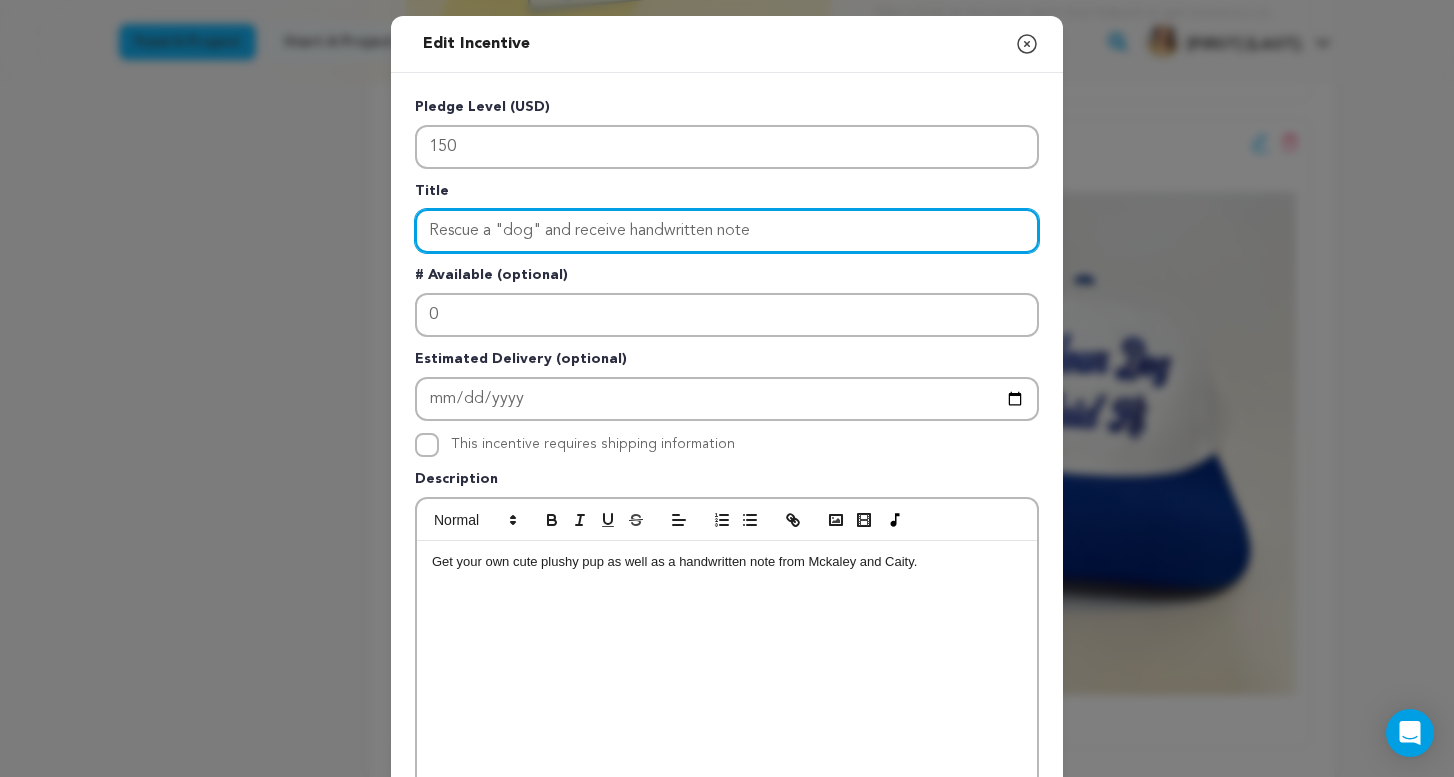 click on "Rescue a "dog" and receive handwritten note" at bounding box center (727, 231) 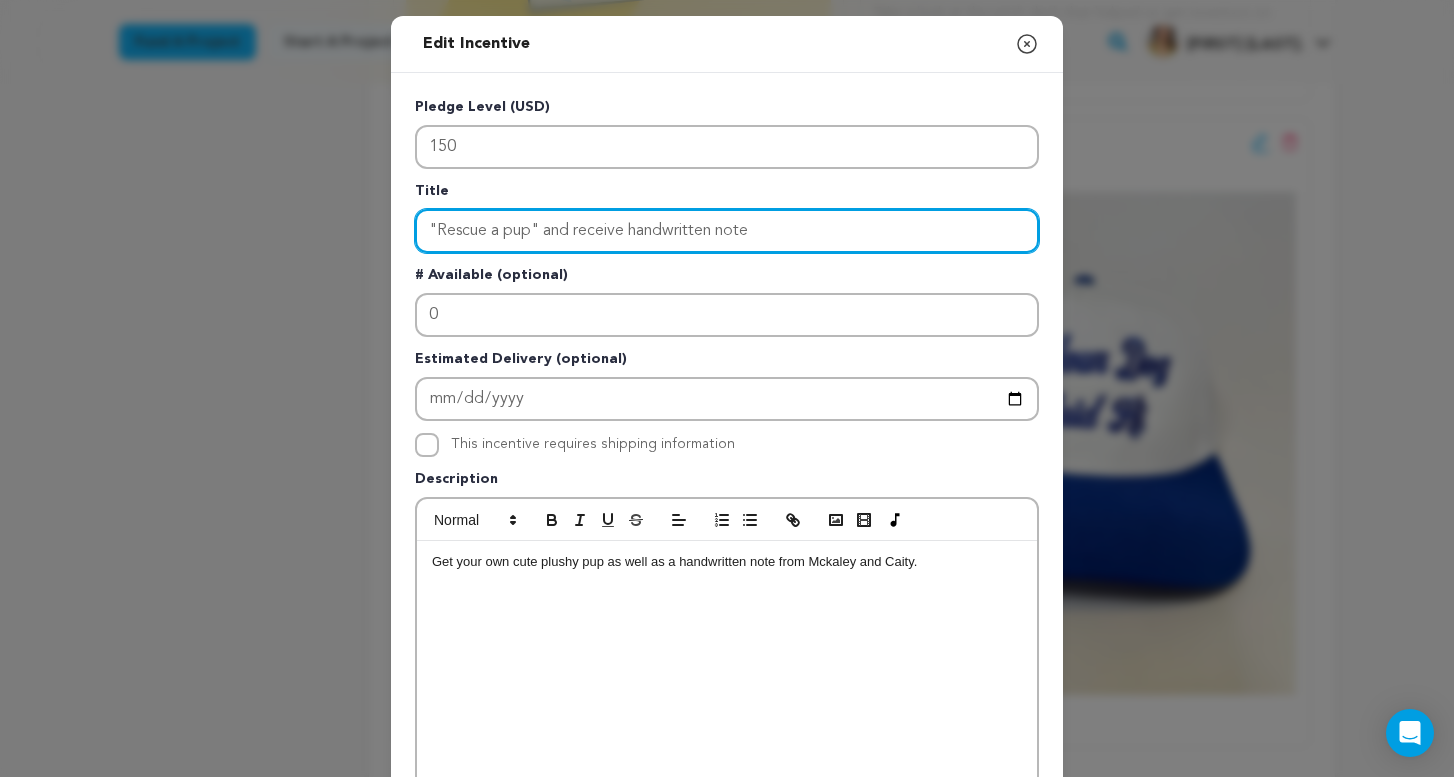 click on ""Rescue a pup" and receive handwritten note" at bounding box center [727, 231] 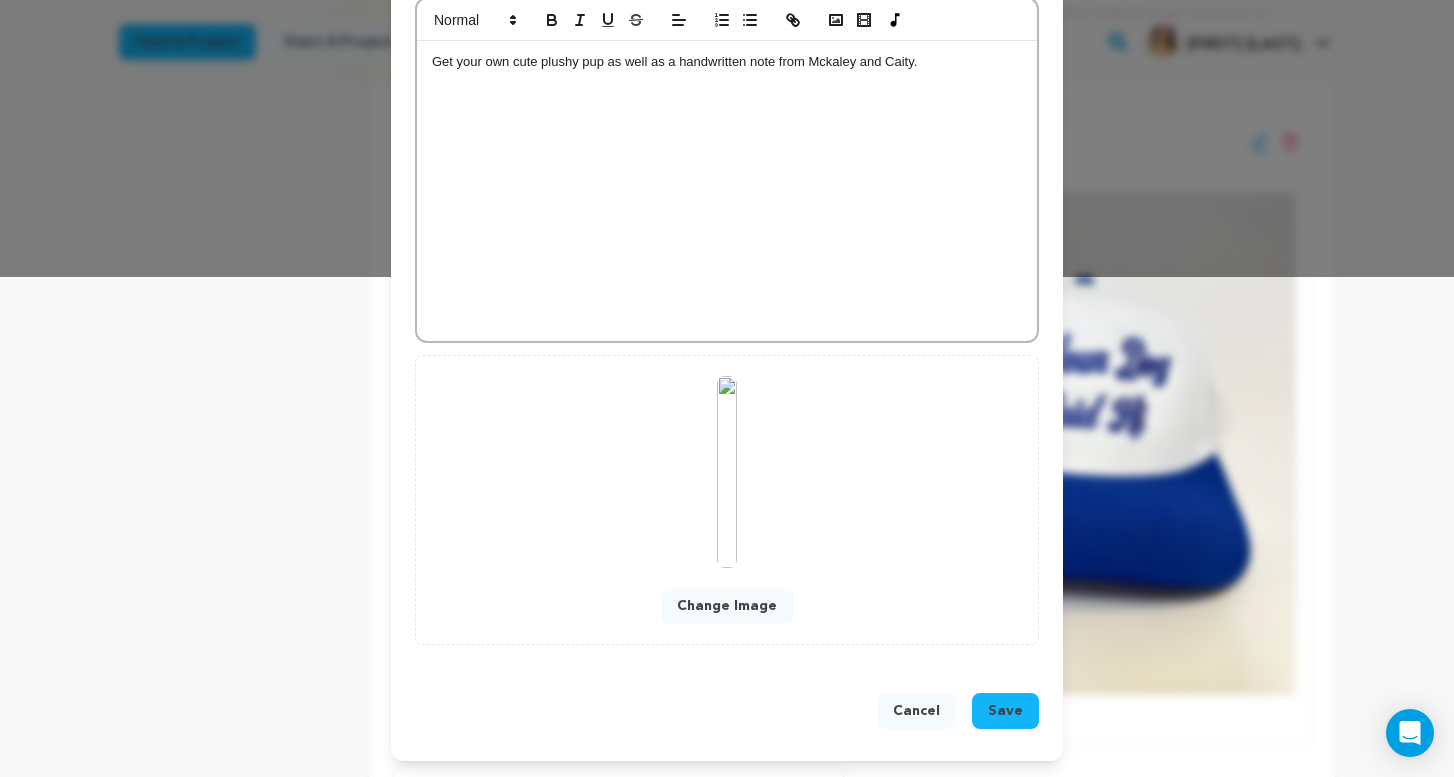 scroll, scrollTop: 0, scrollLeft: 0, axis: both 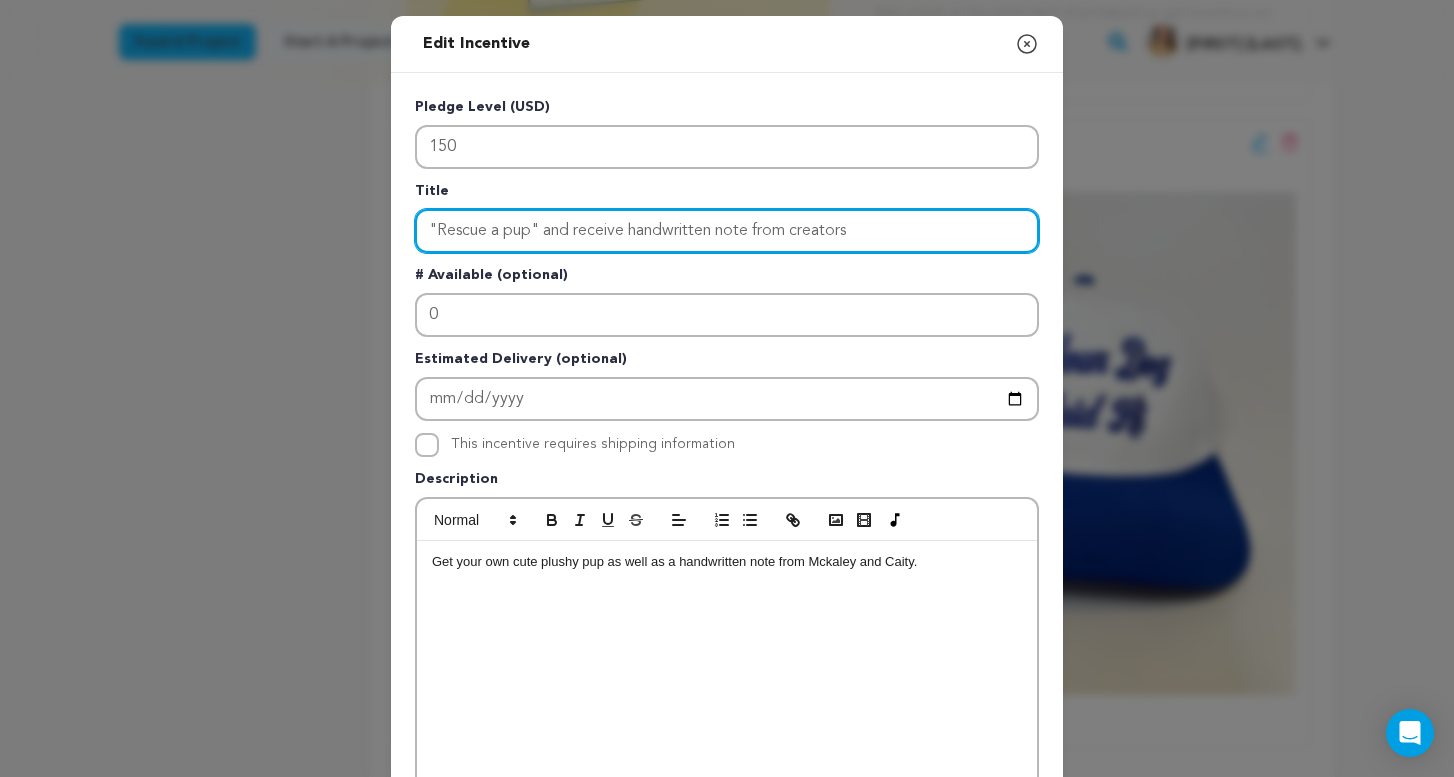 drag, startPoint x: 886, startPoint y: 223, endPoint x: 557, endPoint y: 225, distance: 329.00607 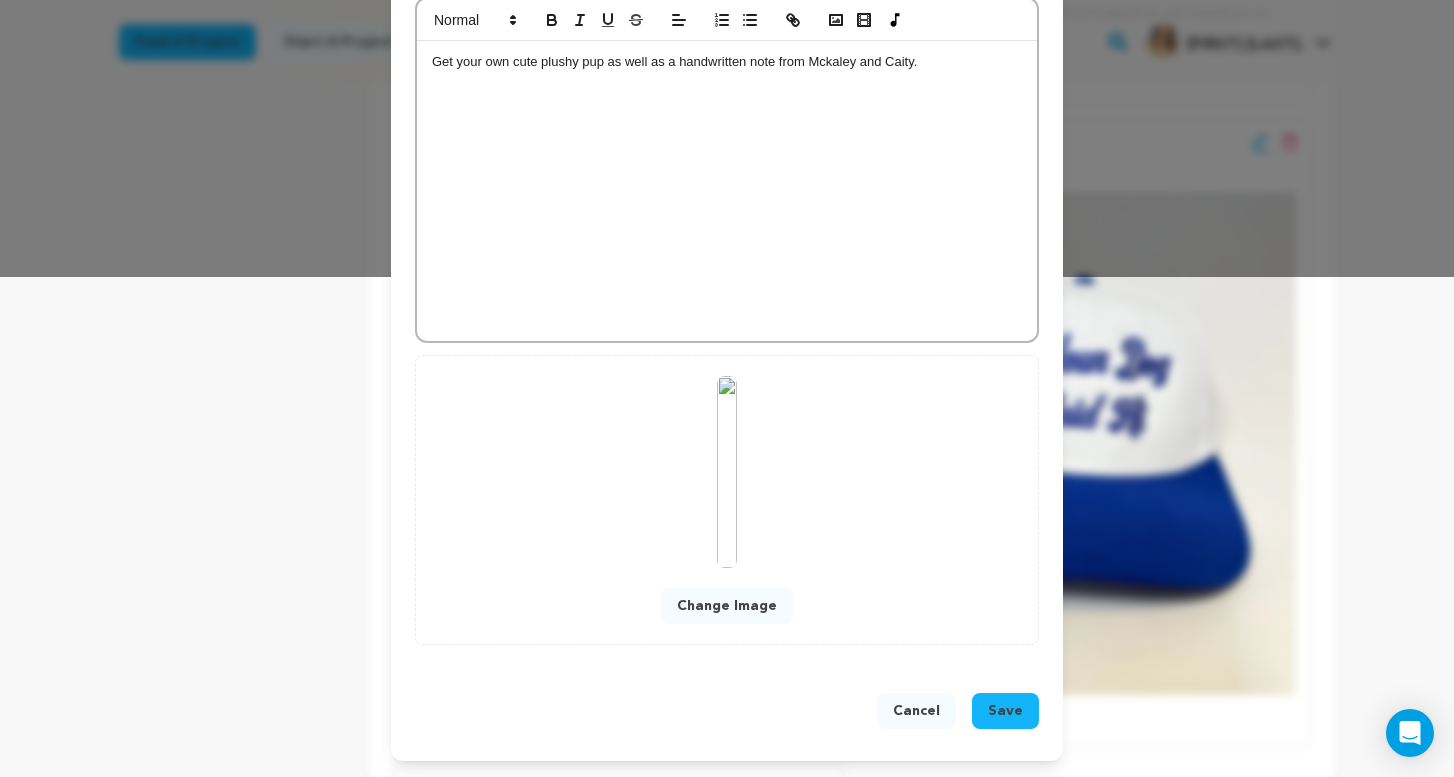 type on ""Rescue a pup" and handwritten note" 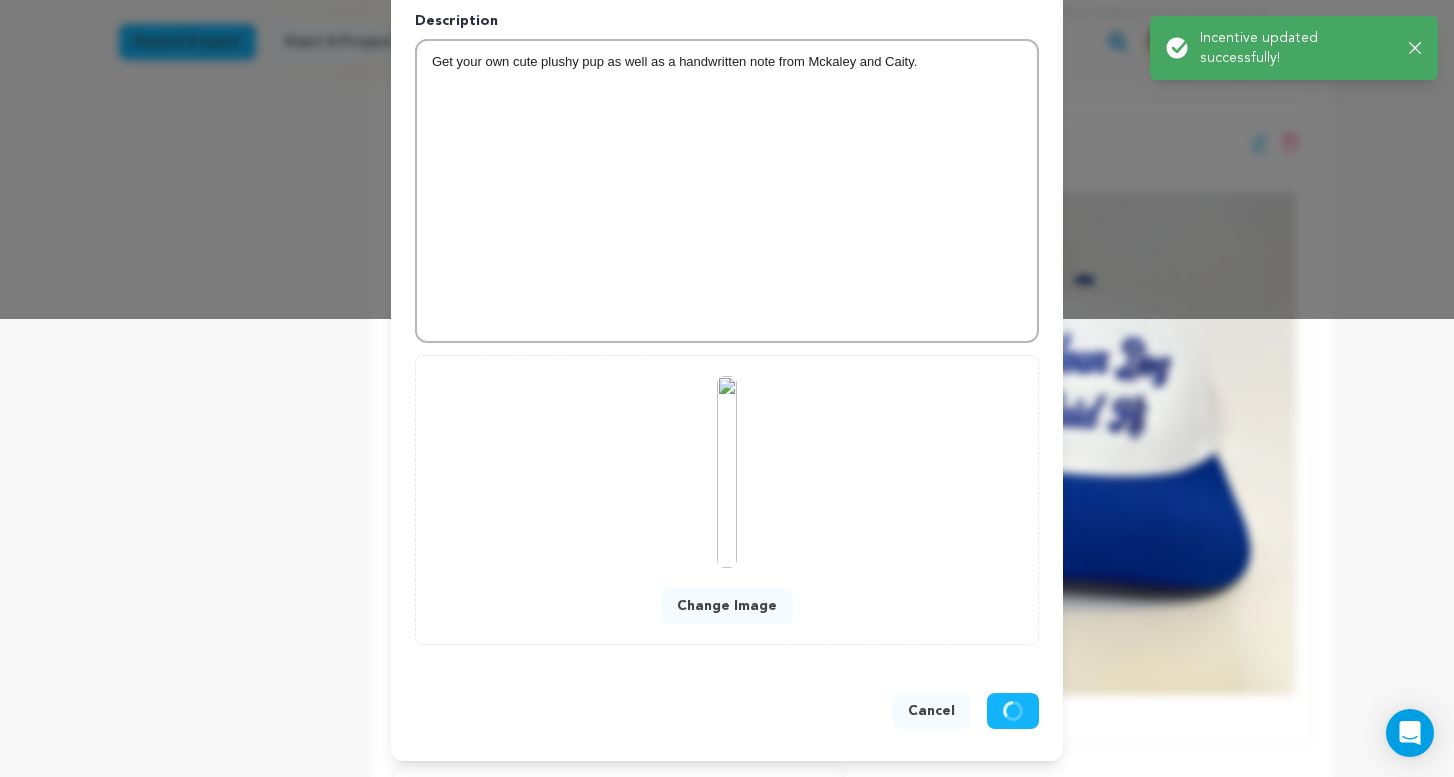 scroll, scrollTop: 458, scrollLeft: 0, axis: vertical 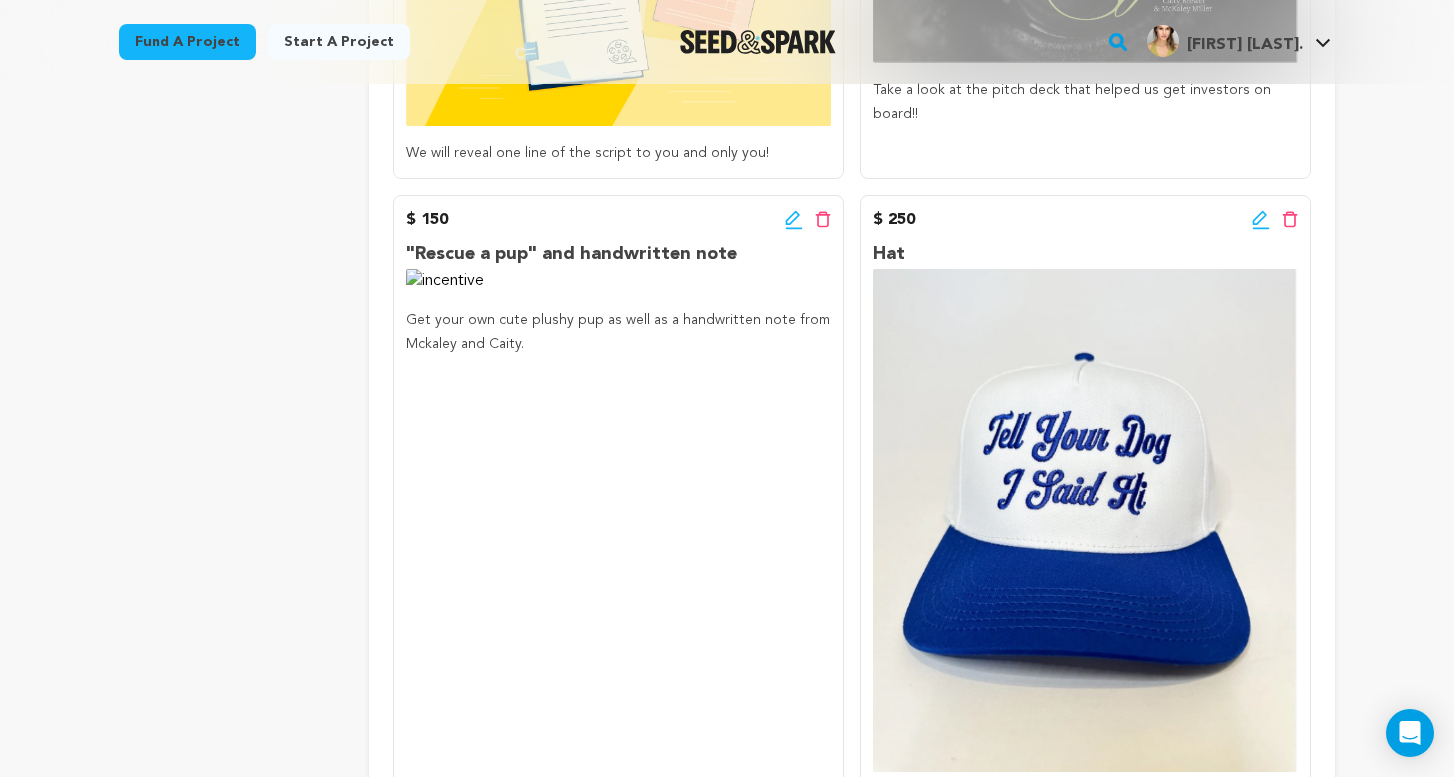 click 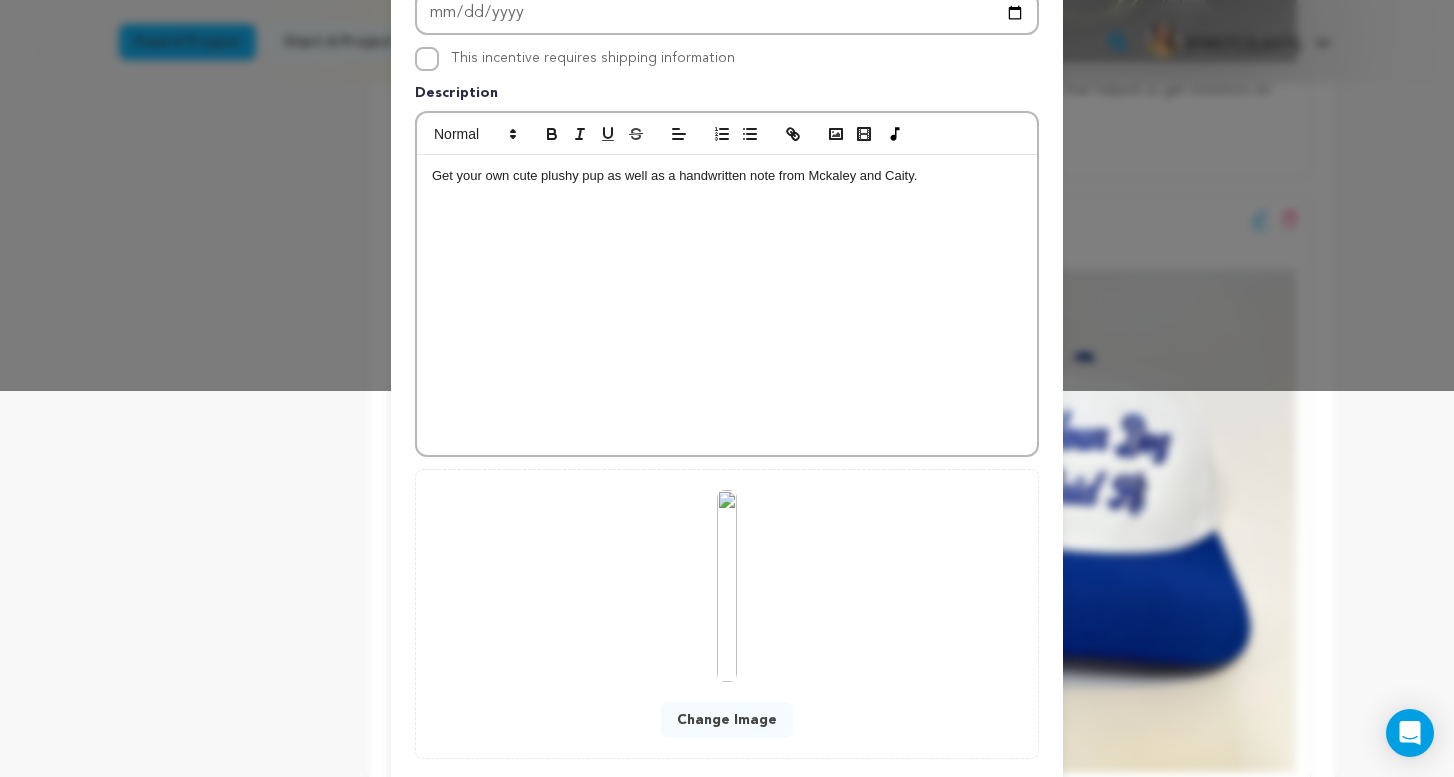 scroll, scrollTop: 421, scrollLeft: 0, axis: vertical 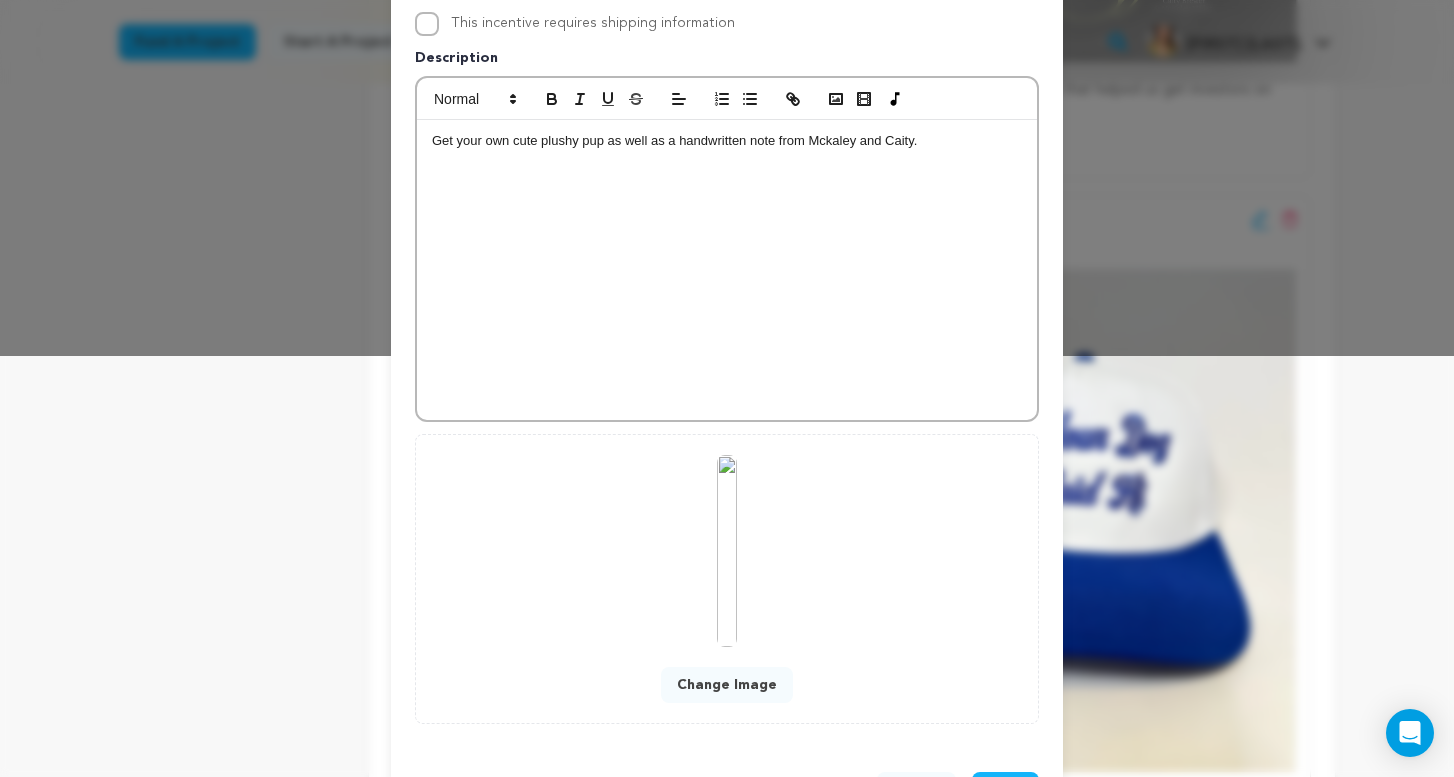 click on "Change Image" at bounding box center [727, 685] 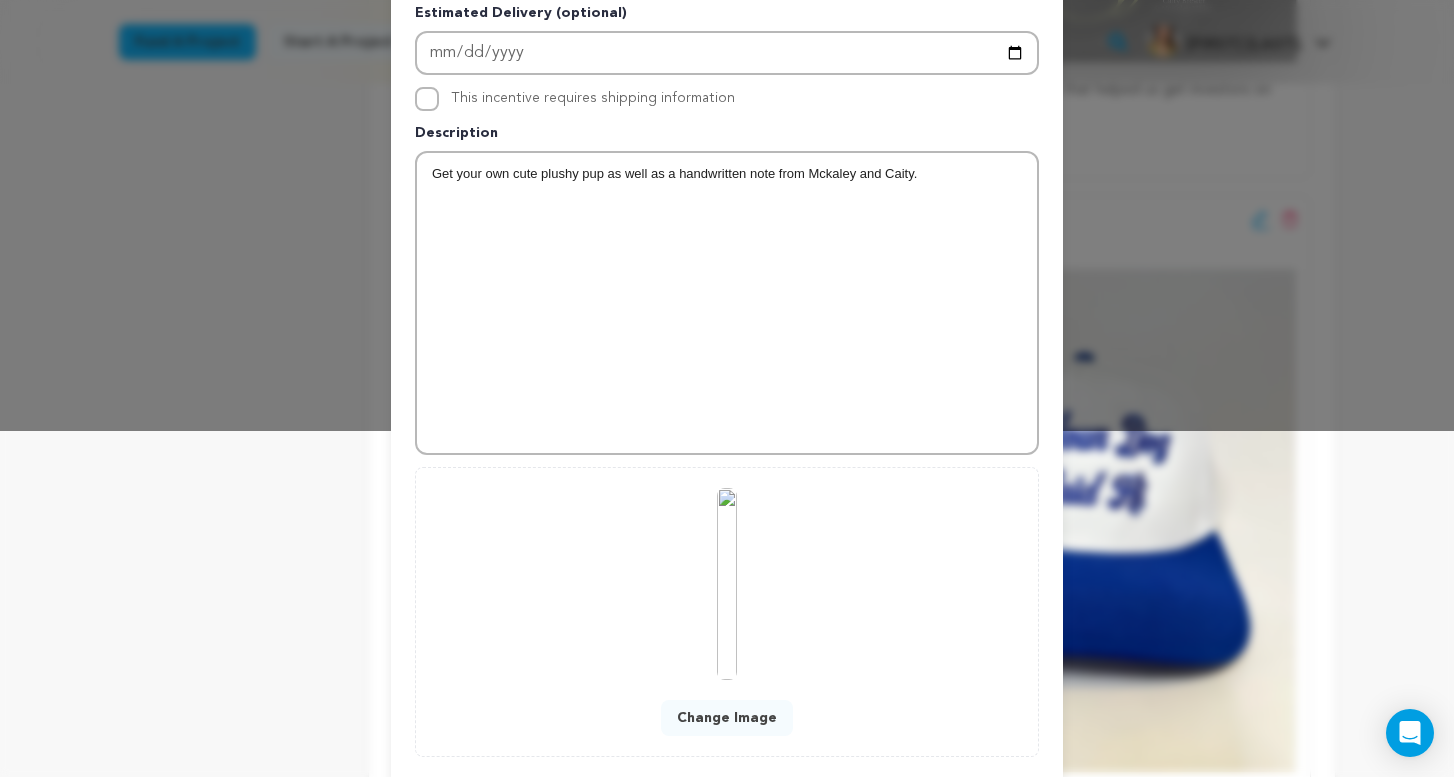 scroll, scrollTop: 351, scrollLeft: 0, axis: vertical 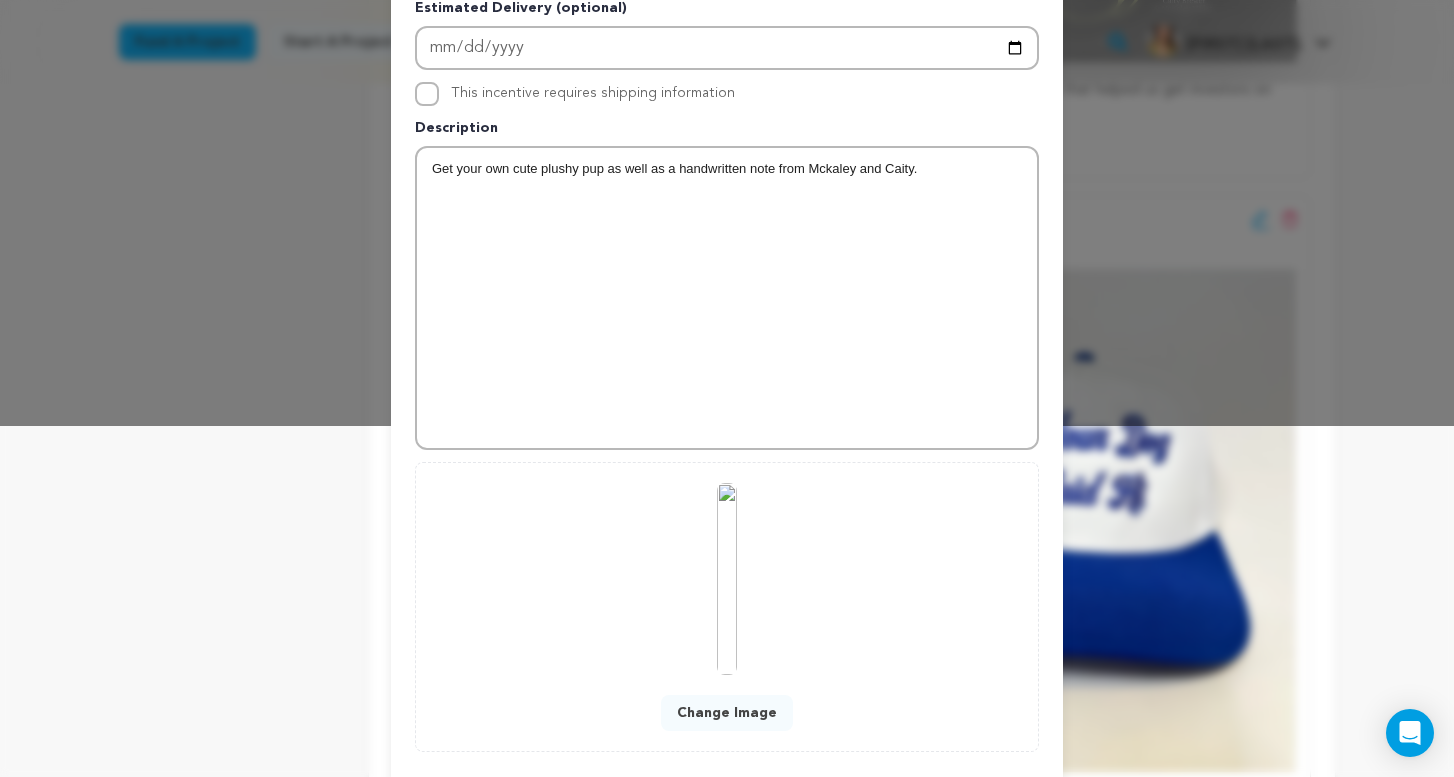 click on "Change Image" at bounding box center (727, 713) 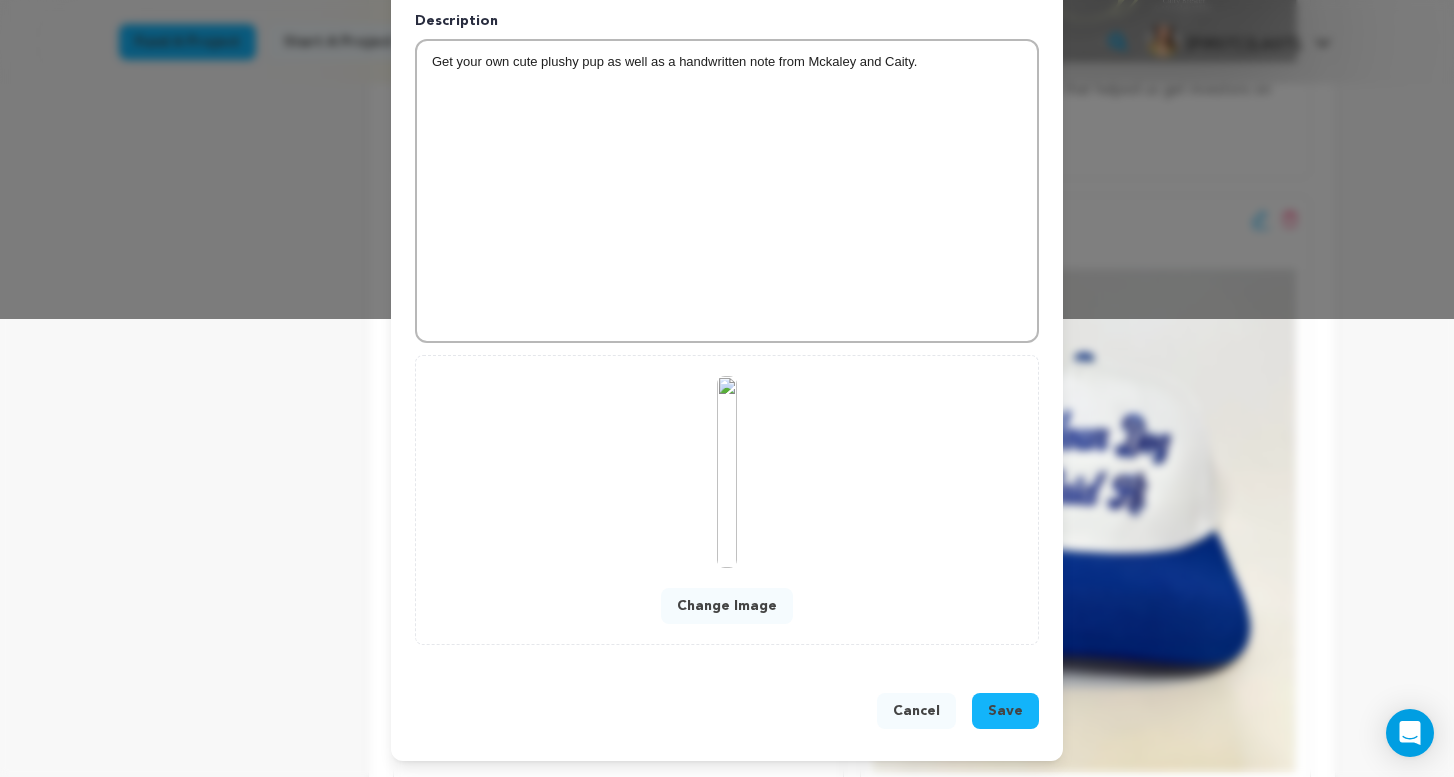 scroll, scrollTop: 458, scrollLeft: 0, axis: vertical 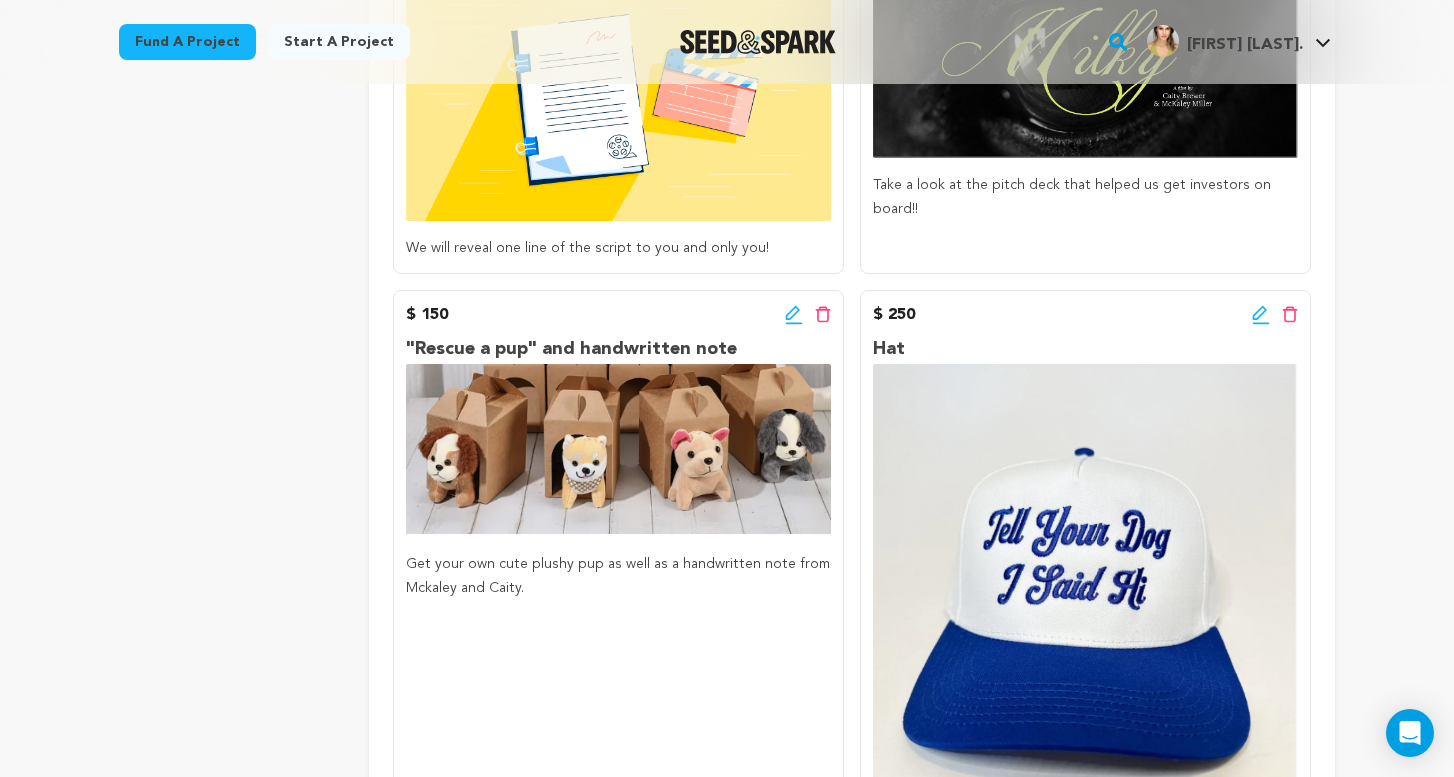 click 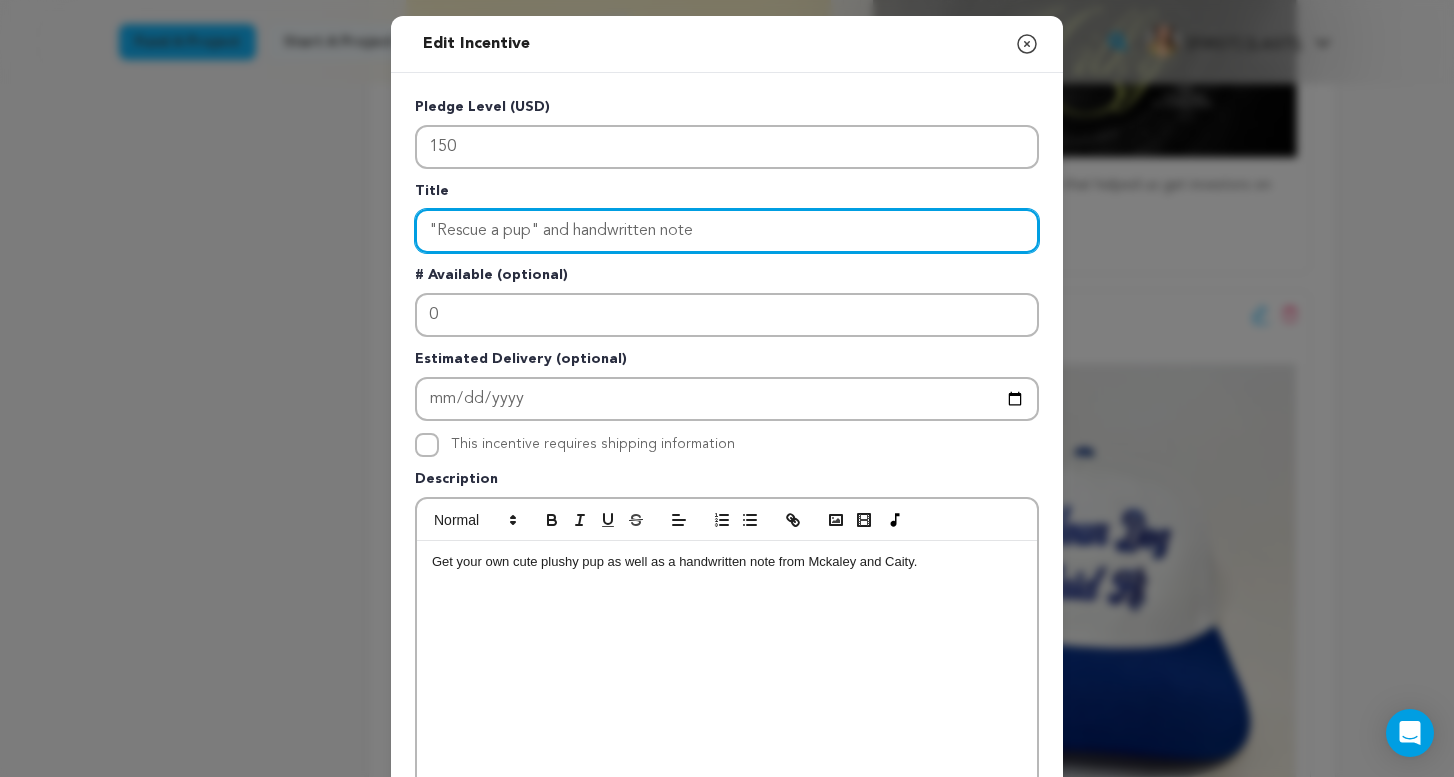 click on ""Rescue a pup" and handwritten note" at bounding box center (727, 231) 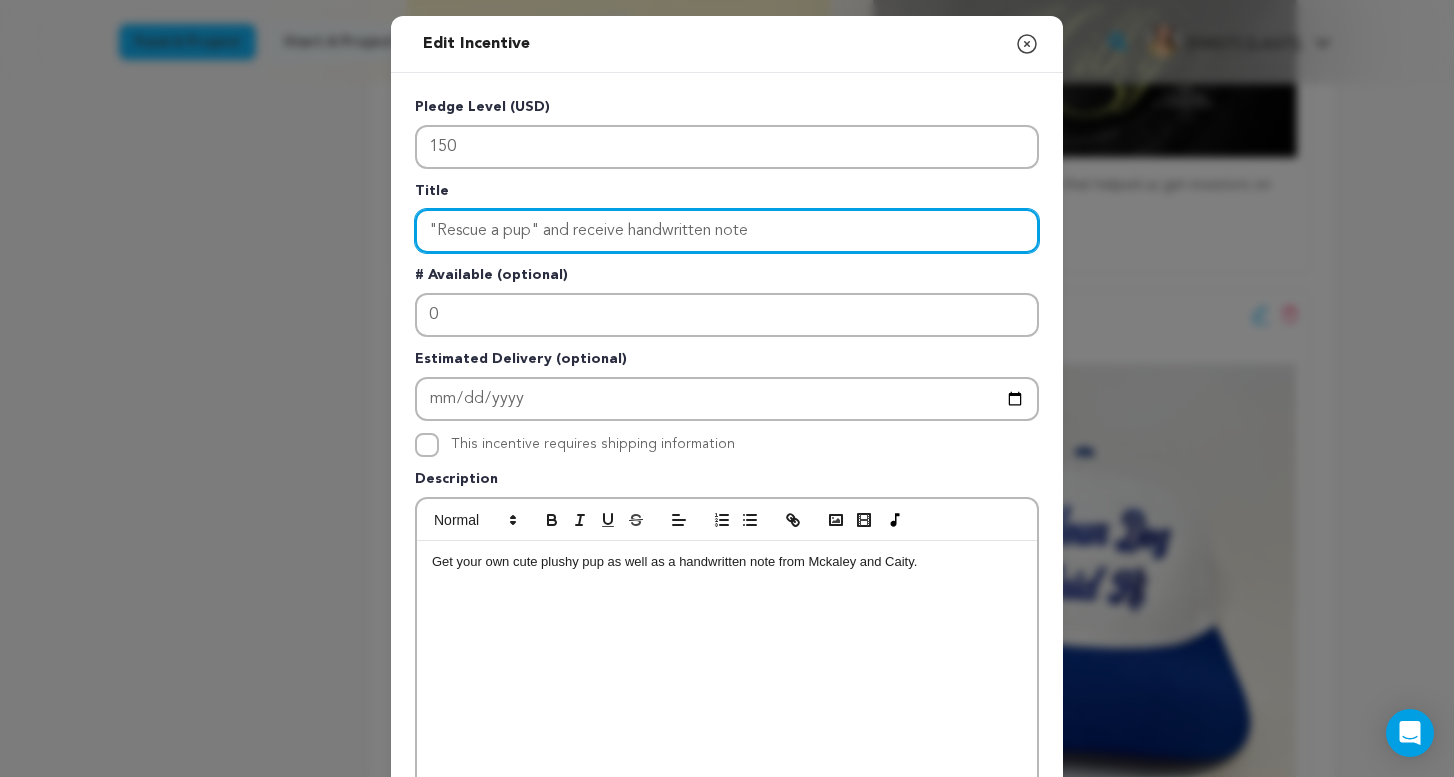 drag, startPoint x: 780, startPoint y: 231, endPoint x: 572, endPoint y: 232, distance: 208.00241 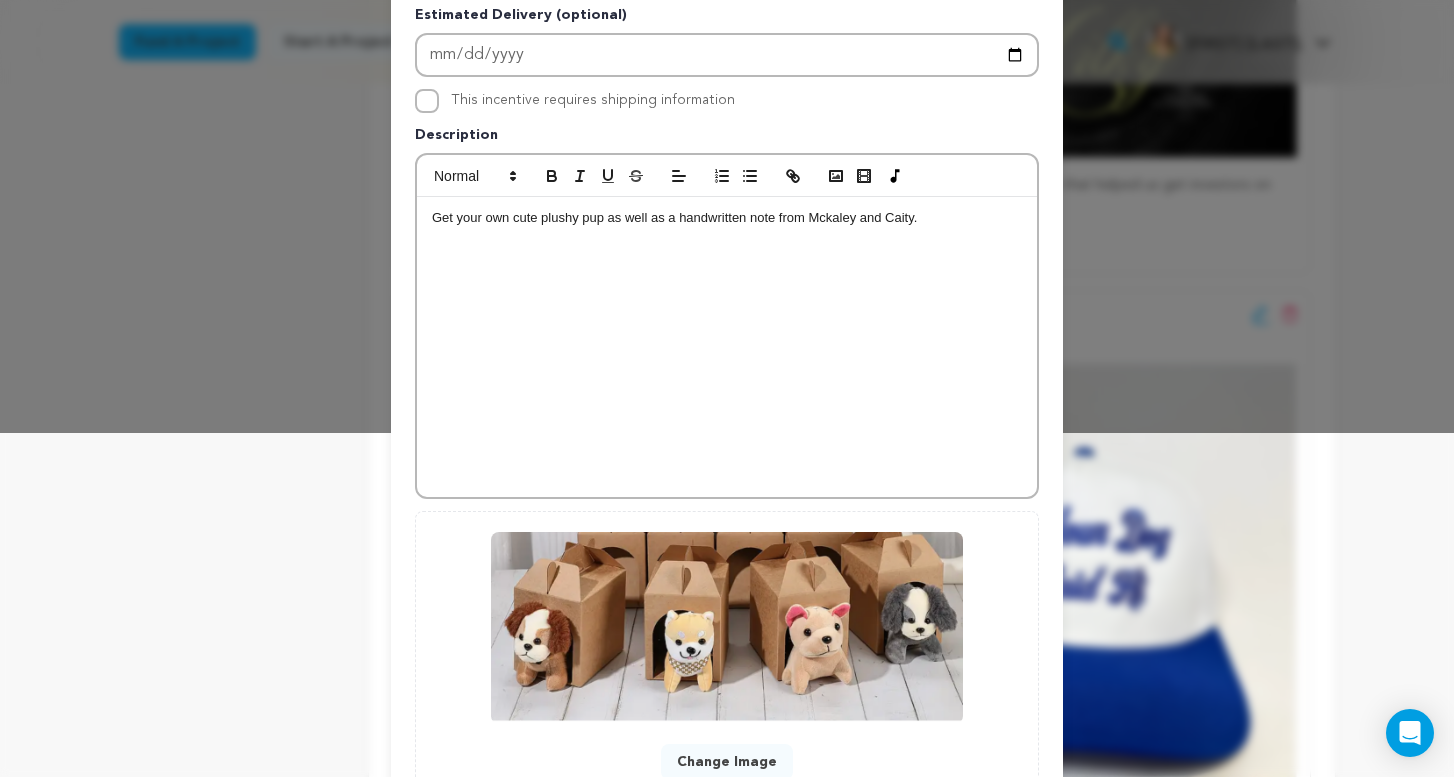 scroll, scrollTop: 360, scrollLeft: 0, axis: vertical 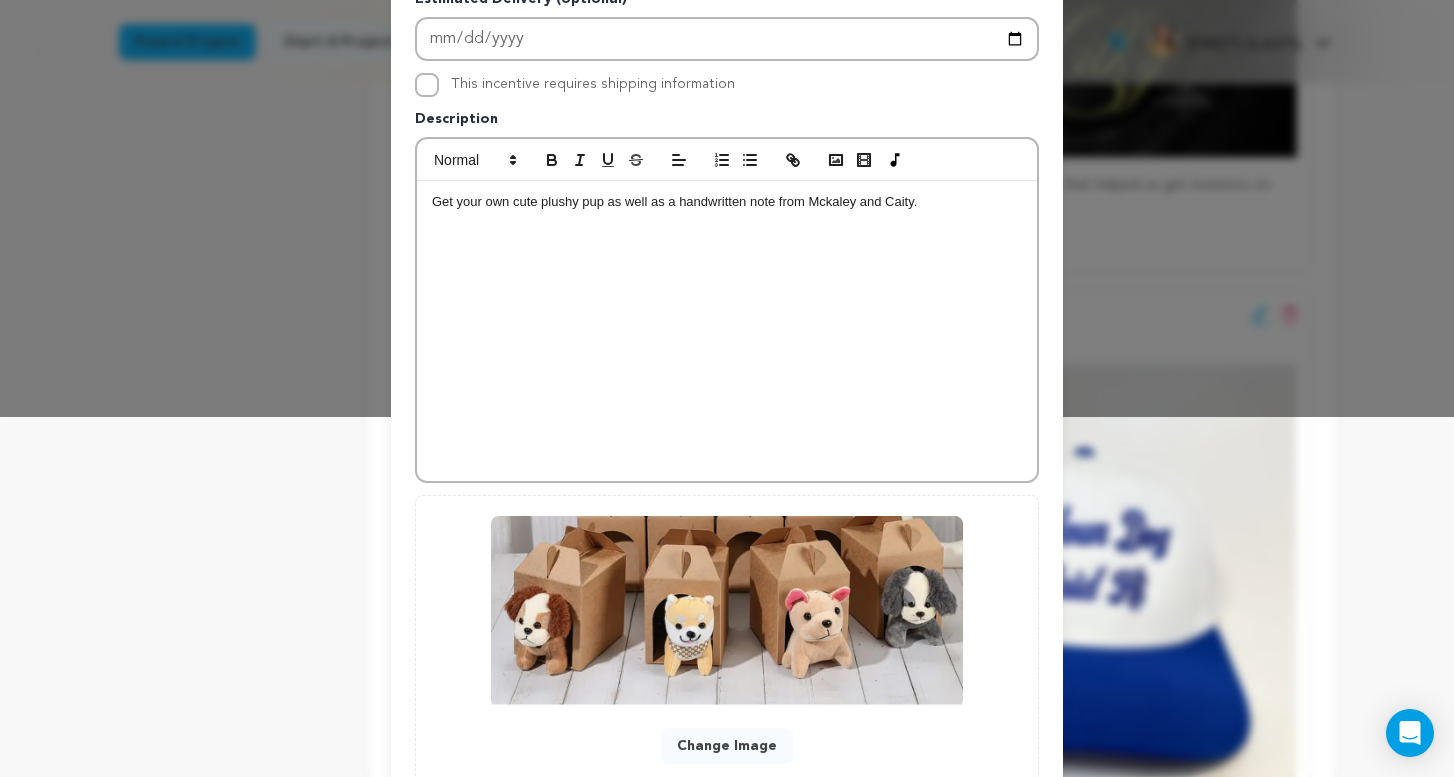 type on ""Rescue a pup"" 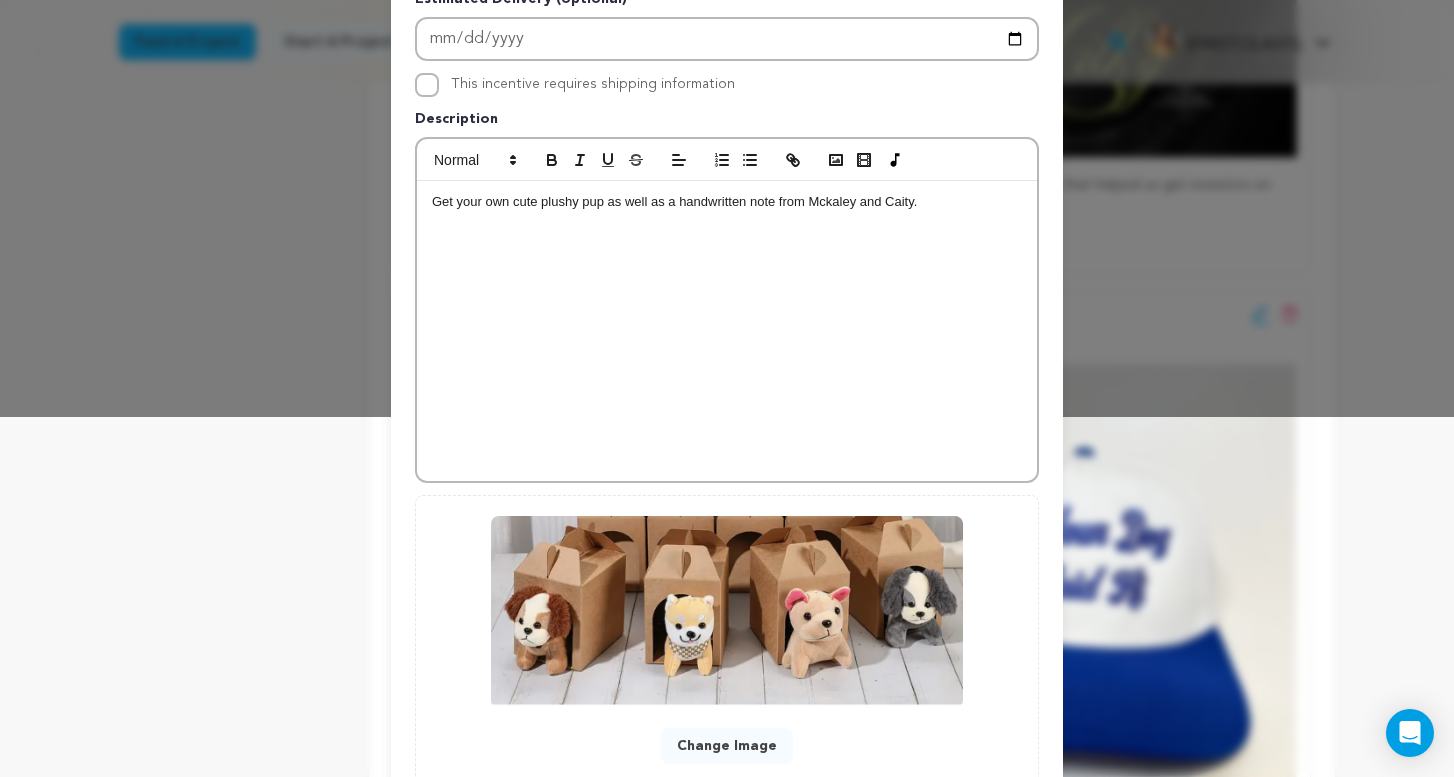 type 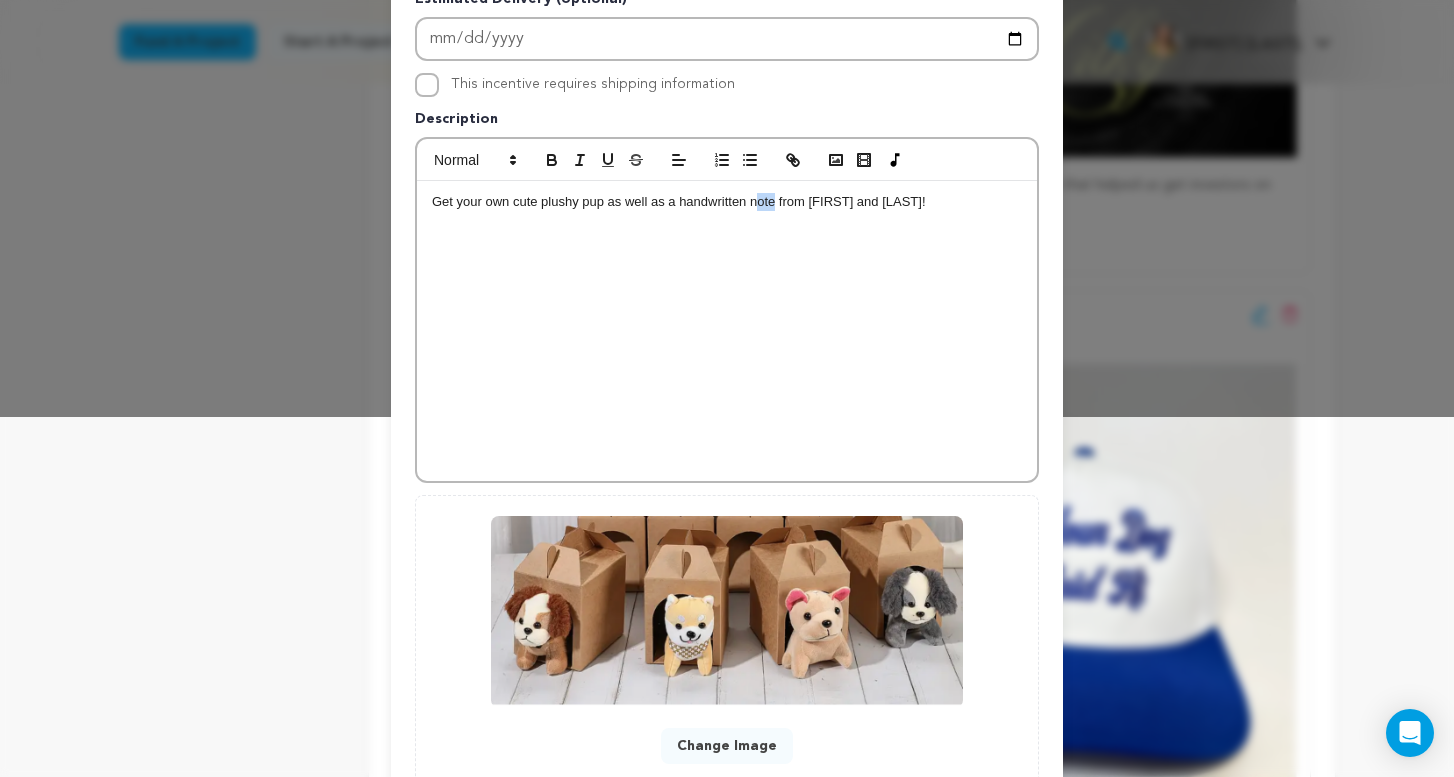drag, startPoint x: 777, startPoint y: 204, endPoint x: 754, endPoint y: 204, distance: 23 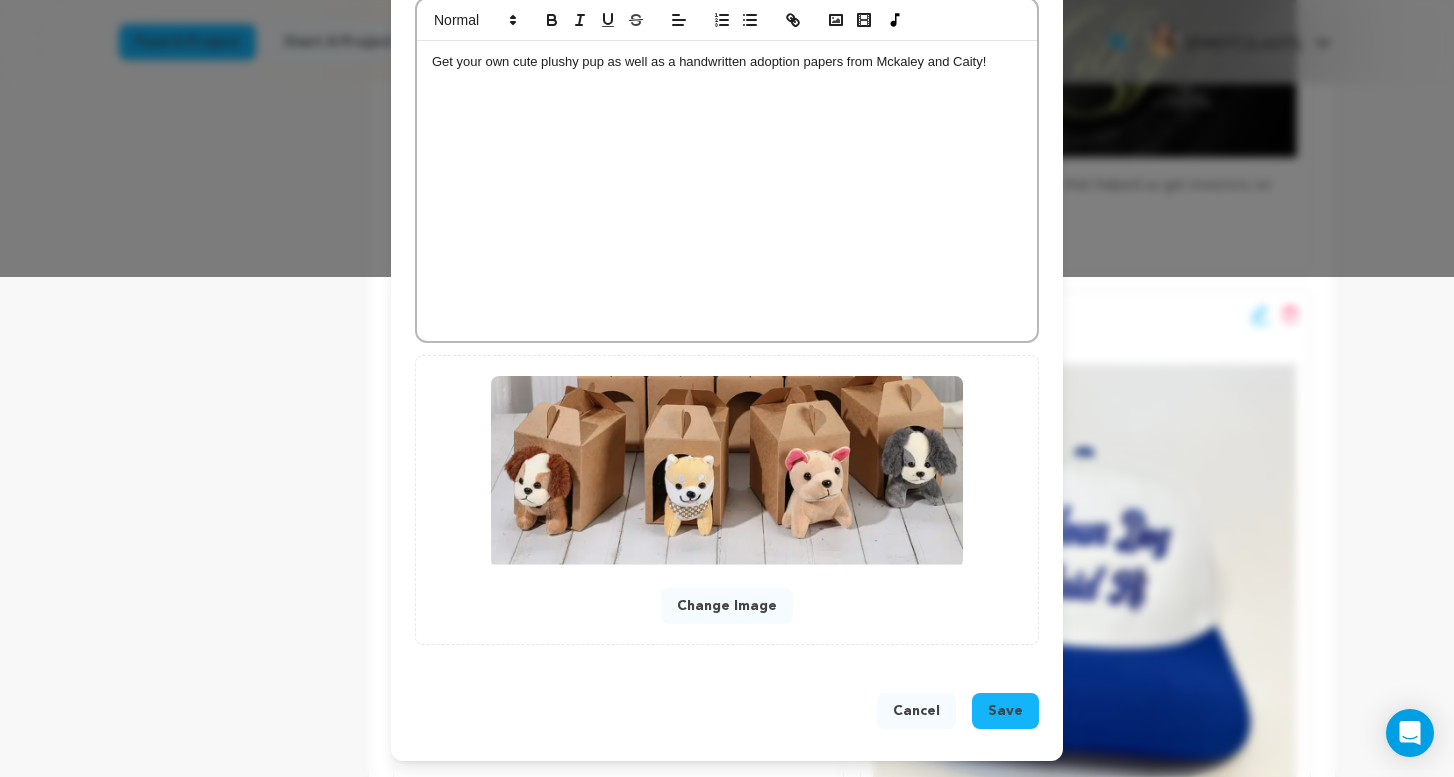 scroll, scrollTop: 501, scrollLeft: 0, axis: vertical 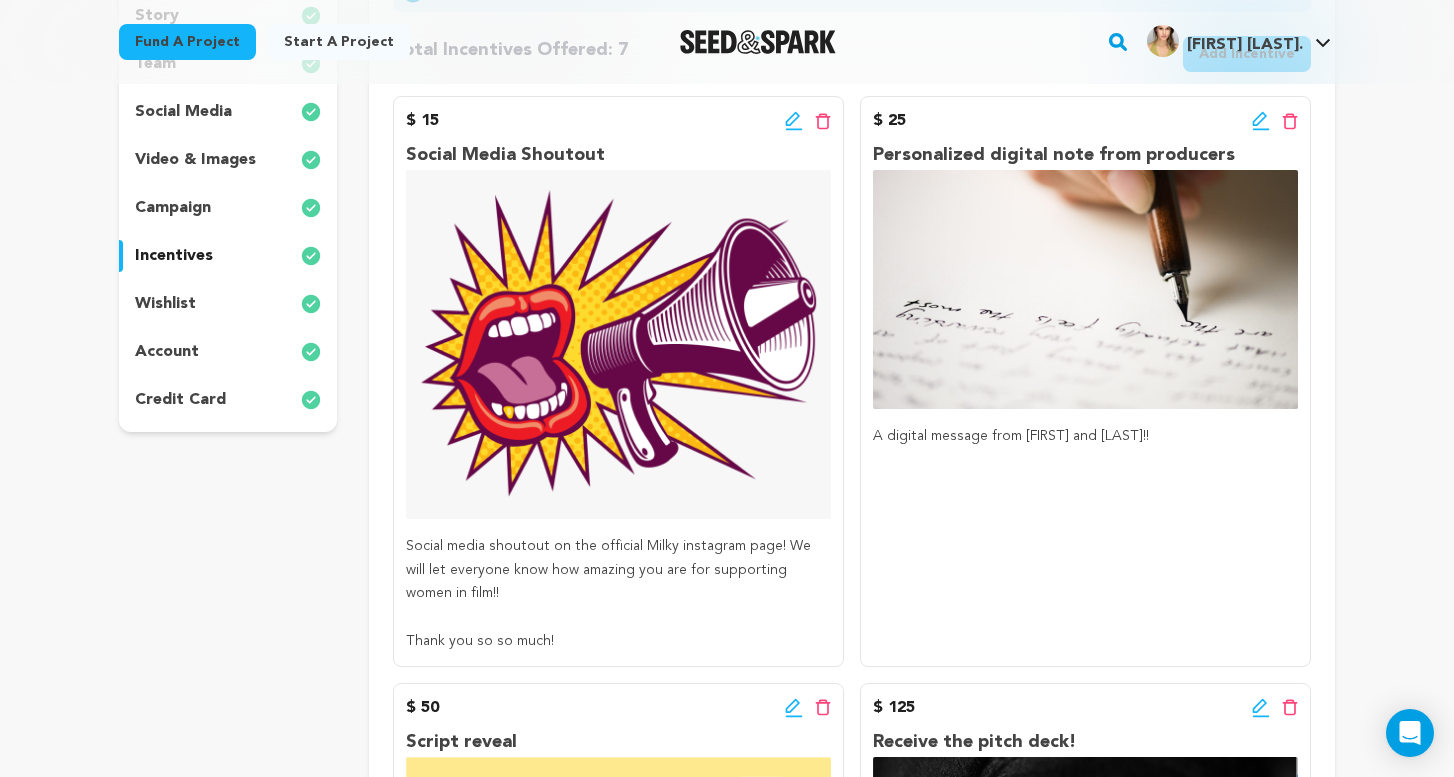 click 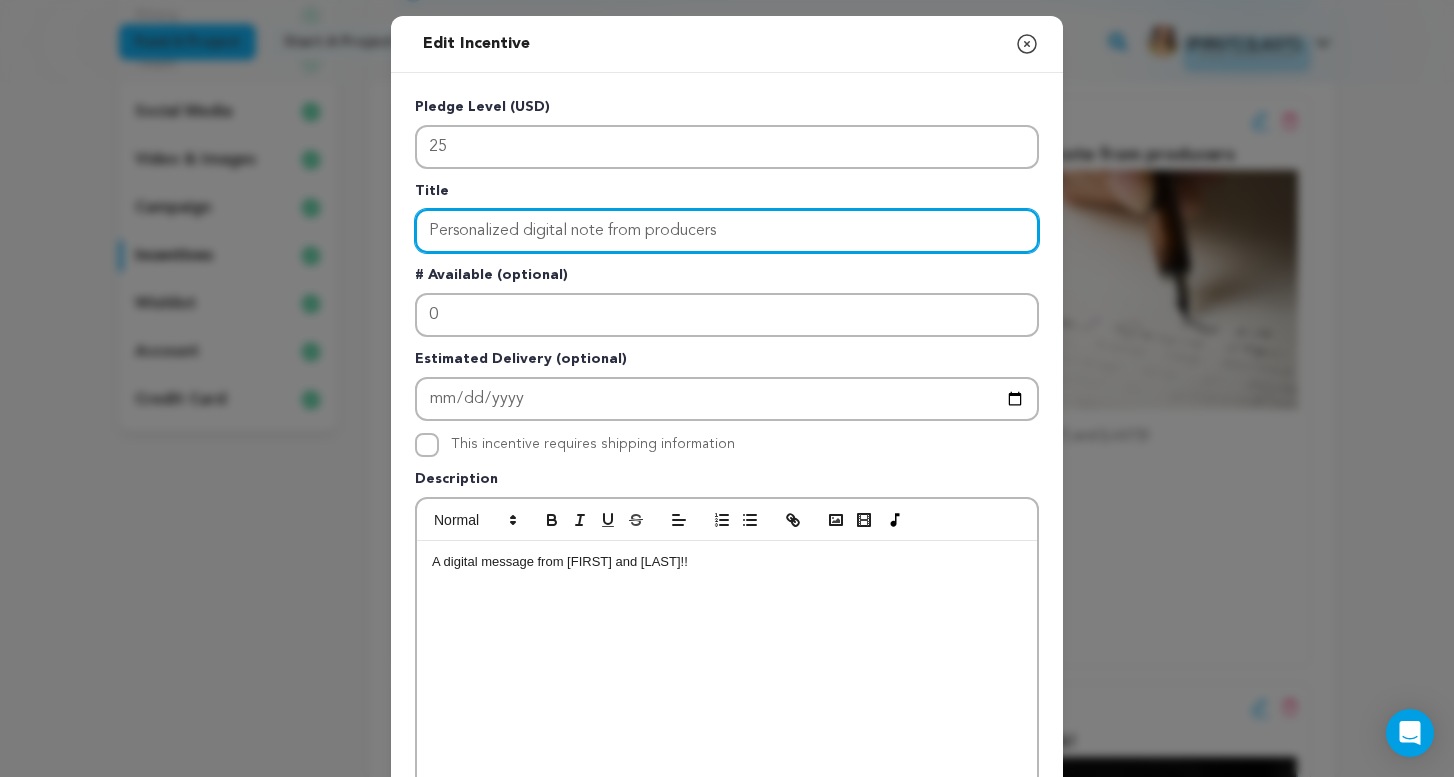drag, startPoint x: 699, startPoint y: 226, endPoint x: 191, endPoint y: 207, distance: 508.3552 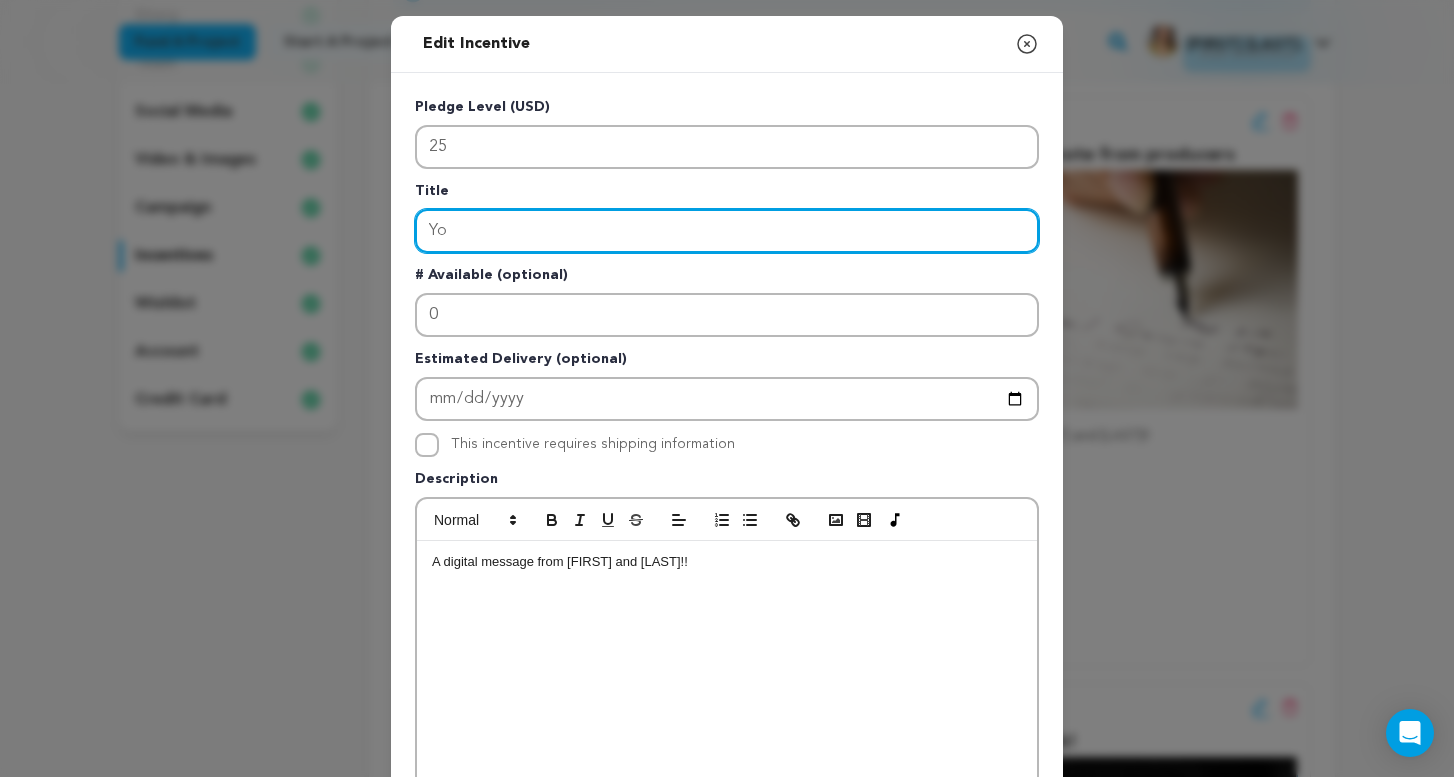 type on "Y" 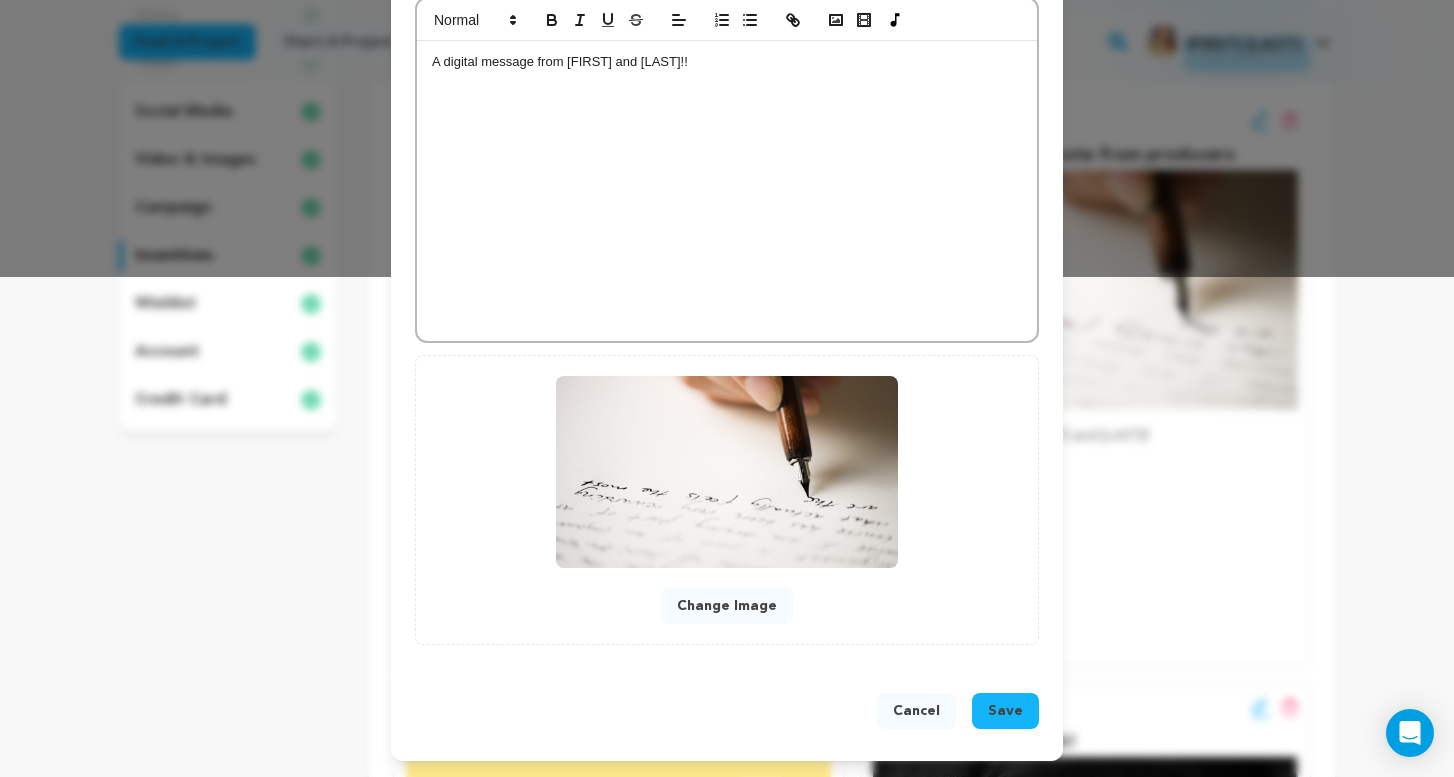 scroll, scrollTop: 501, scrollLeft: 0, axis: vertical 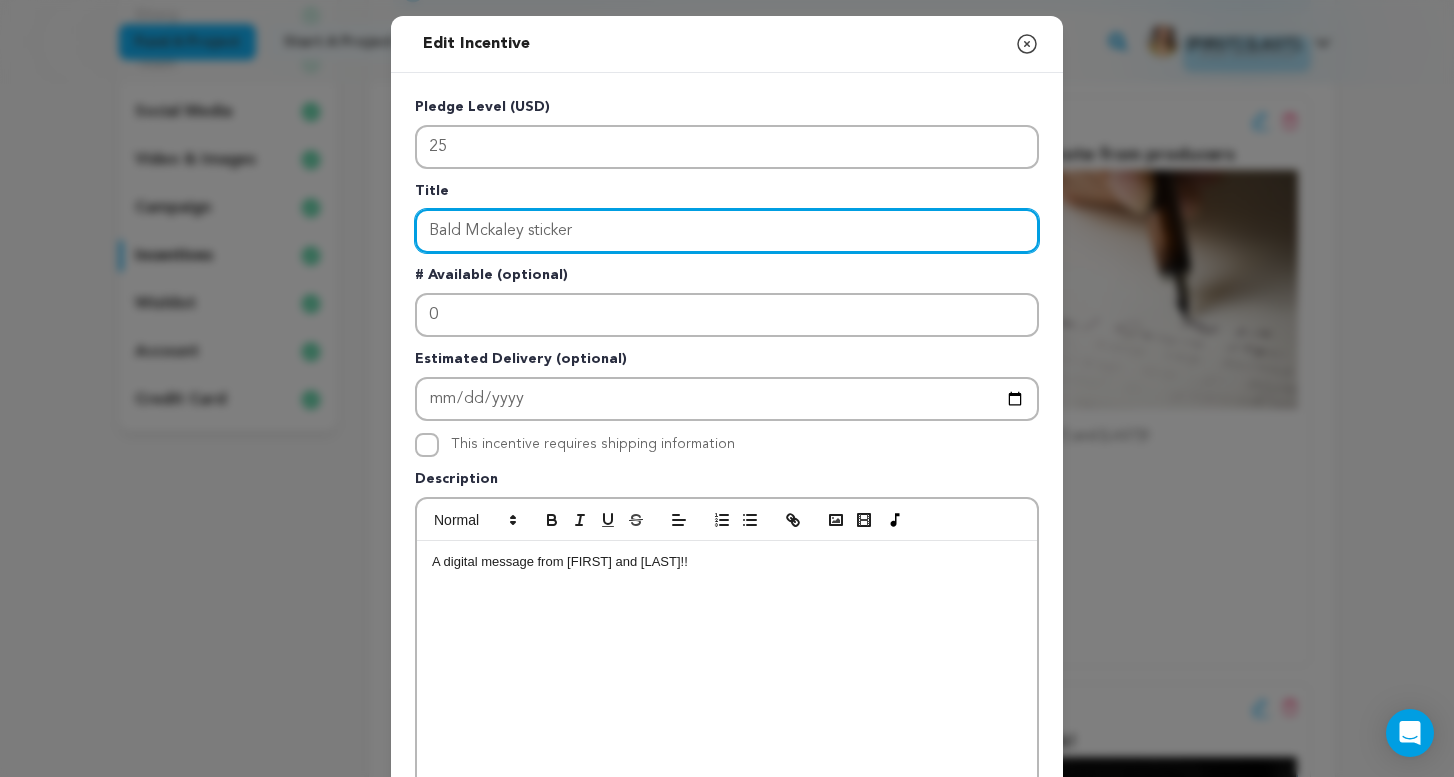 drag, startPoint x: 593, startPoint y: 224, endPoint x: 267, endPoint y: 158, distance: 332.6139 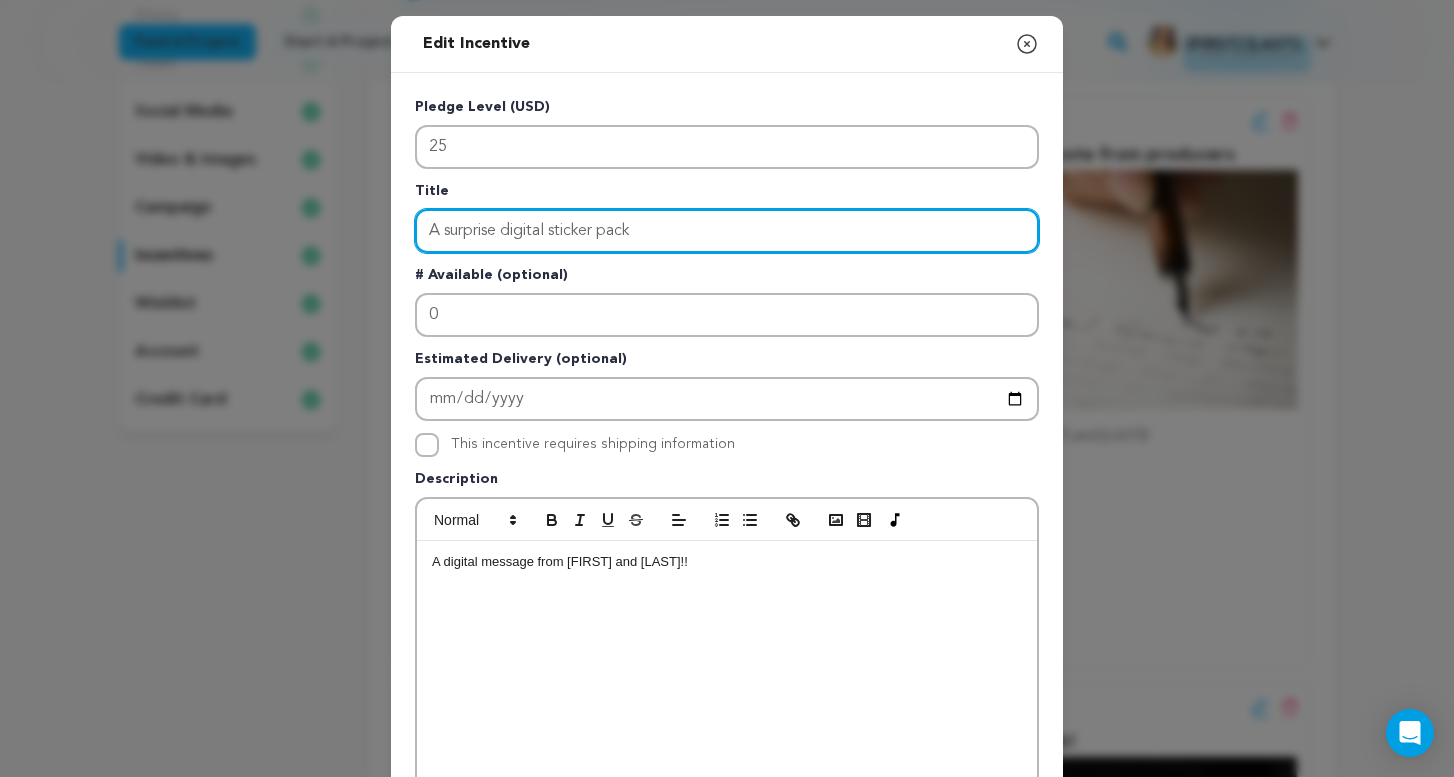 type on "A surprise digital sticker pack" 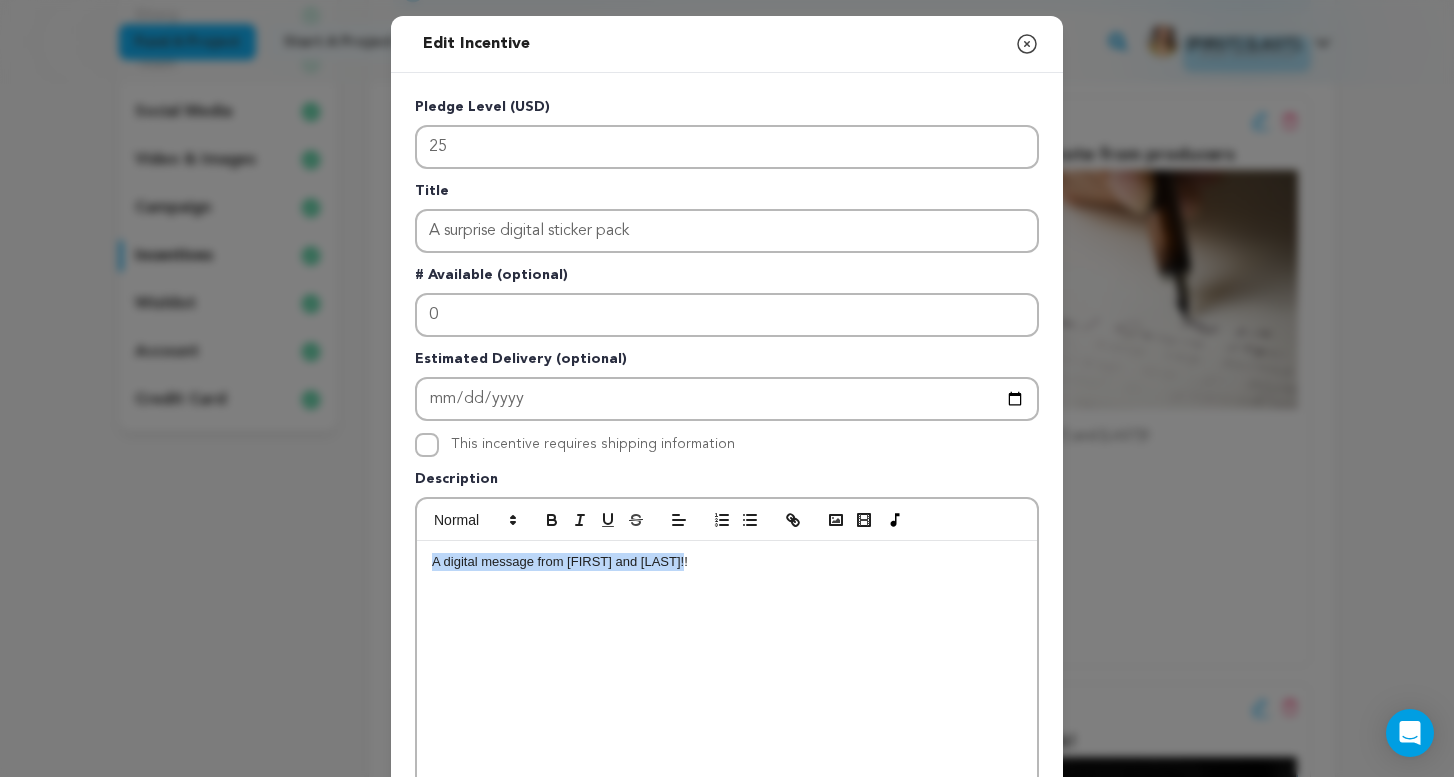 drag, startPoint x: 769, startPoint y: 580, endPoint x: 448, endPoint y: 553, distance: 322.1335 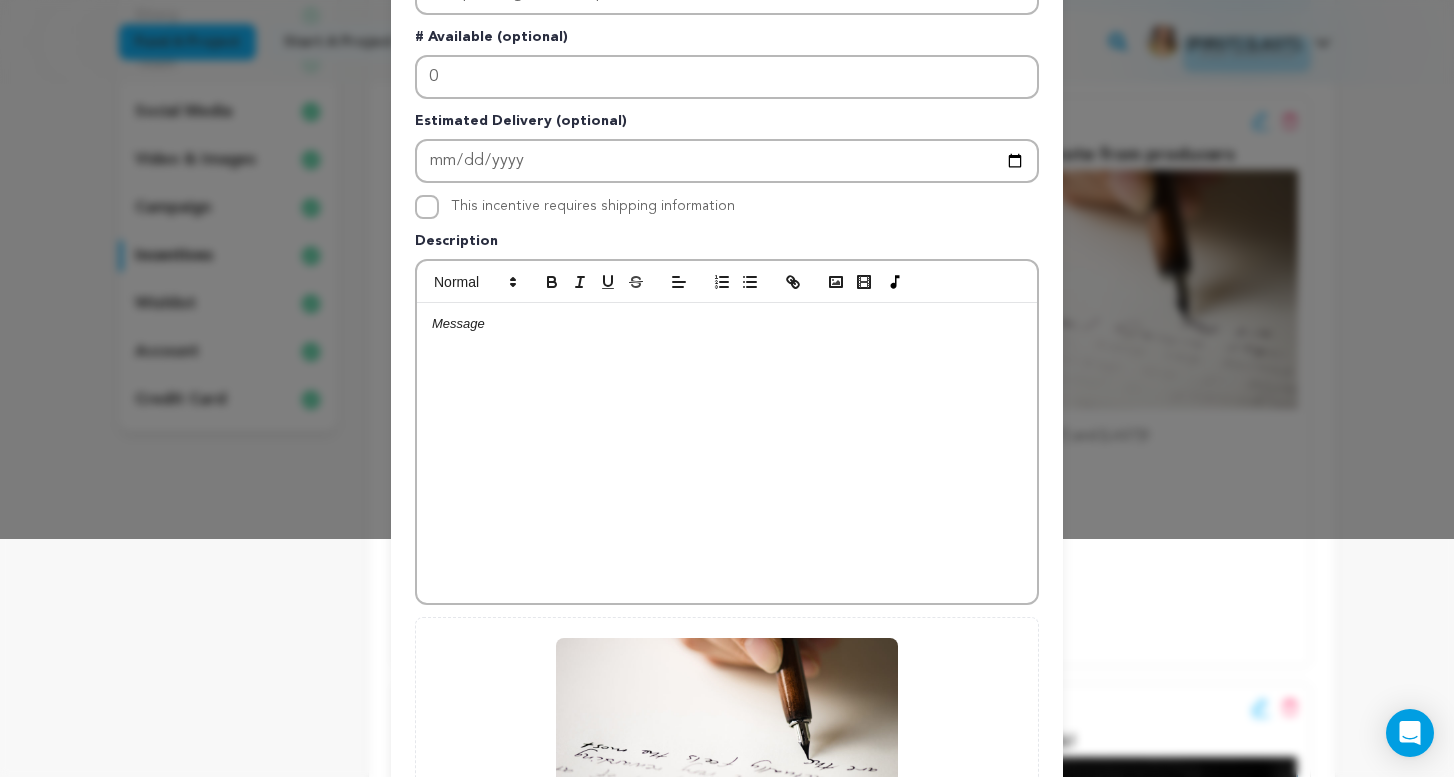 scroll, scrollTop: 253, scrollLeft: 0, axis: vertical 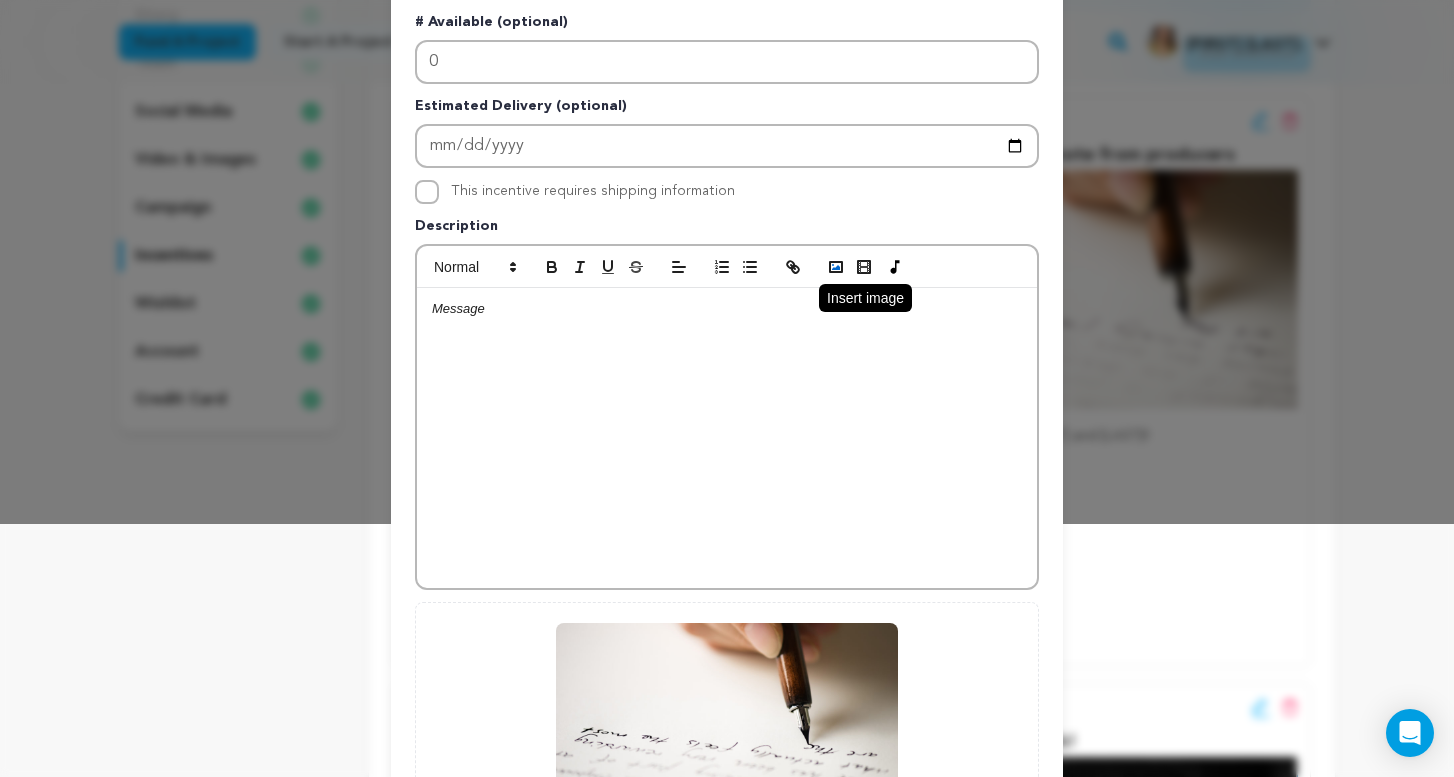 click 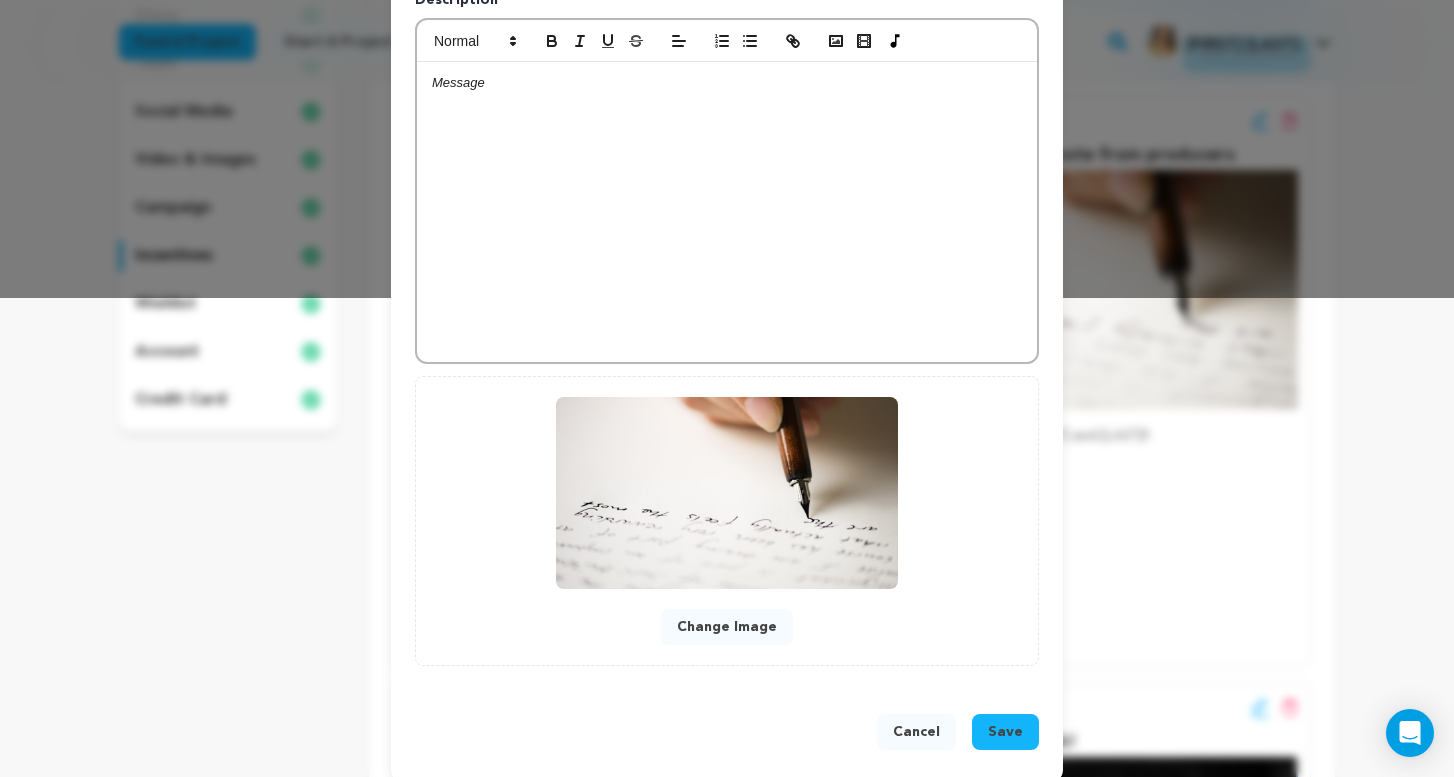 scroll, scrollTop: 501, scrollLeft: 0, axis: vertical 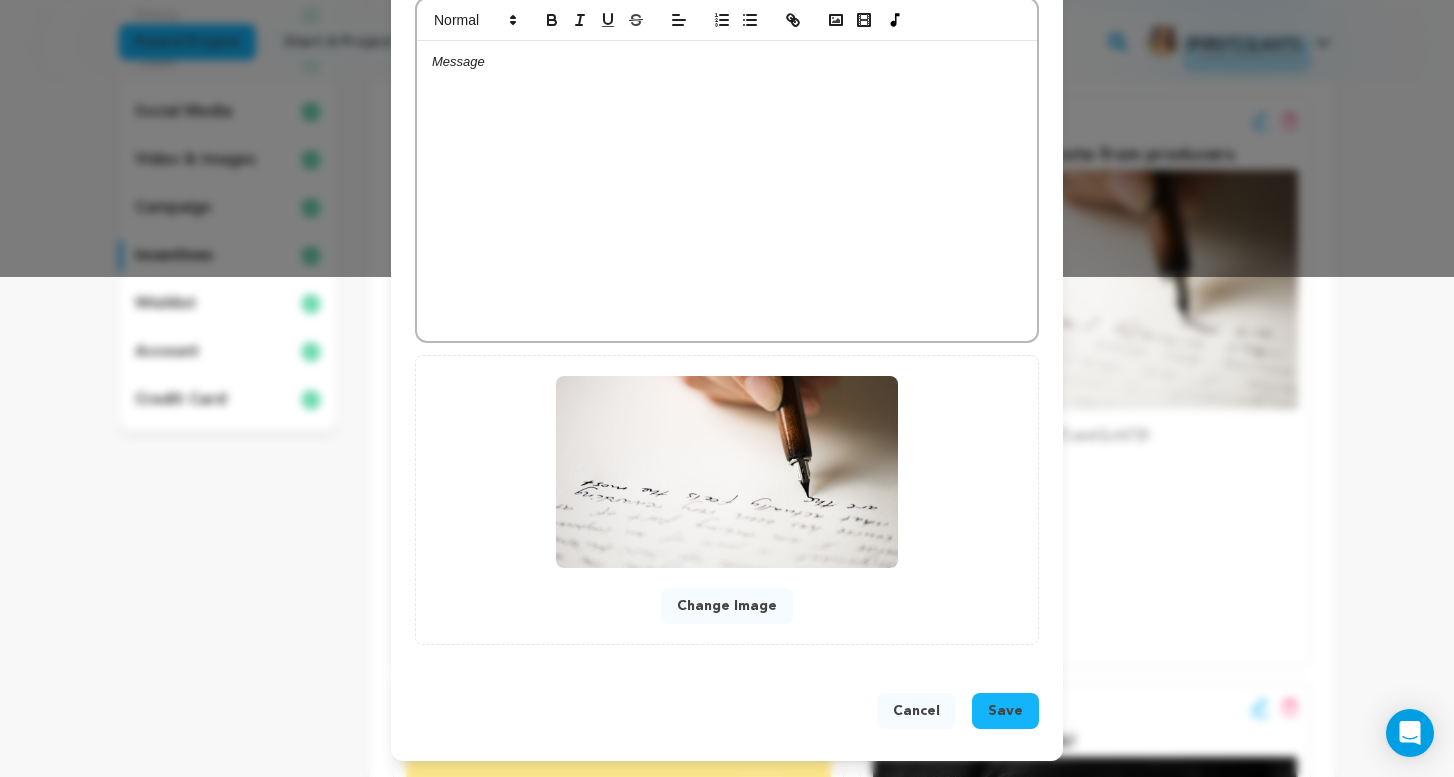 click on "Change Image" at bounding box center [727, 606] 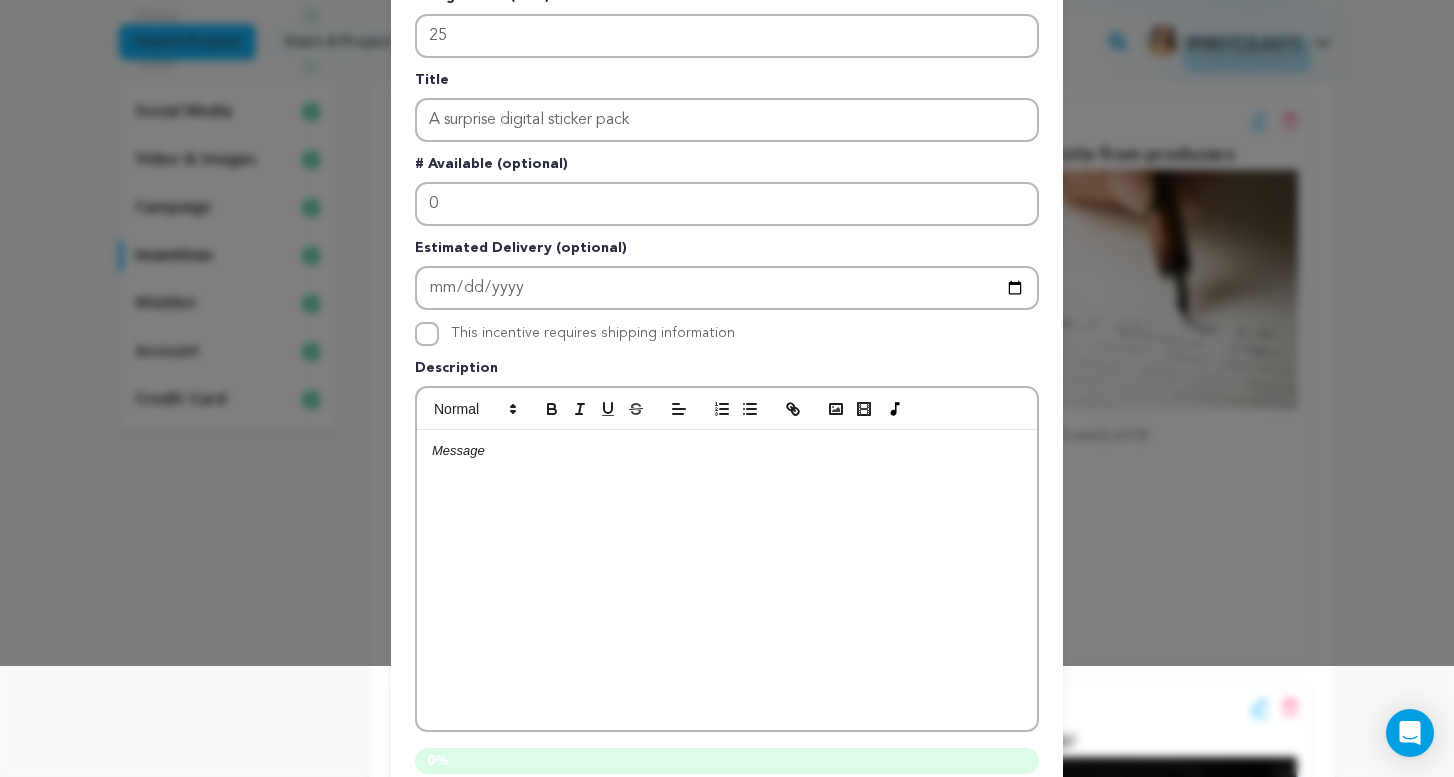 scroll, scrollTop: 9, scrollLeft: 0, axis: vertical 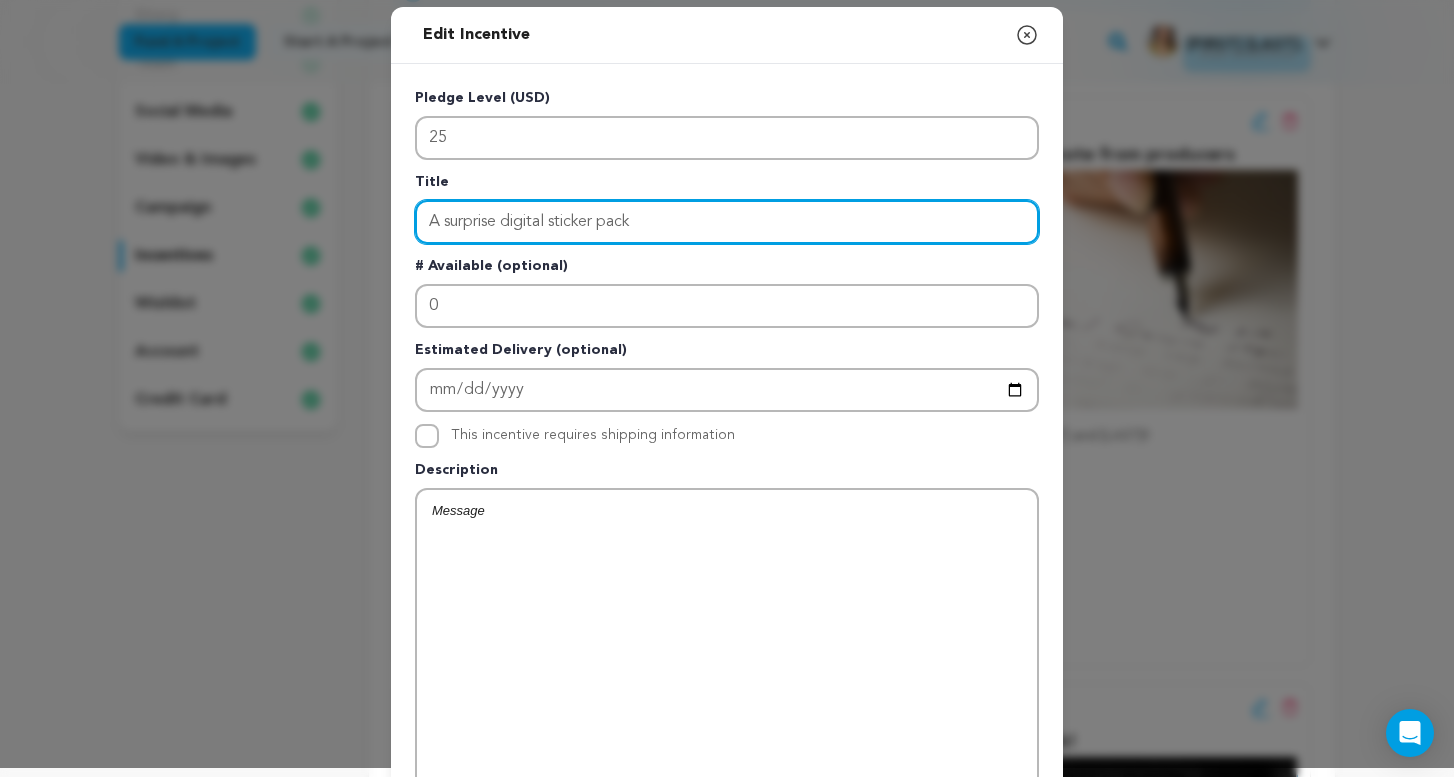 drag, startPoint x: 683, startPoint y: 213, endPoint x: 264, endPoint y: 194, distance: 419.43057 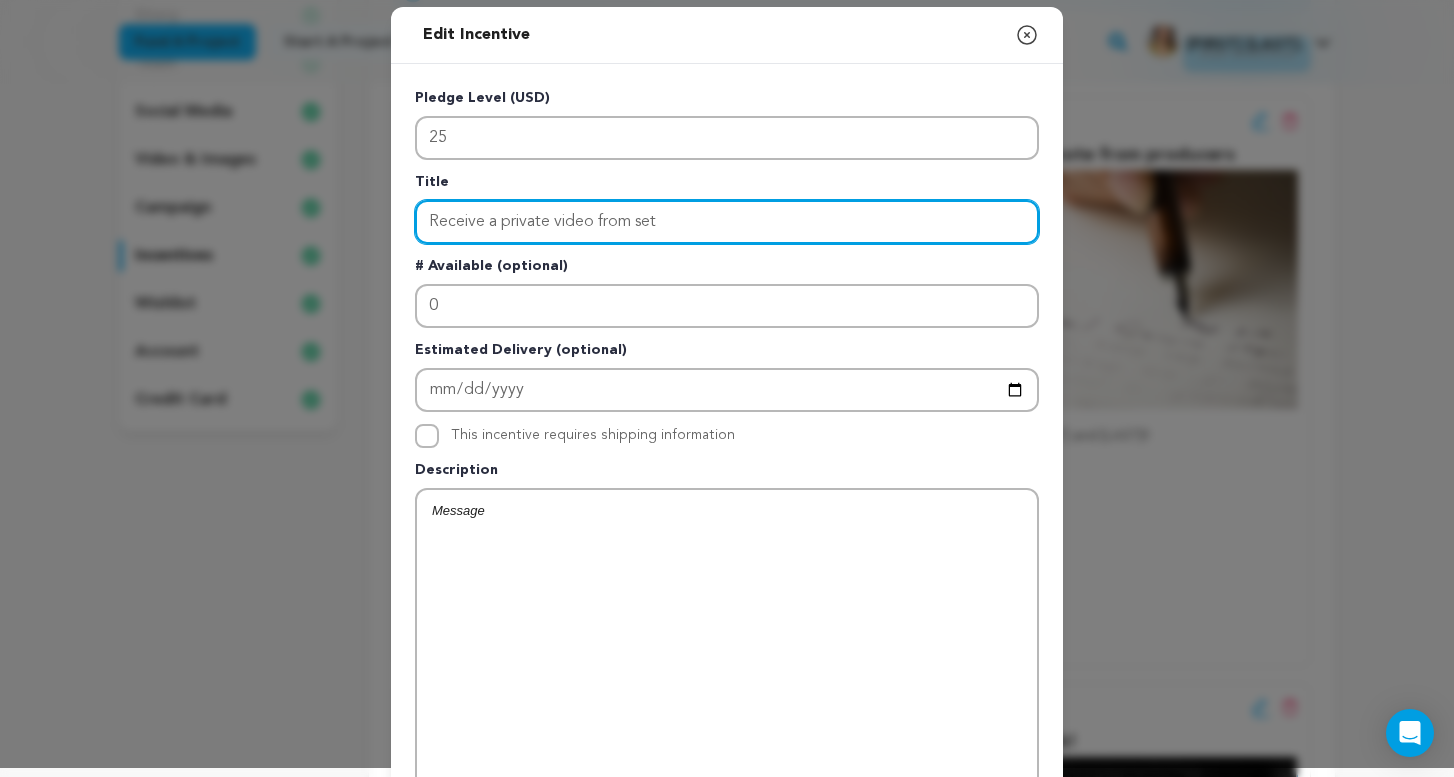 type on "Receive a private video from set" 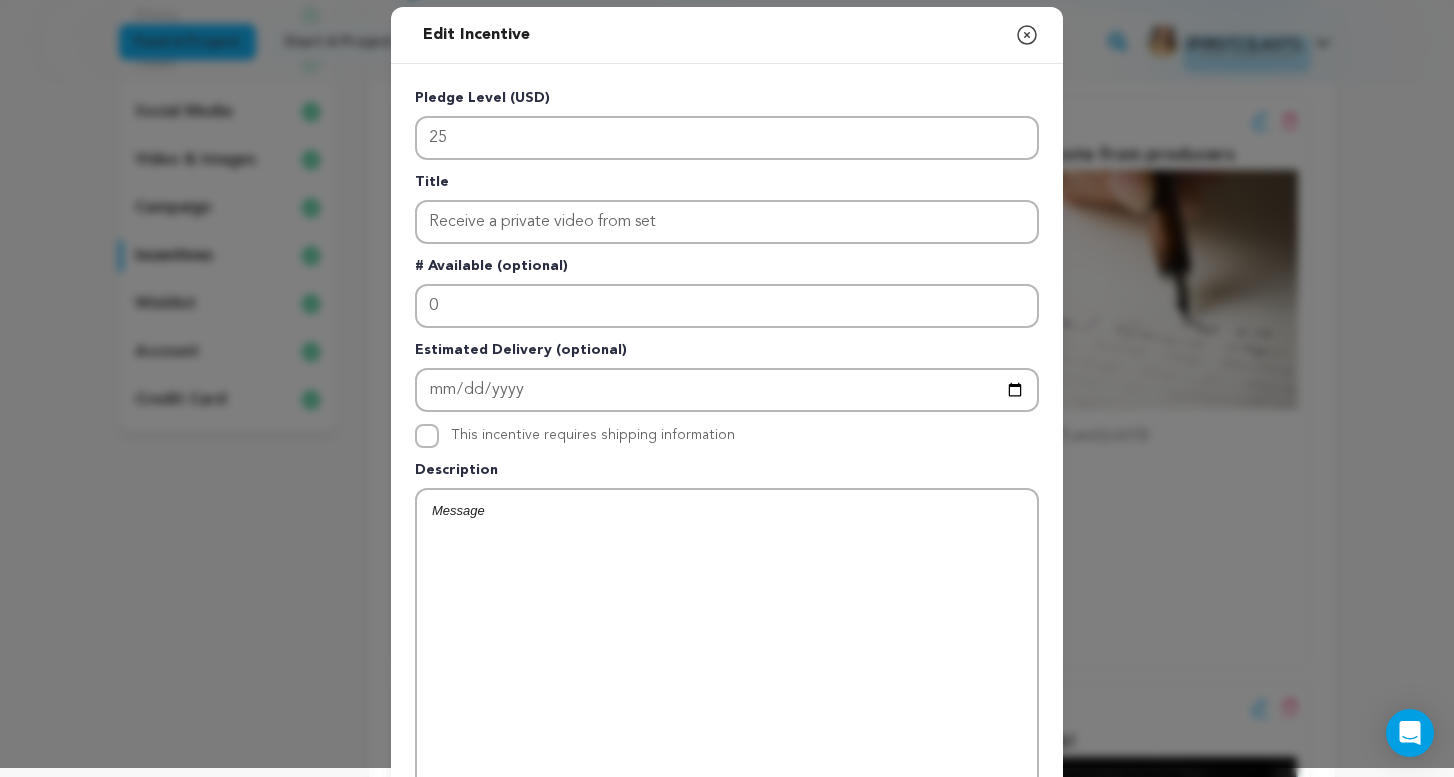 click at bounding box center [727, 640] 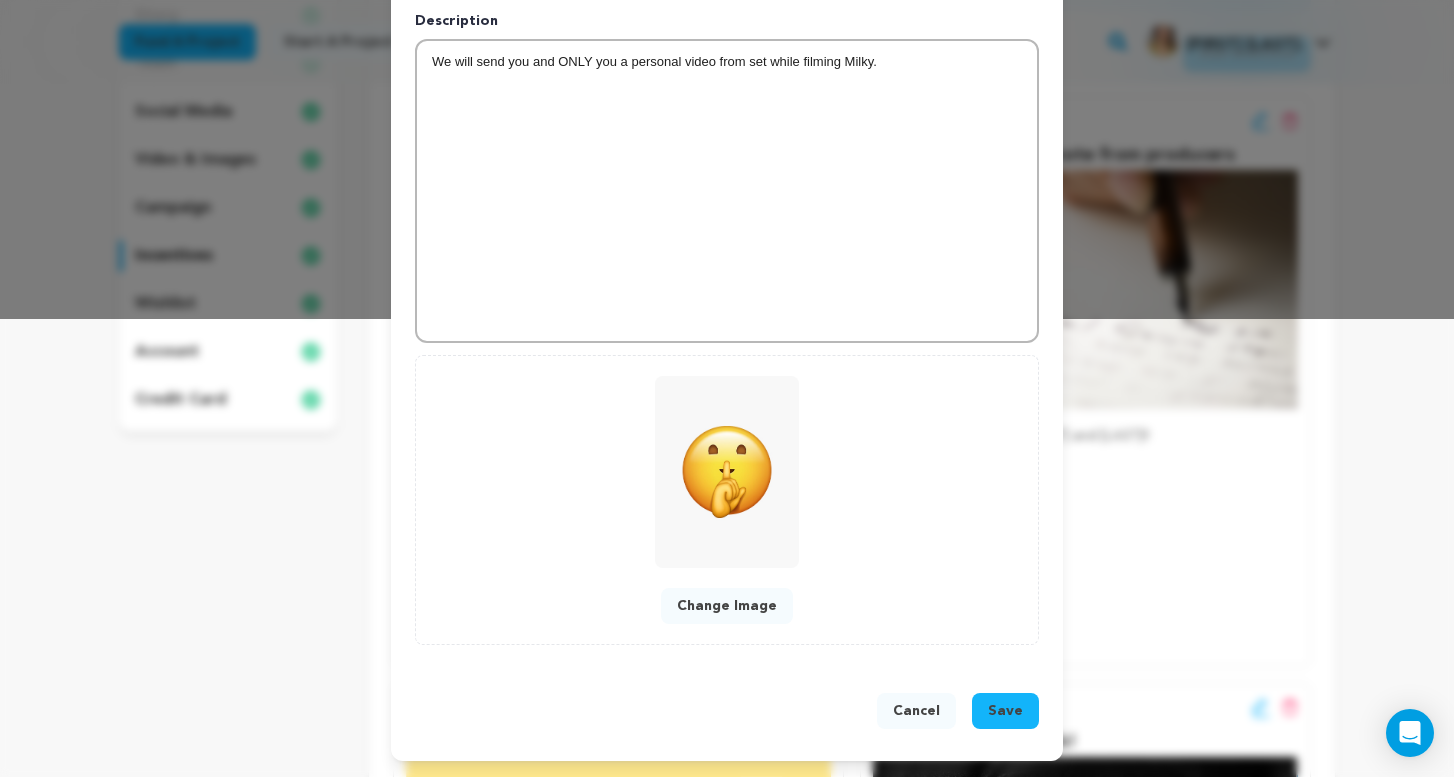 scroll, scrollTop: 458, scrollLeft: 0, axis: vertical 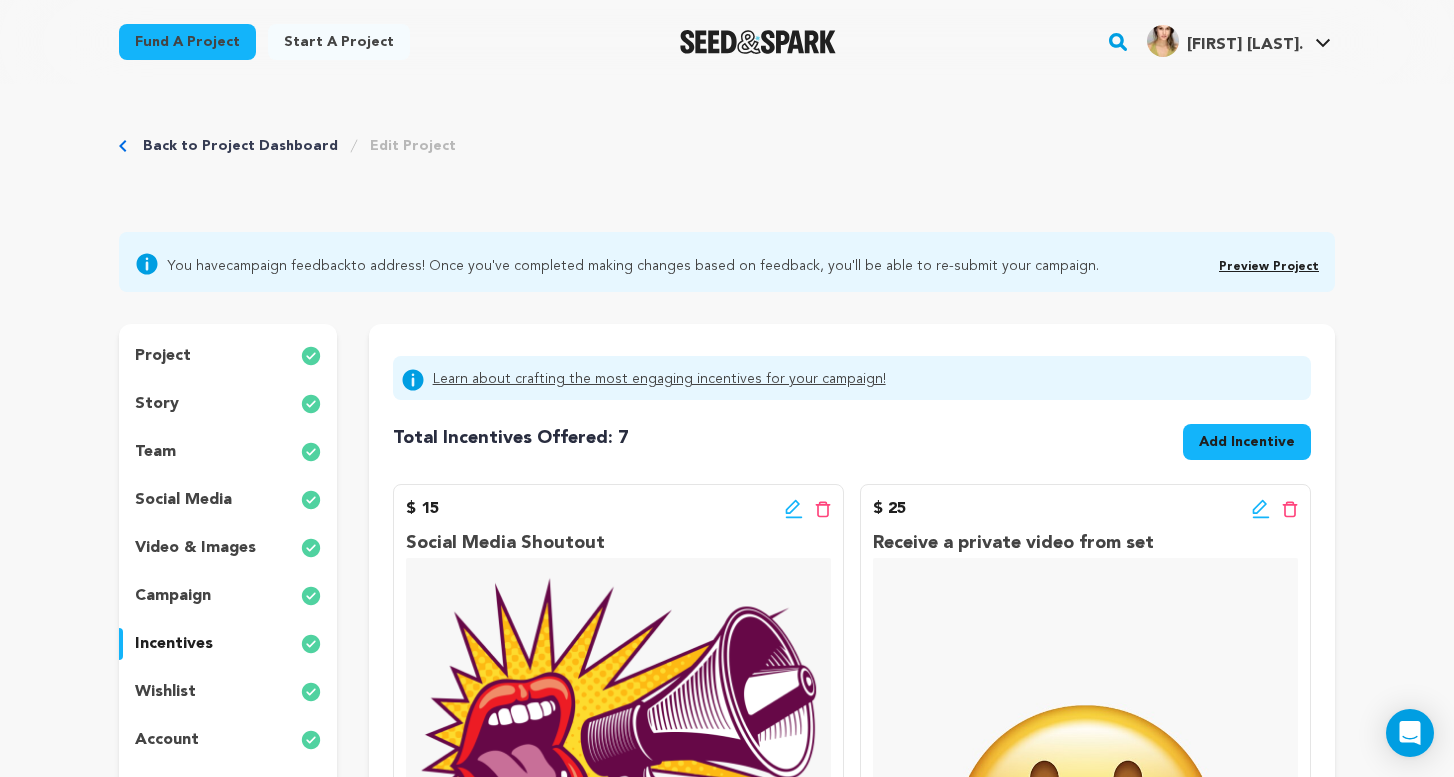 click at bounding box center (311, 356) 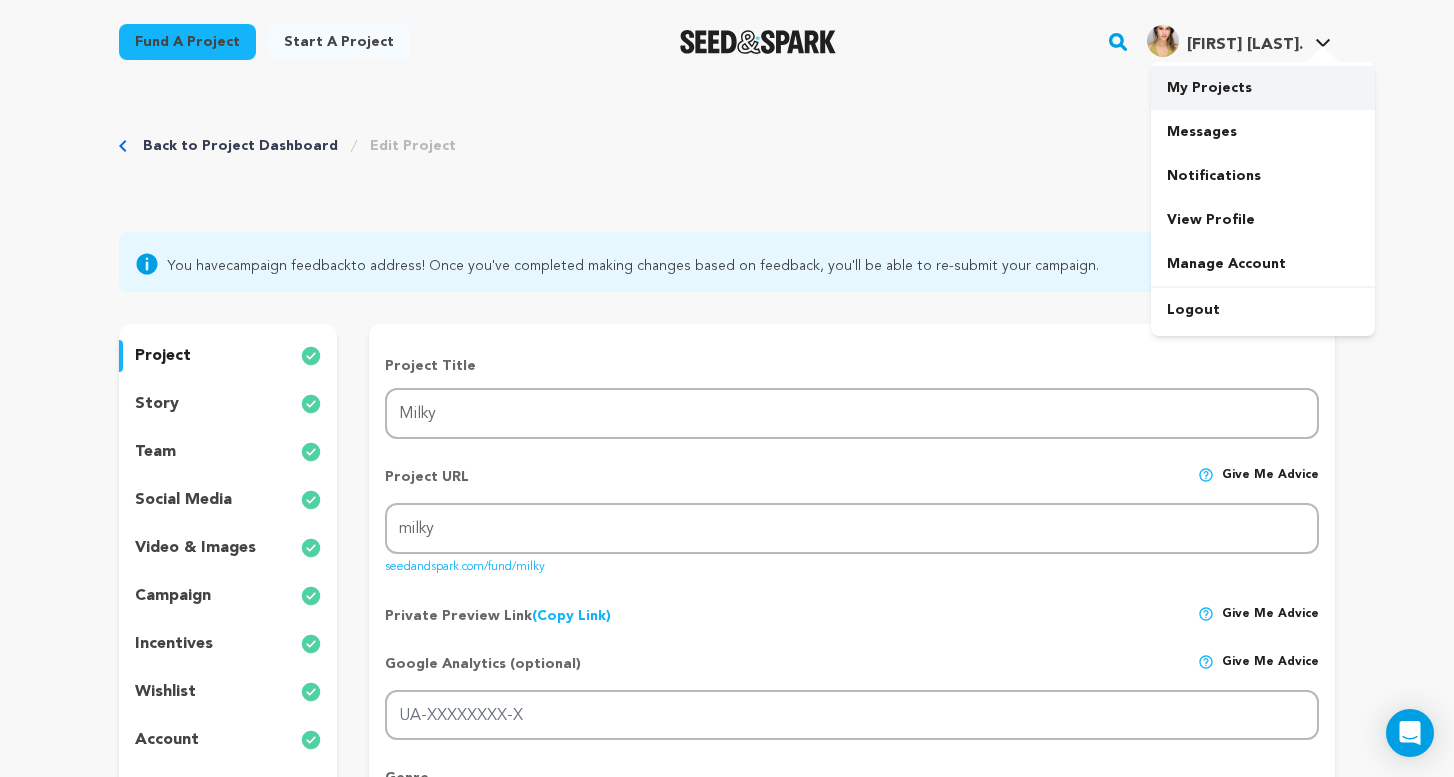 click on "My Projects" at bounding box center (1263, 88) 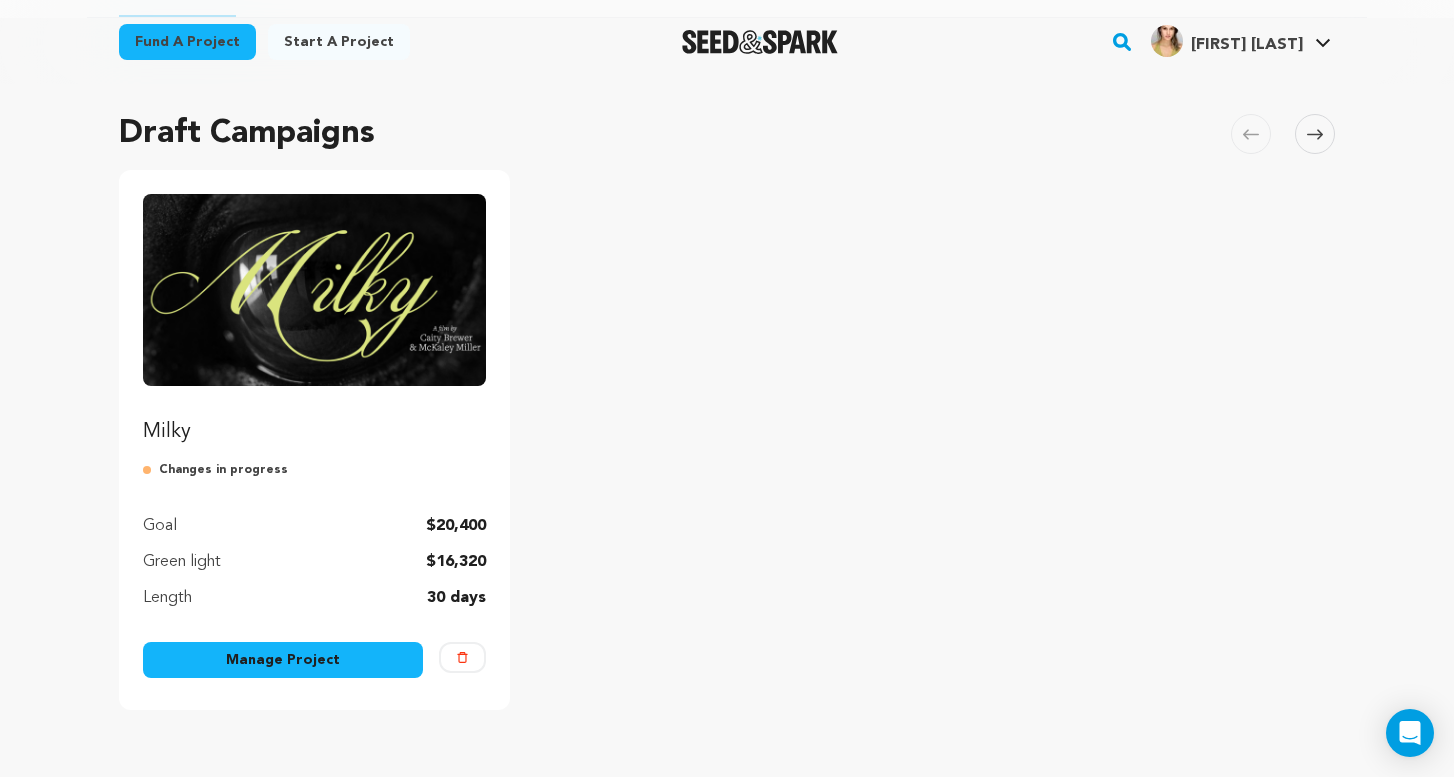 scroll, scrollTop: 121, scrollLeft: 0, axis: vertical 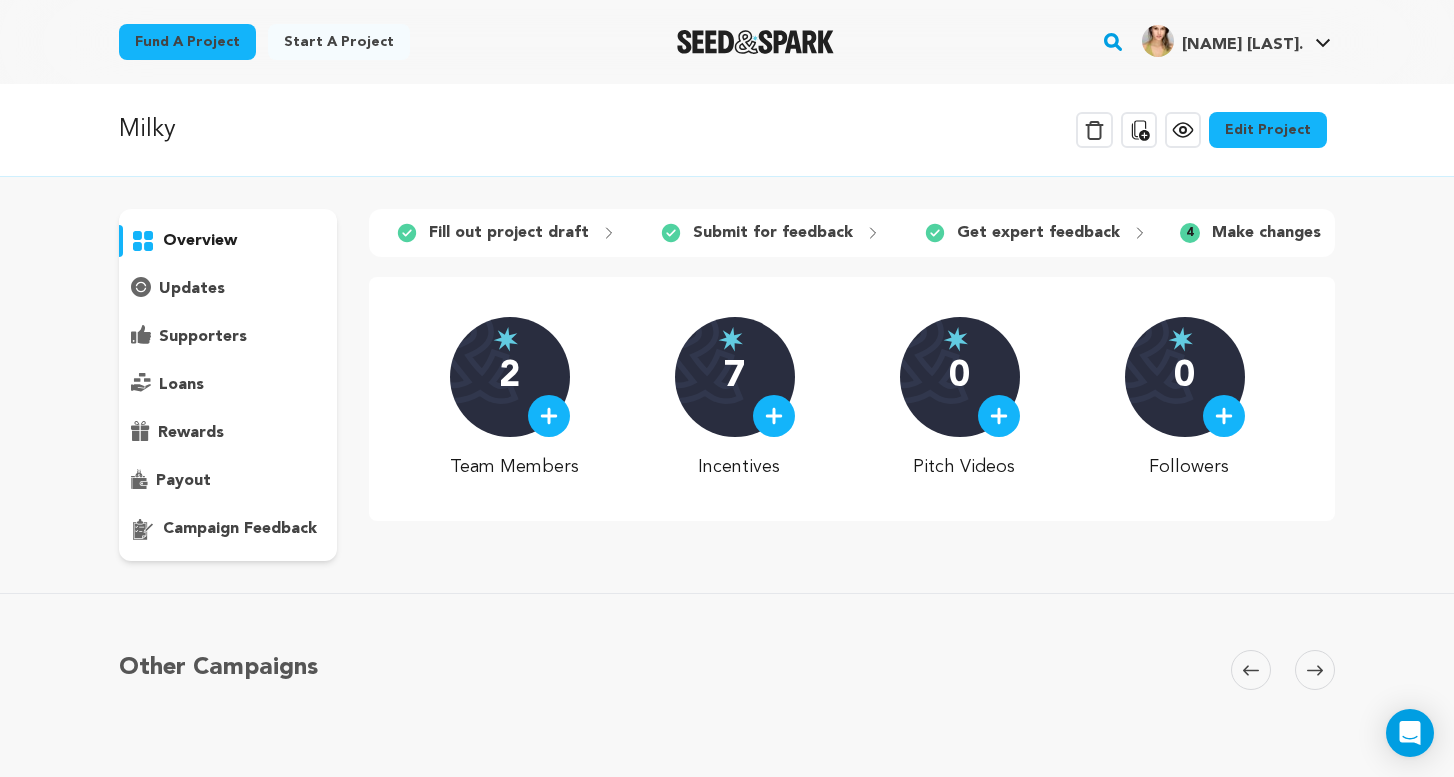 click on "Edit Project" at bounding box center (1268, 130) 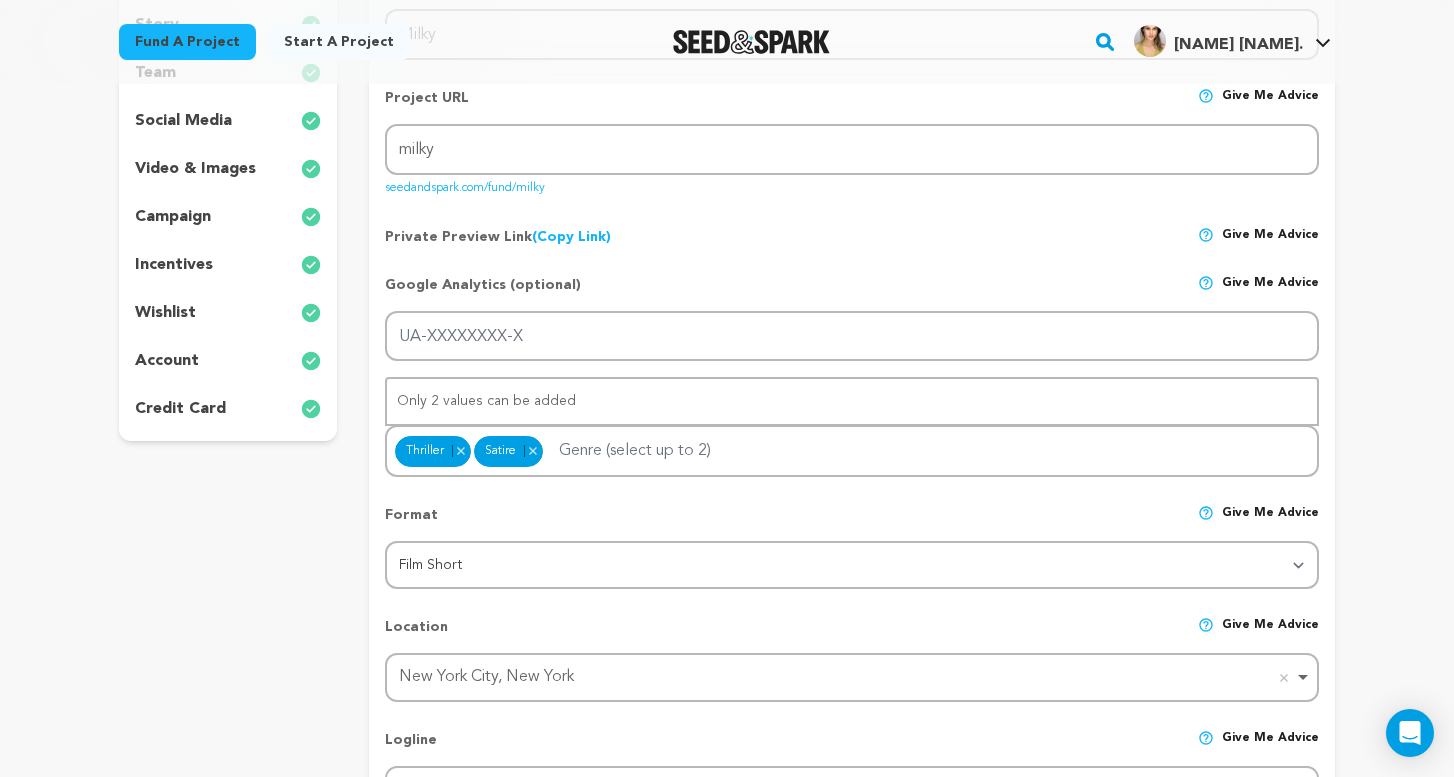 scroll, scrollTop: 323, scrollLeft: 0, axis: vertical 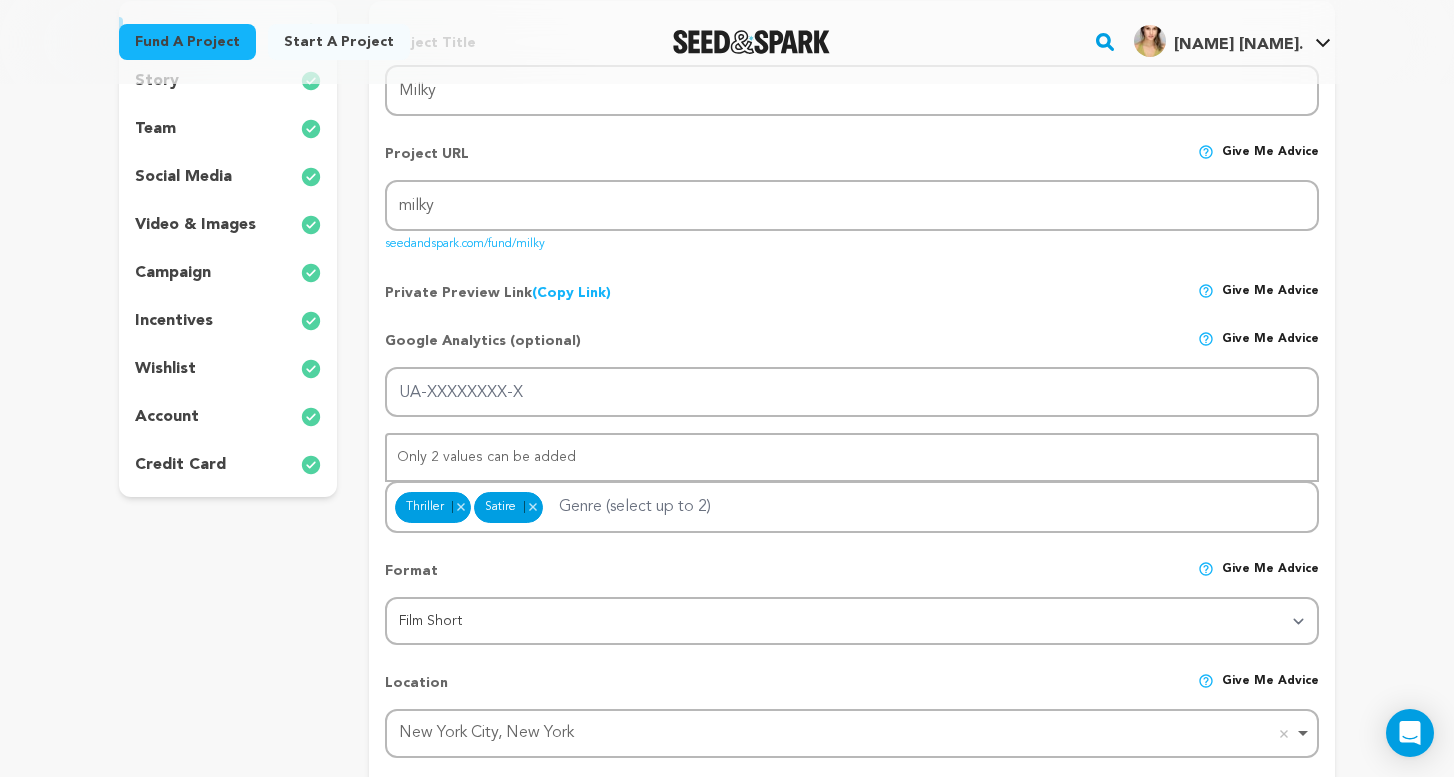 click on "wishlist" at bounding box center [228, 369] 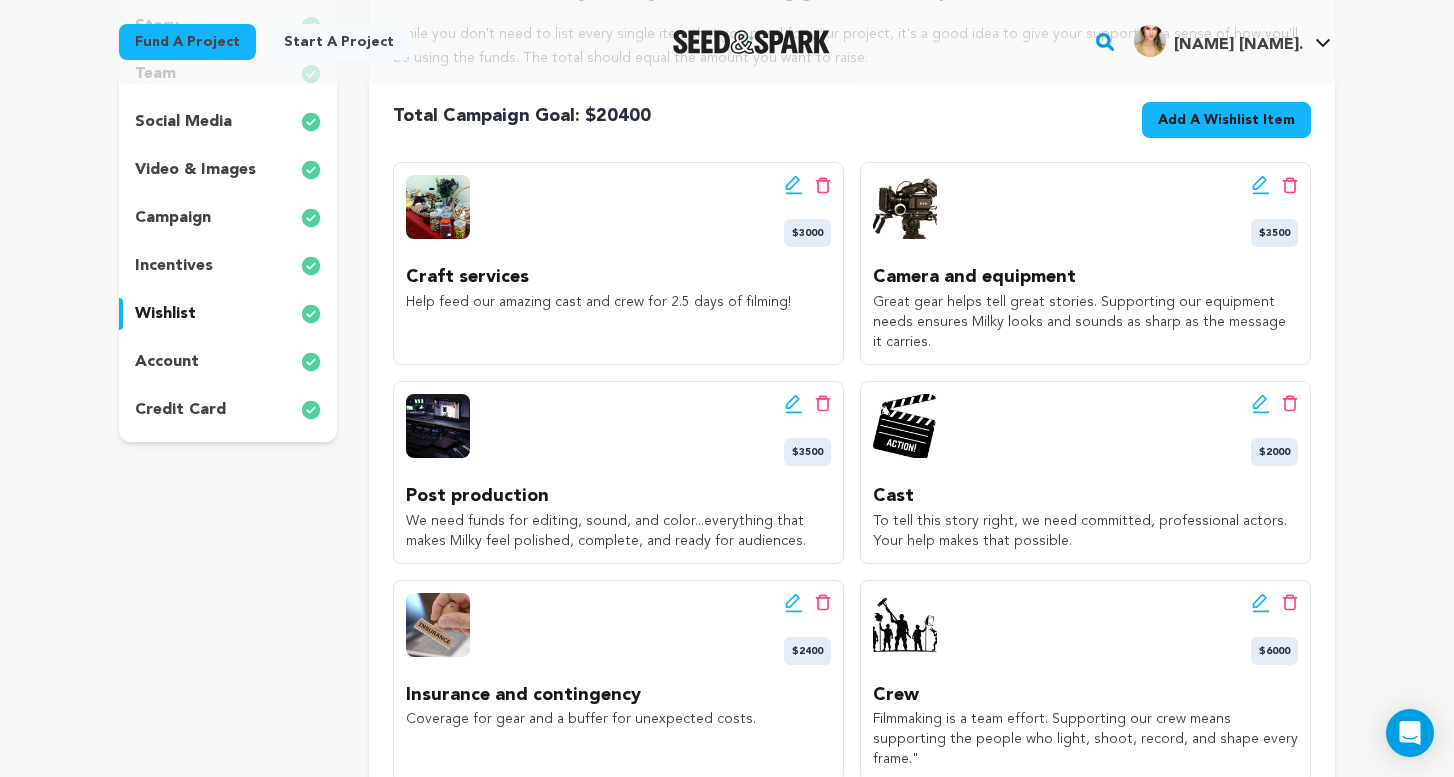 scroll, scrollTop: 62, scrollLeft: 0, axis: vertical 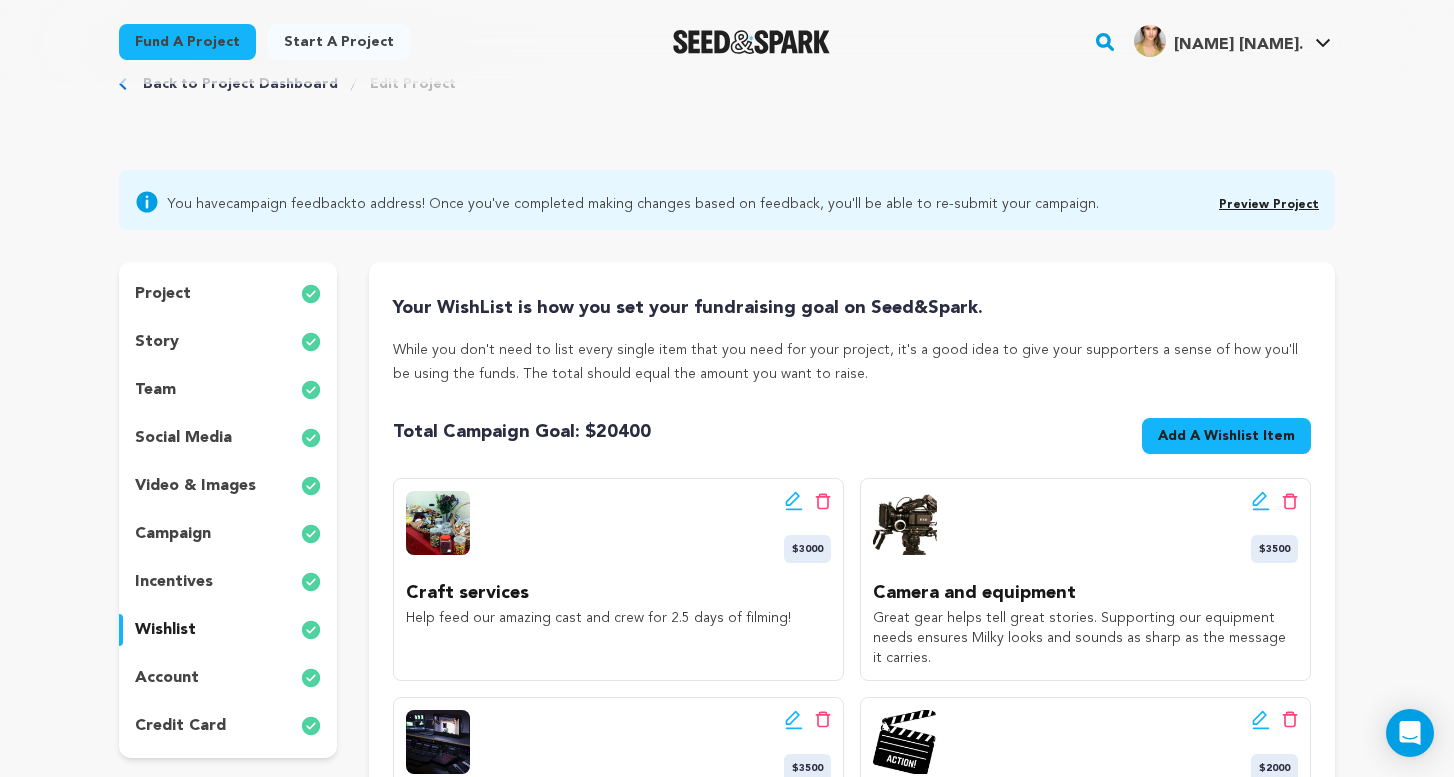 click at bounding box center (751, 42) 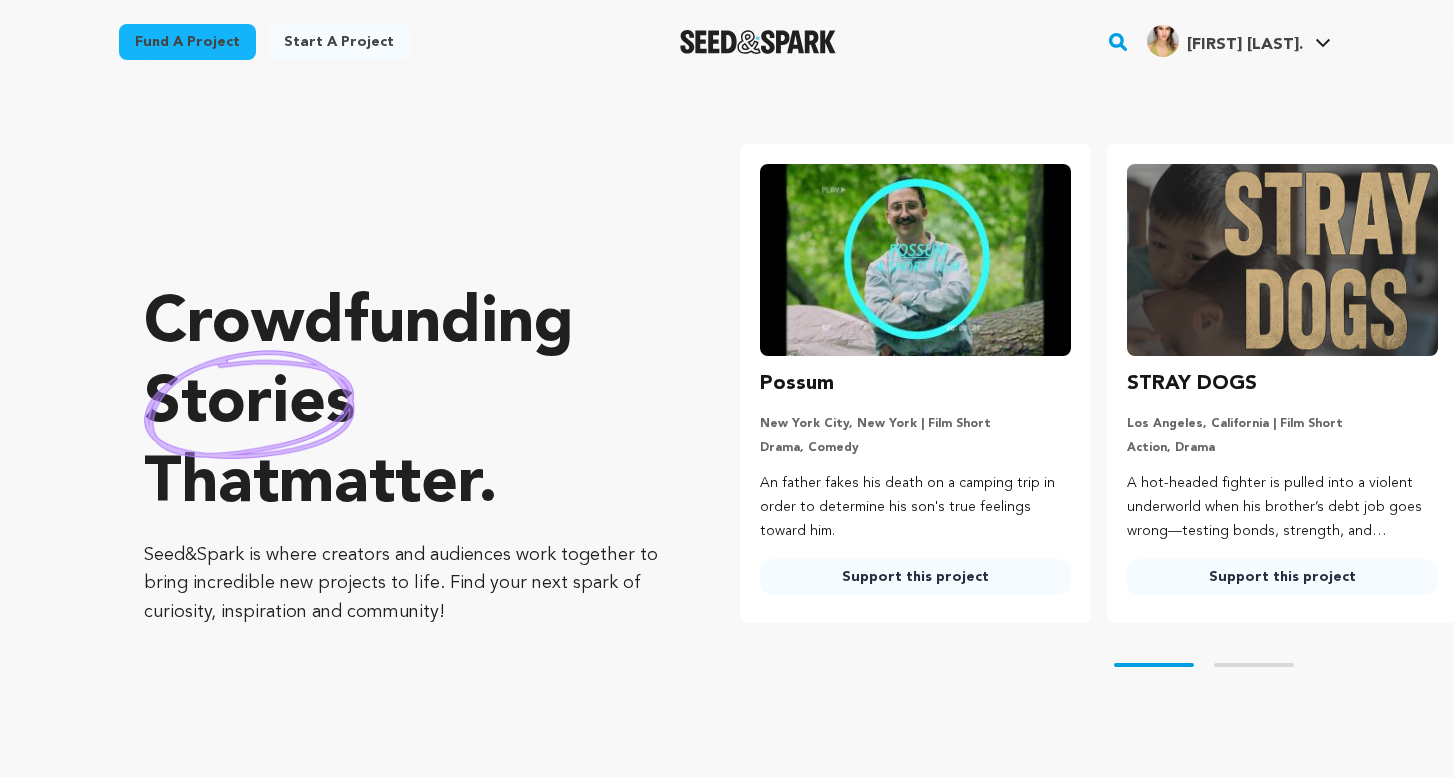scroll, scrollTop: 0, scrollLeft: 0, axis: both 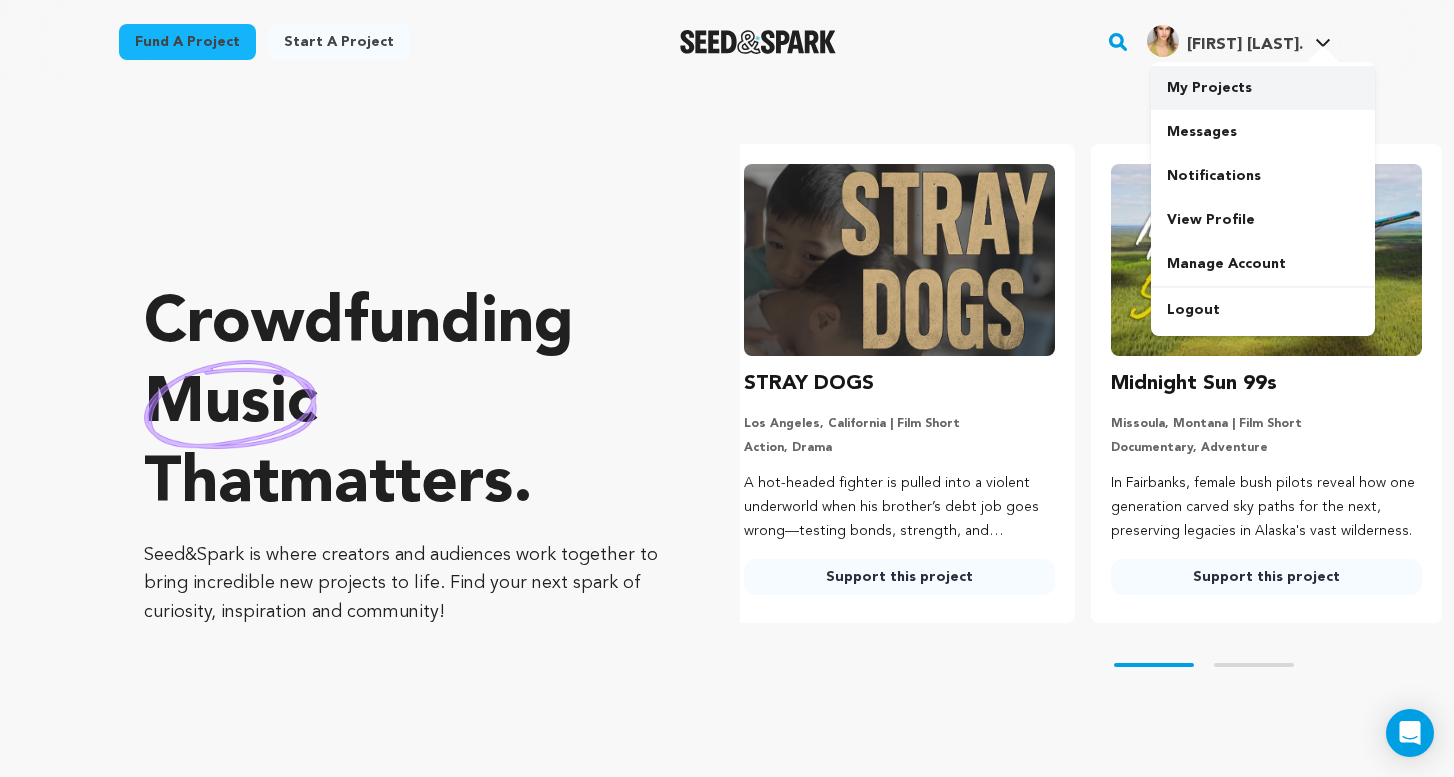 click on "My Projects" at bounding box center [1263, 88] 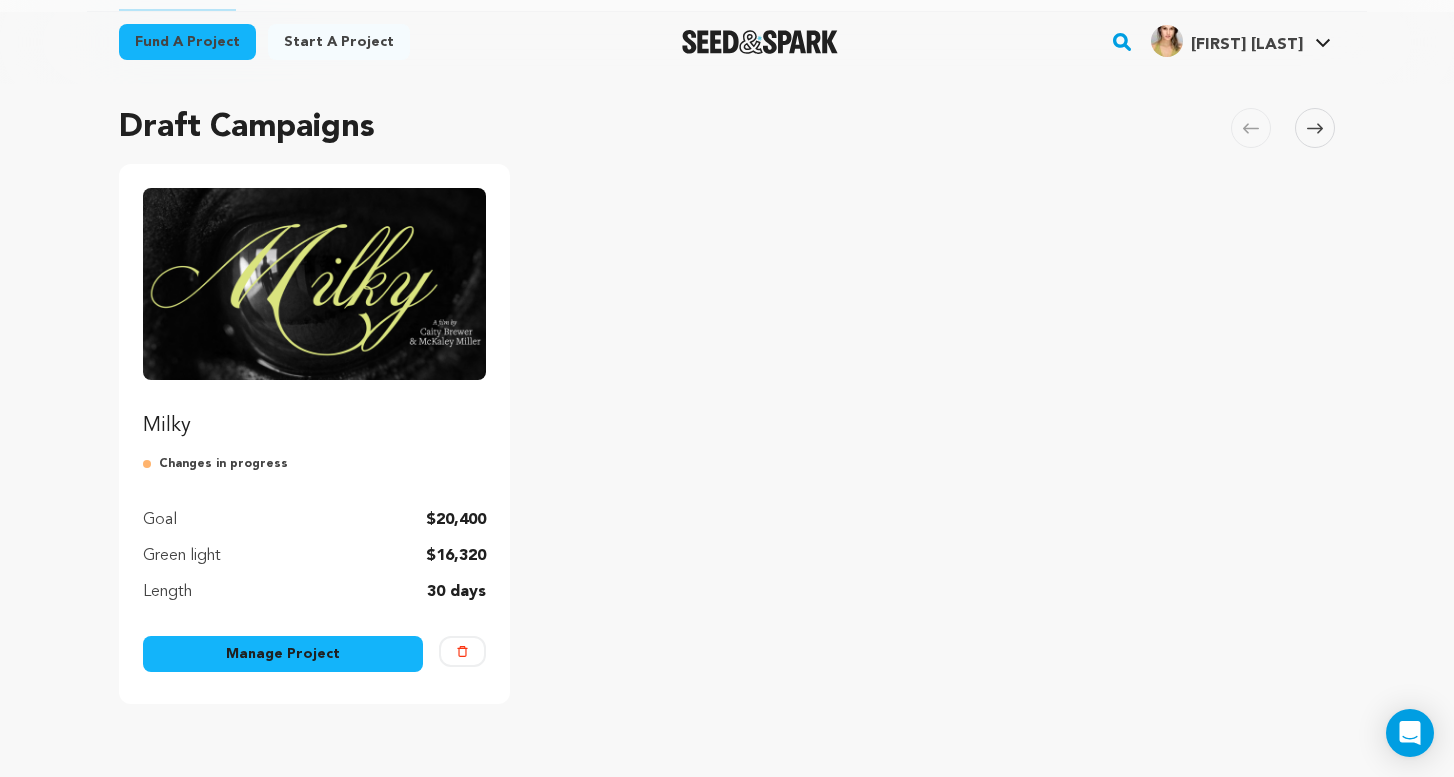 scroll, scrollTop: 144, scrollLeft: 0, axis: vertical 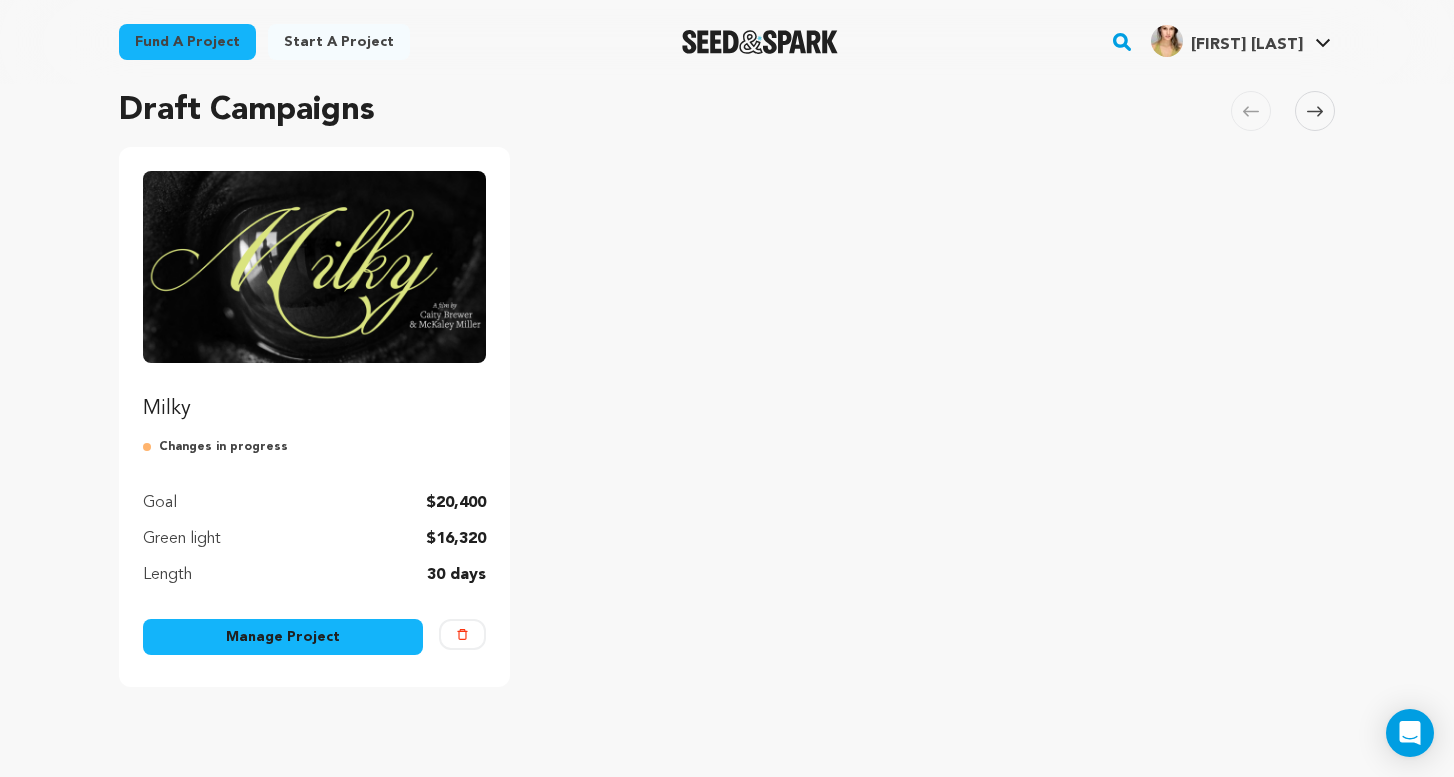 click on "Manage Project" at bounding box center (283, 637) 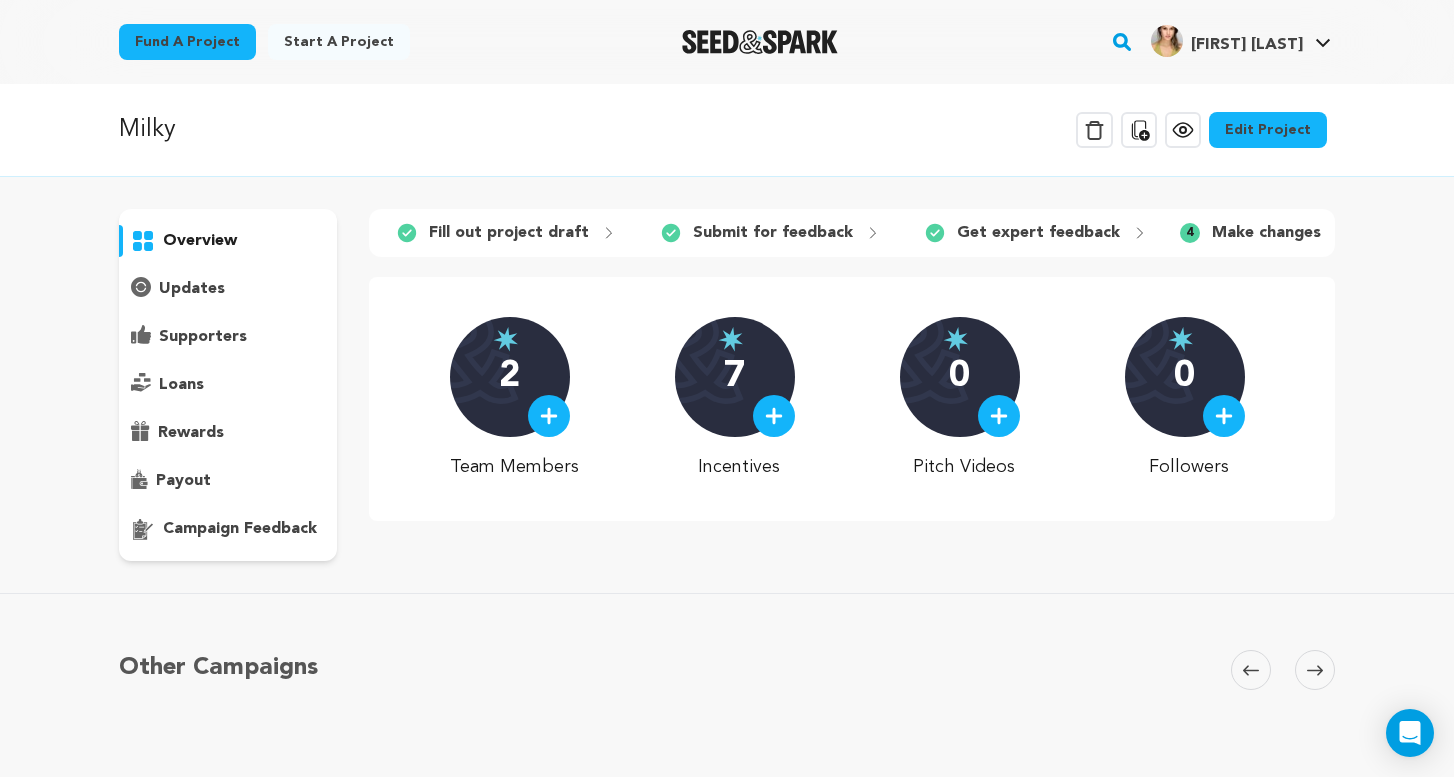 scroll, scrollTop: 0, scrollLeft: 0, axis: both 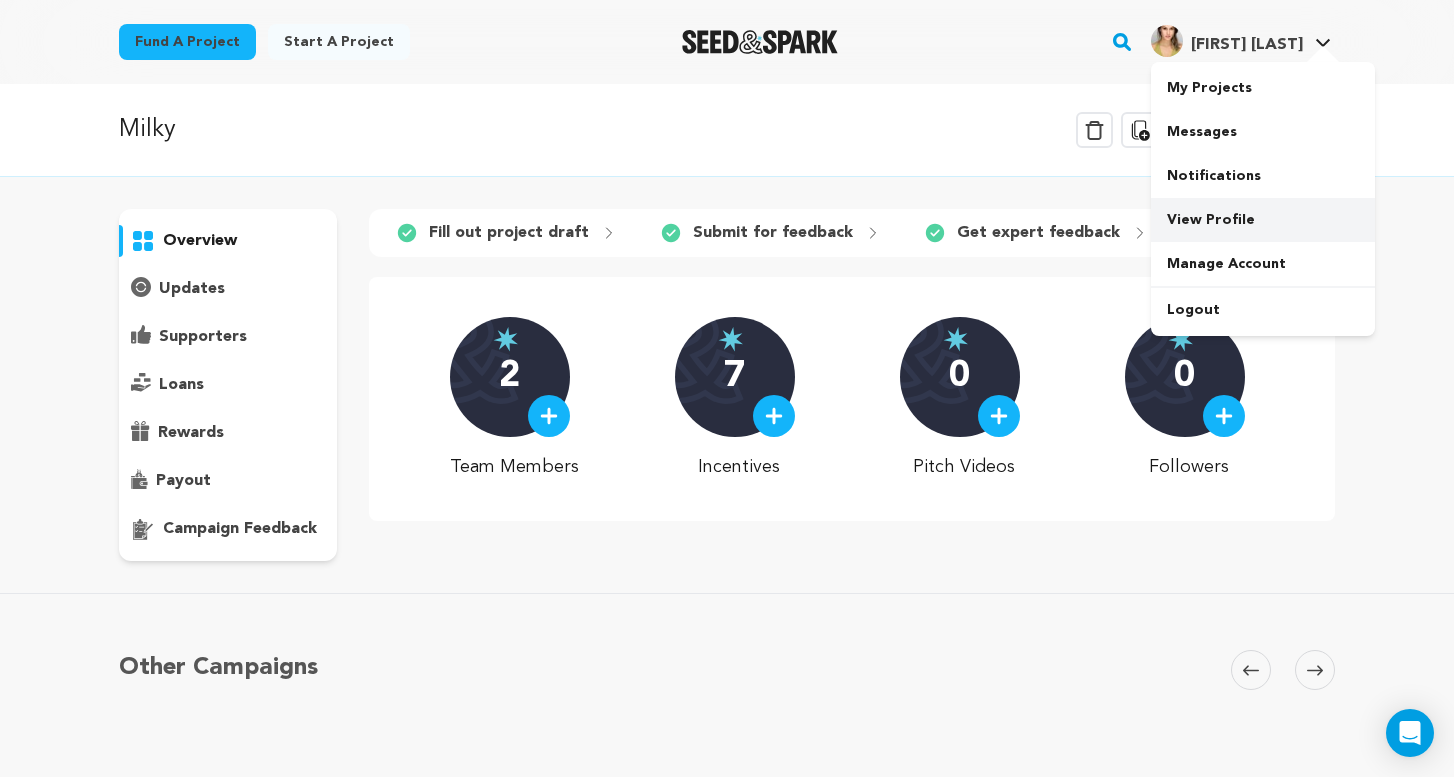 click on "View Profile" at bounding box center (1263, 220) 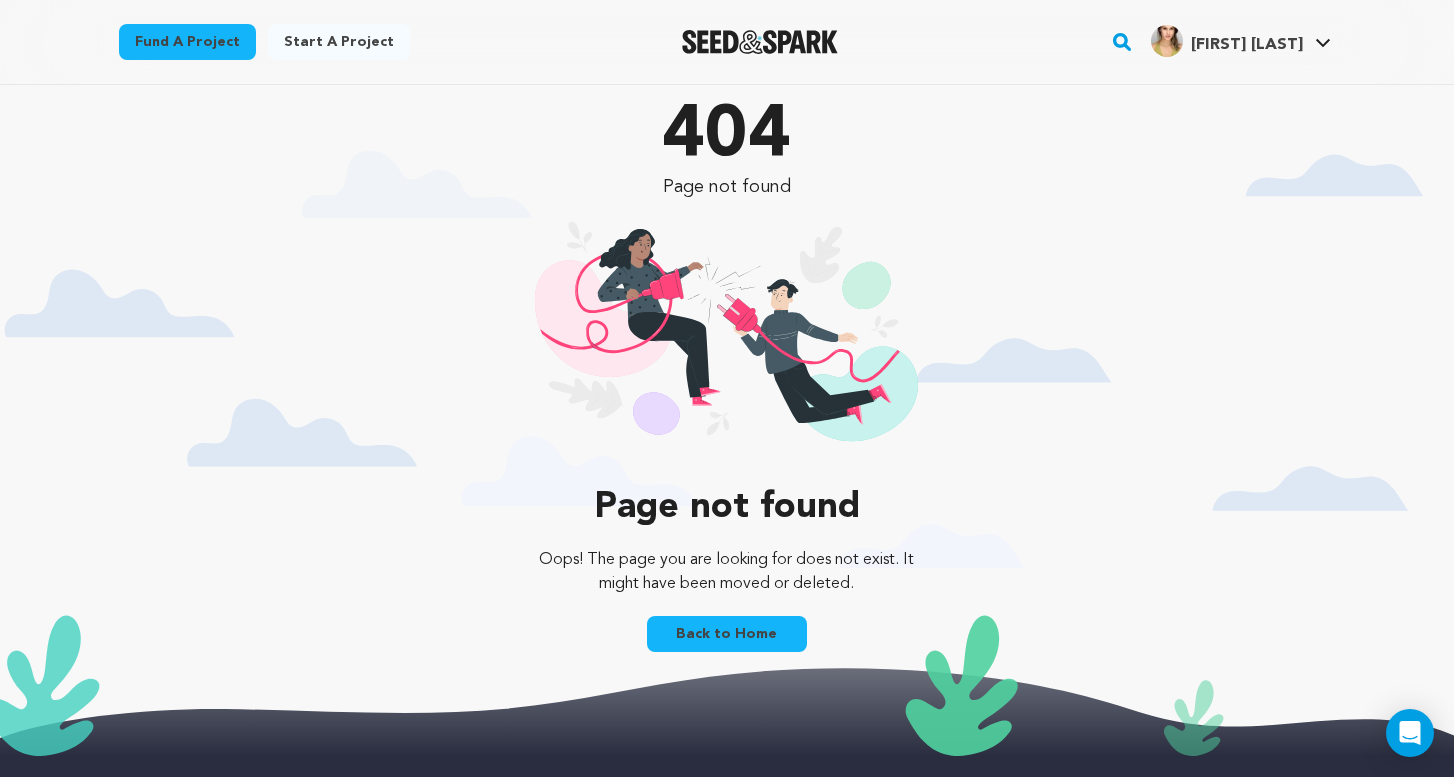 scroll, scrollTop: 0, scrollLeft: 0, axis: both 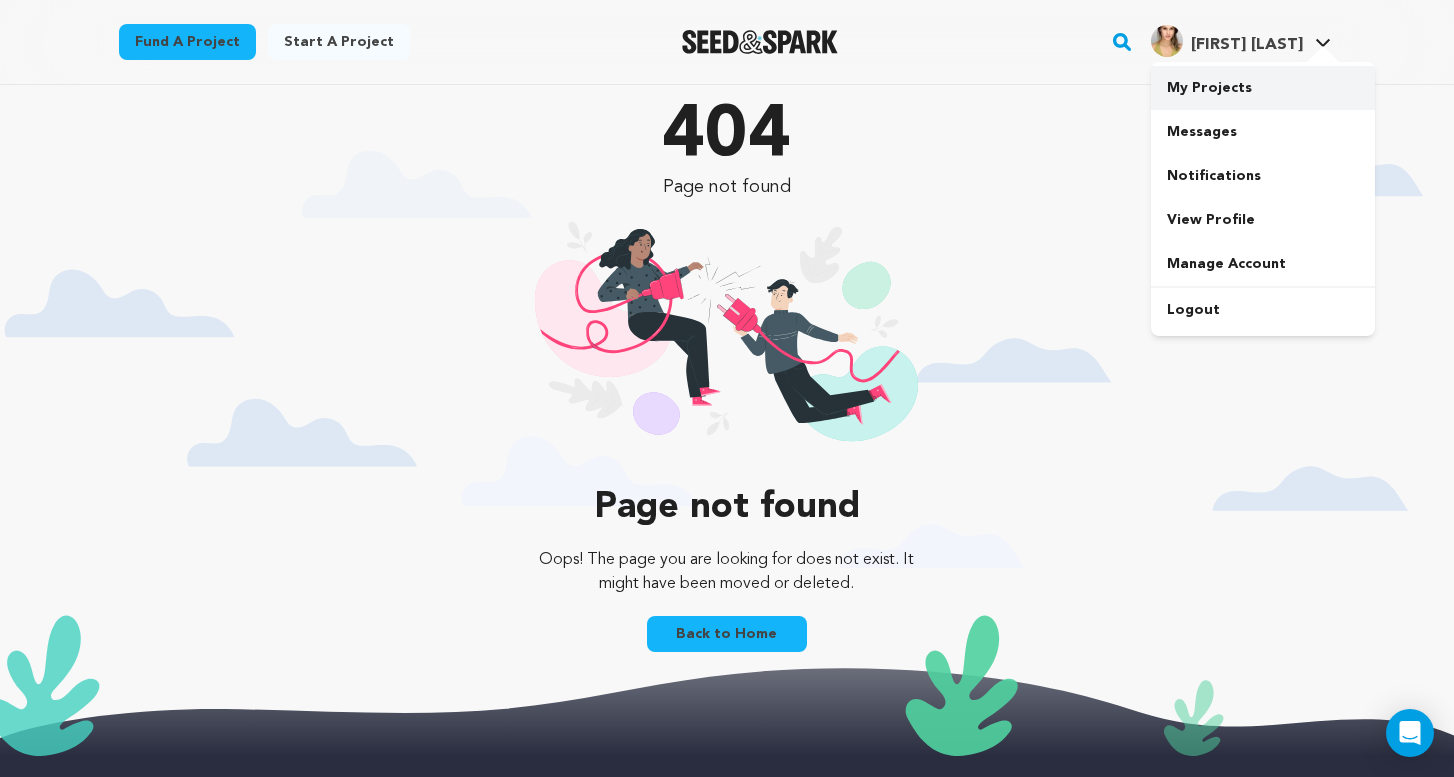 click on "My Projects" at bounding box center [1263, 88] 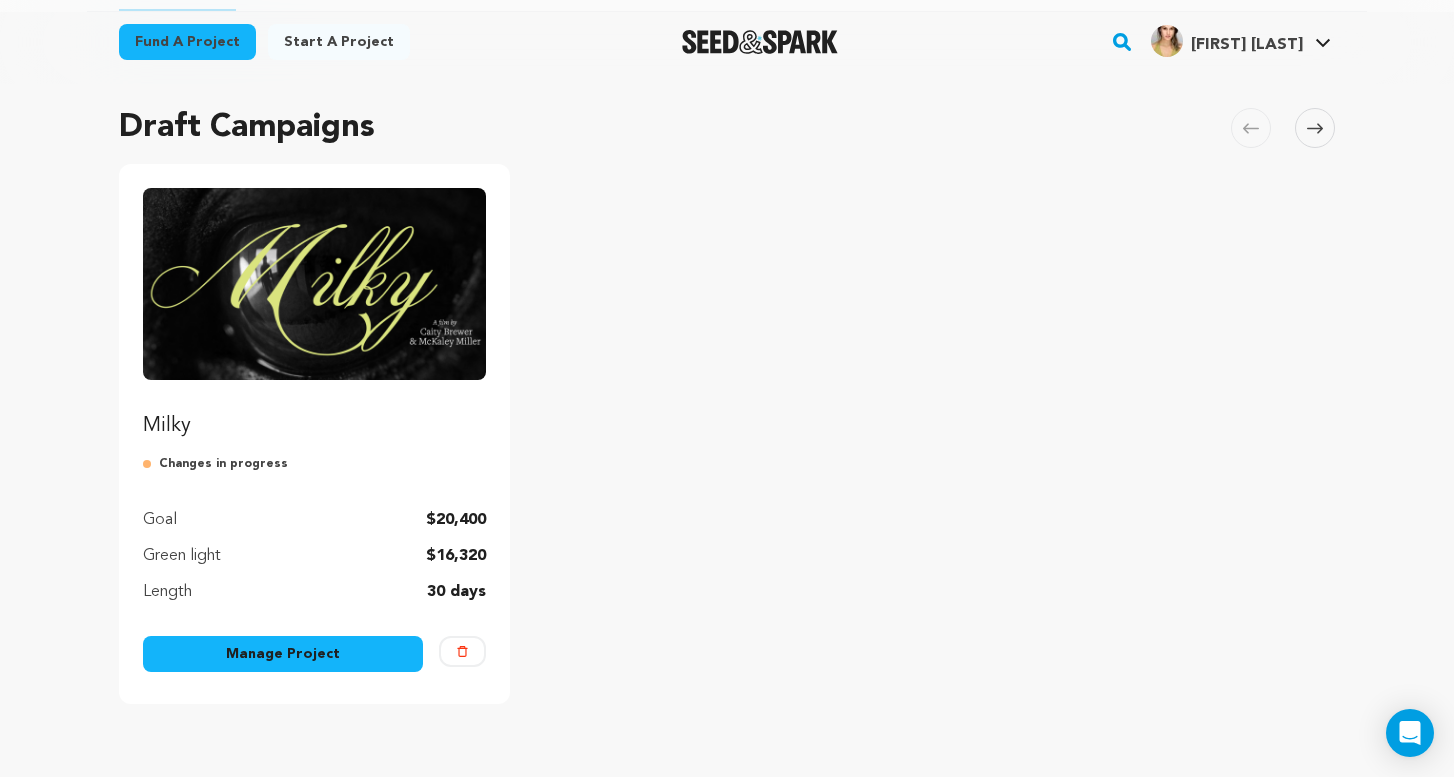 scroll, scrollTop: 138, scrollLeft: 0, axis: vertical 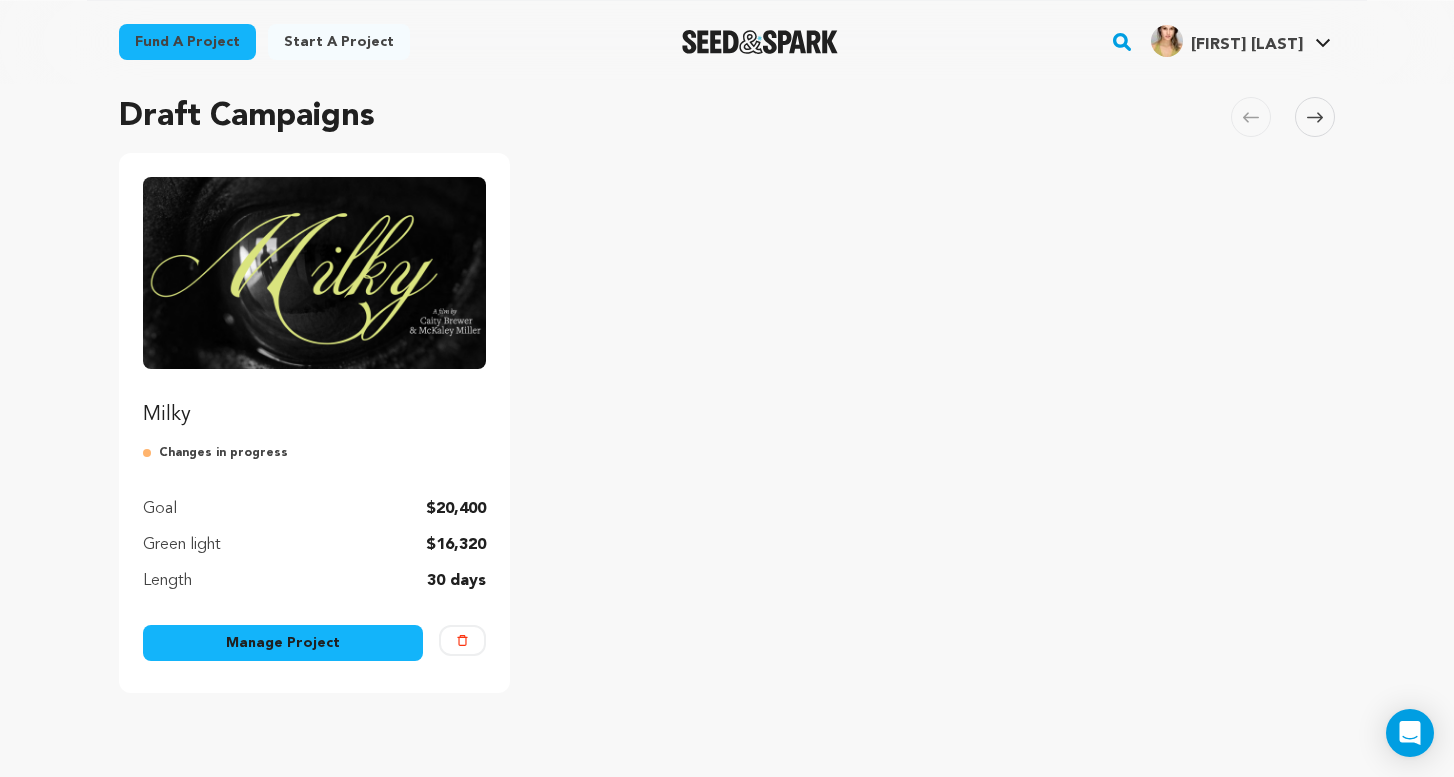 click on "Manage Project" at bounding box center [283, 643] 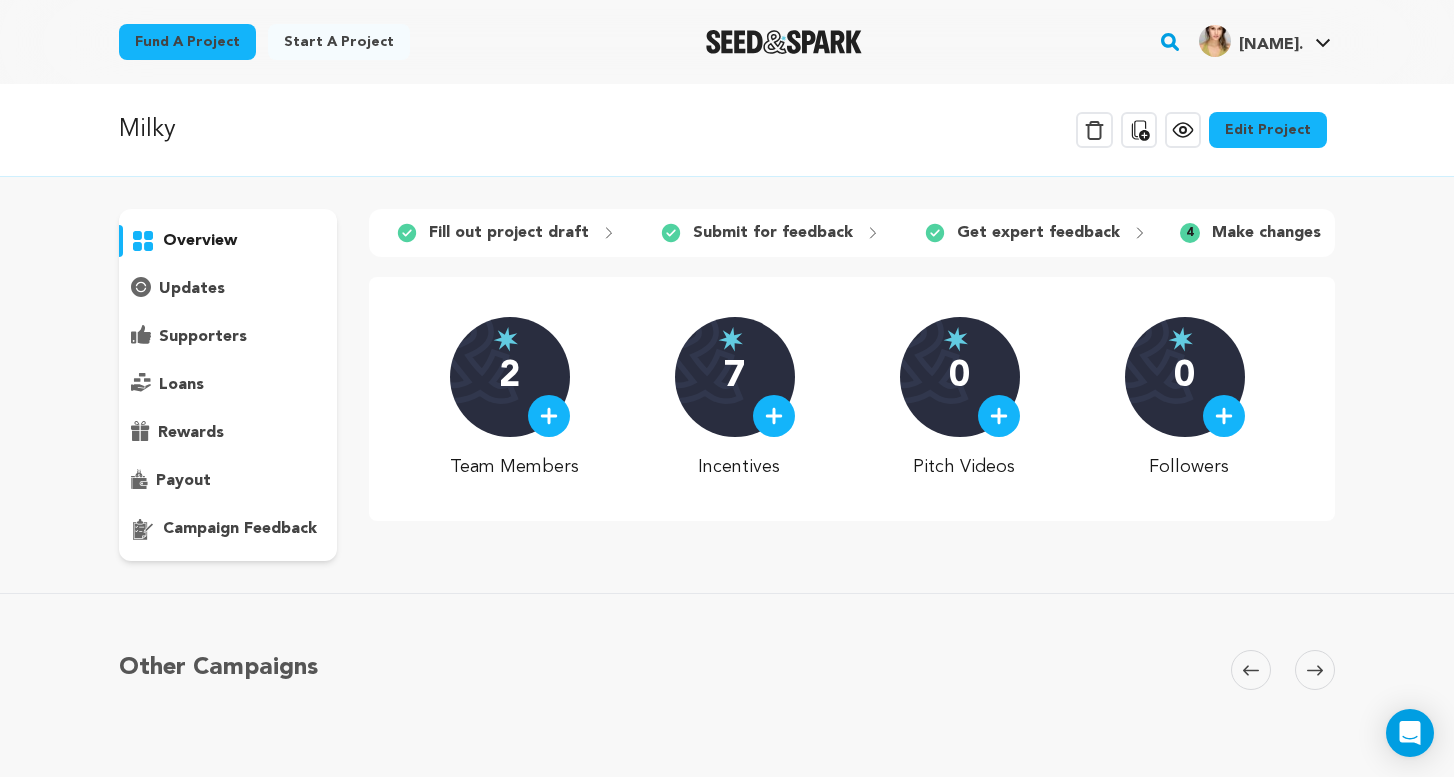 scroll, scrollTop: 0, scrollLeft: 0, axis: both 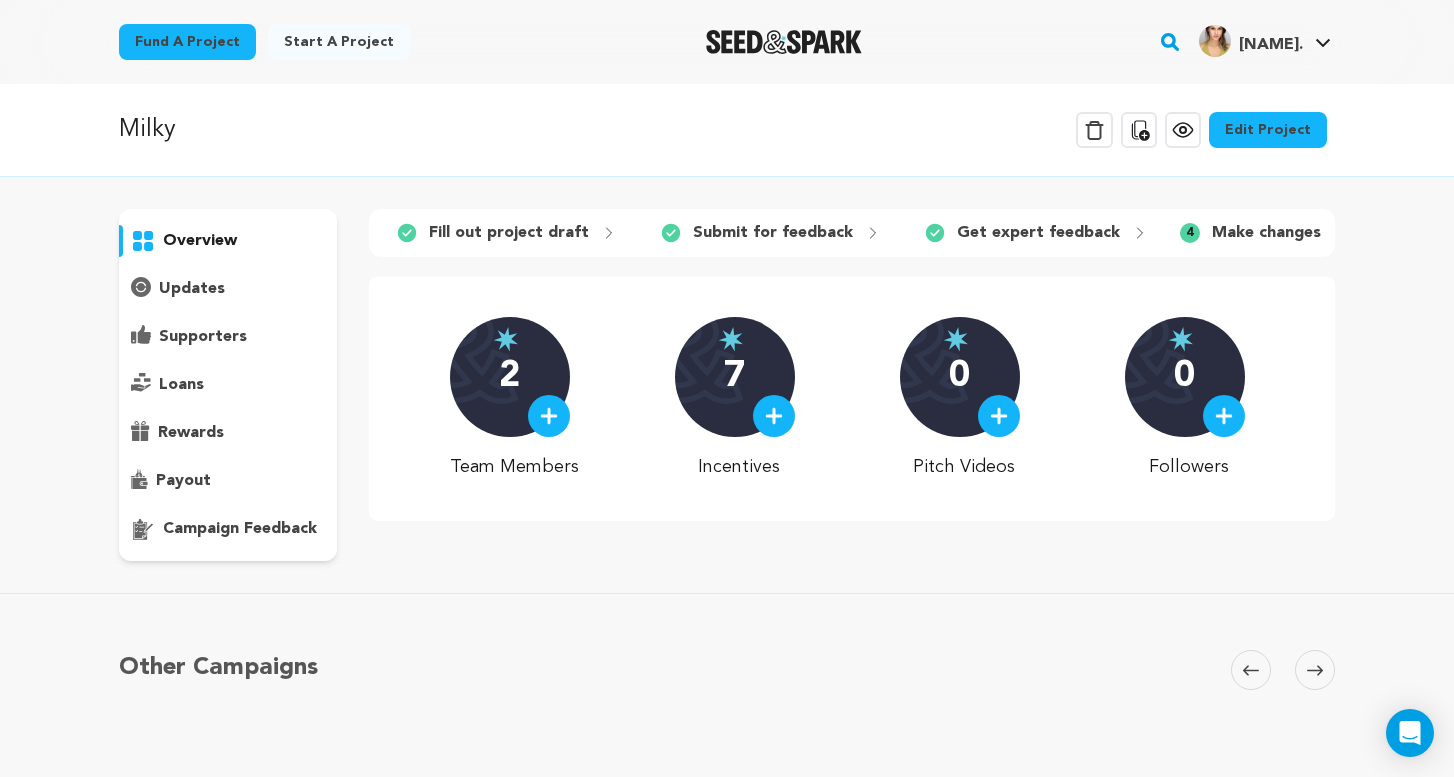 click at bounding box center [784, 42] 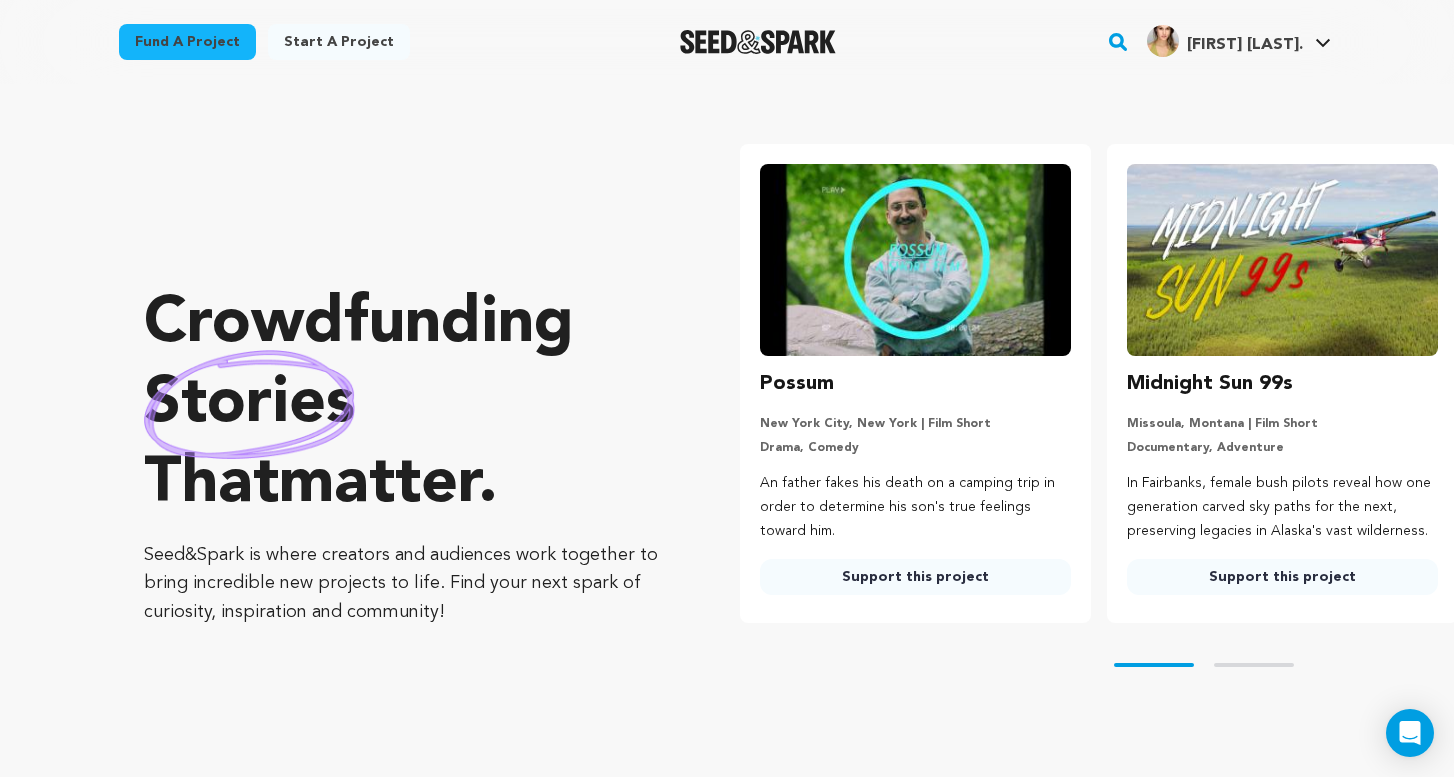 scroll, scrollTop: 0, scrollLeft: 0, axis: both 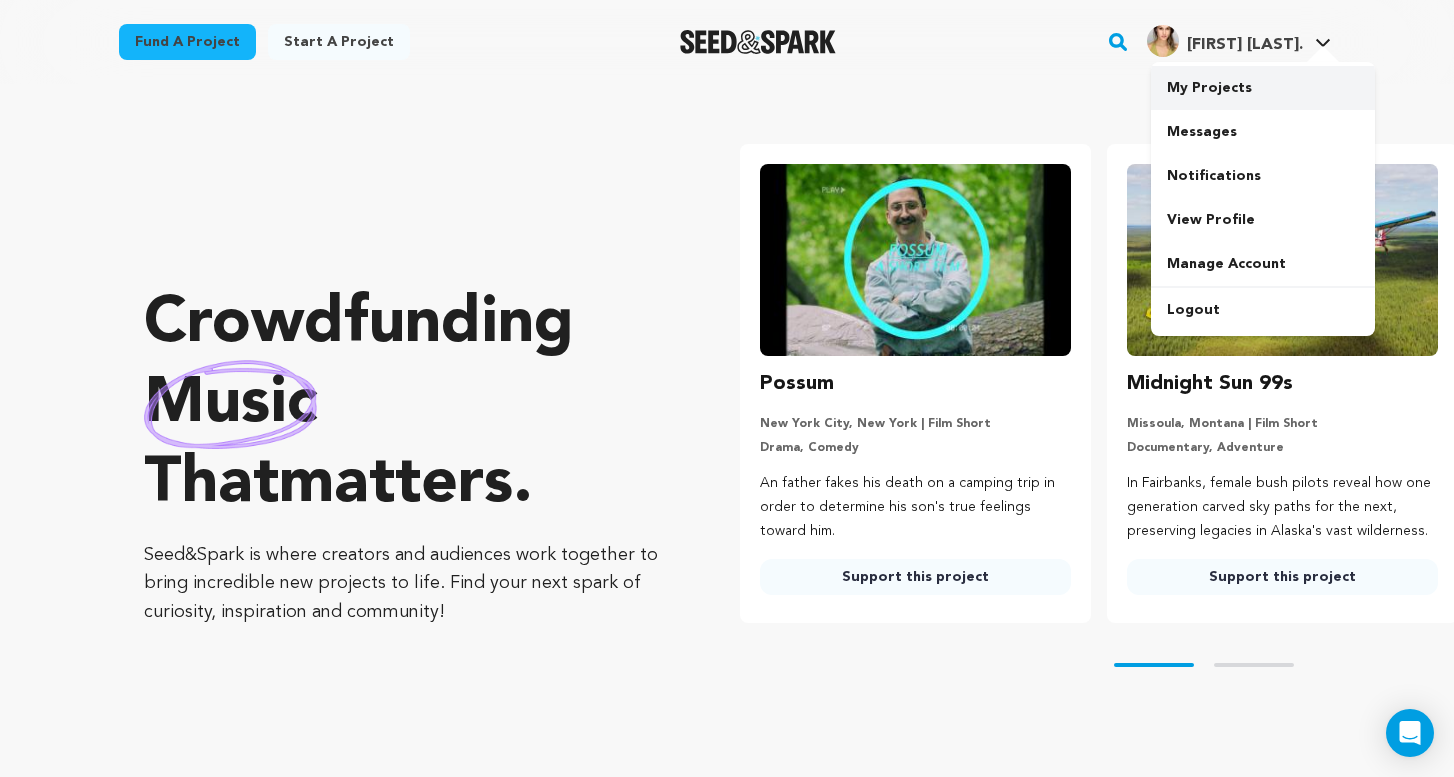click on "My Projects" at bounding box center (1263, 88) 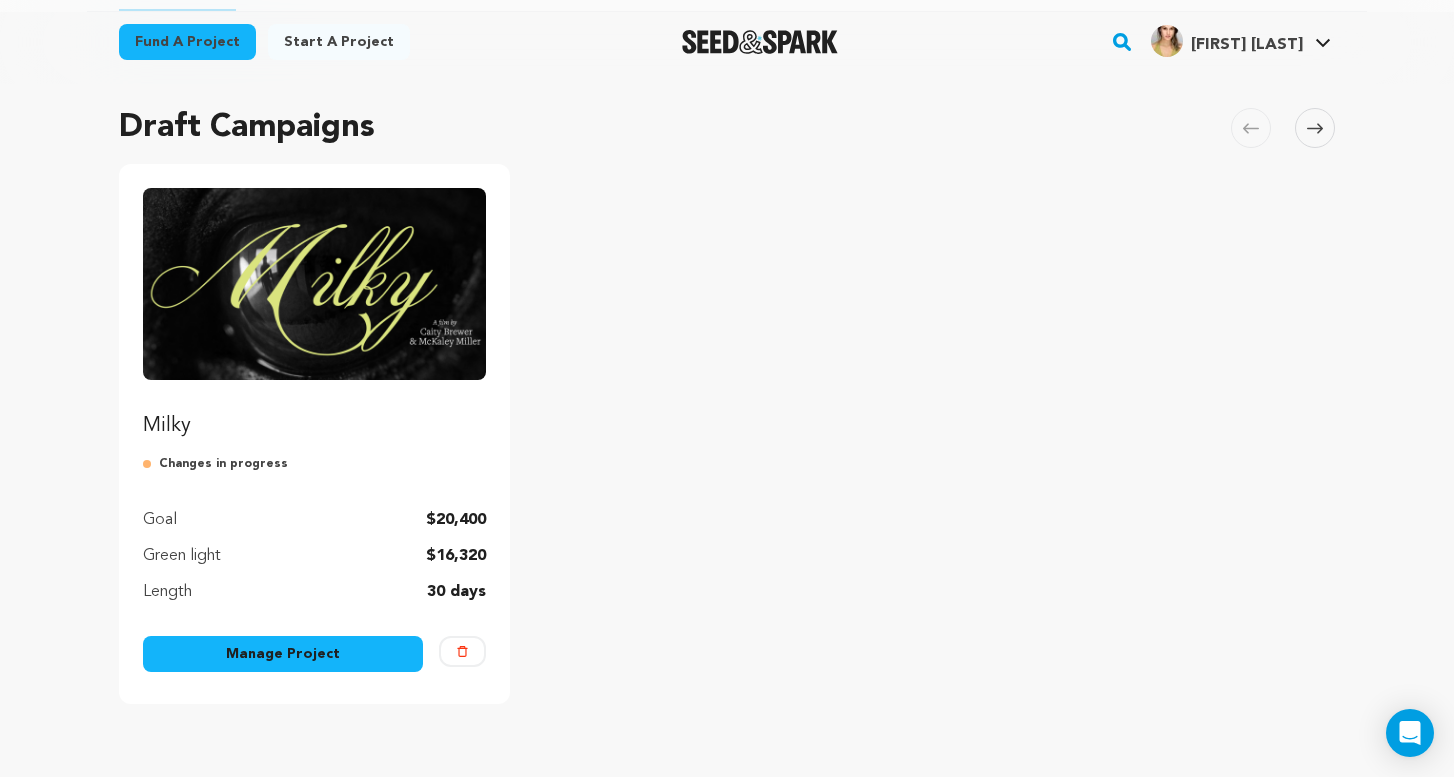 scroll, scrollTop: 135, scrollLeft: 0, axis: vertical 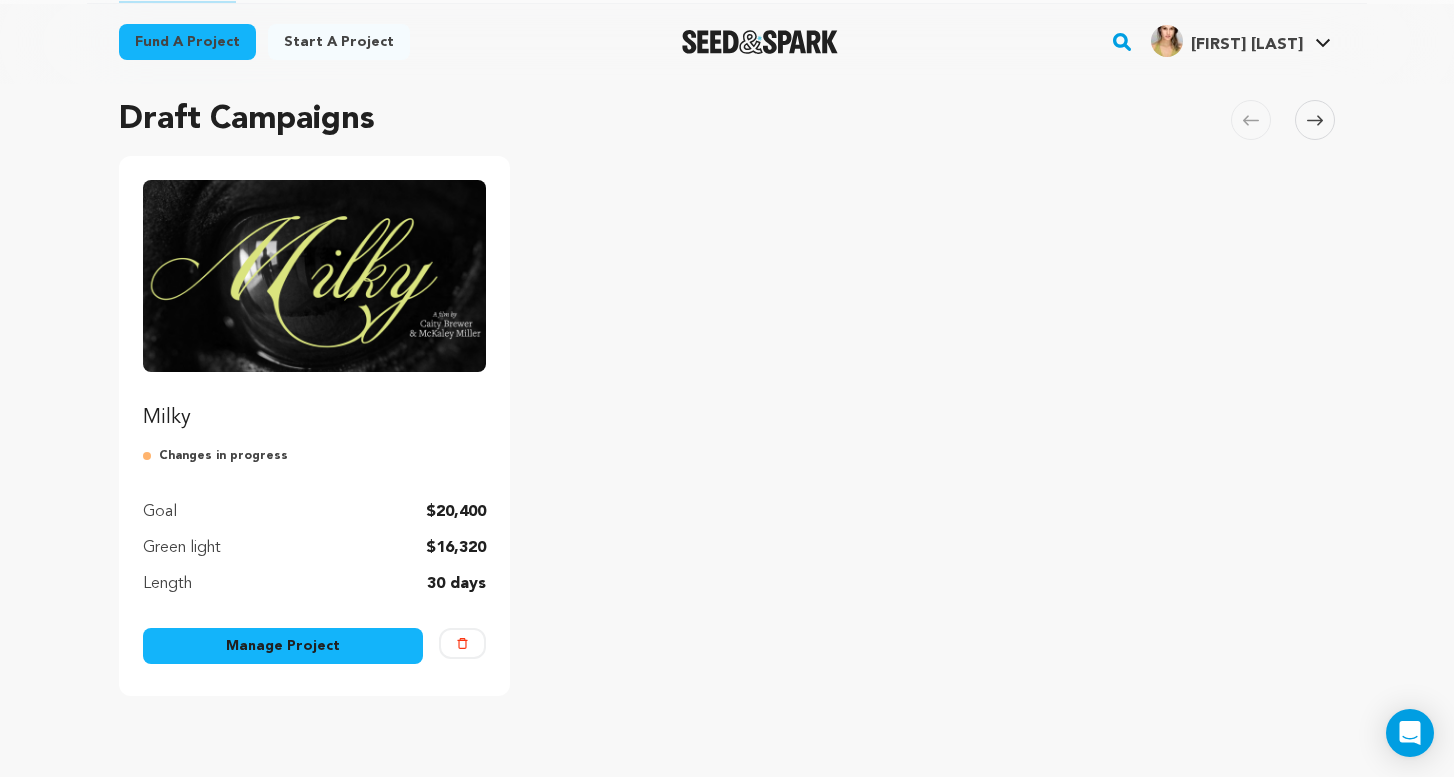 click on "Manage Project" at bounding box center (283, 646) 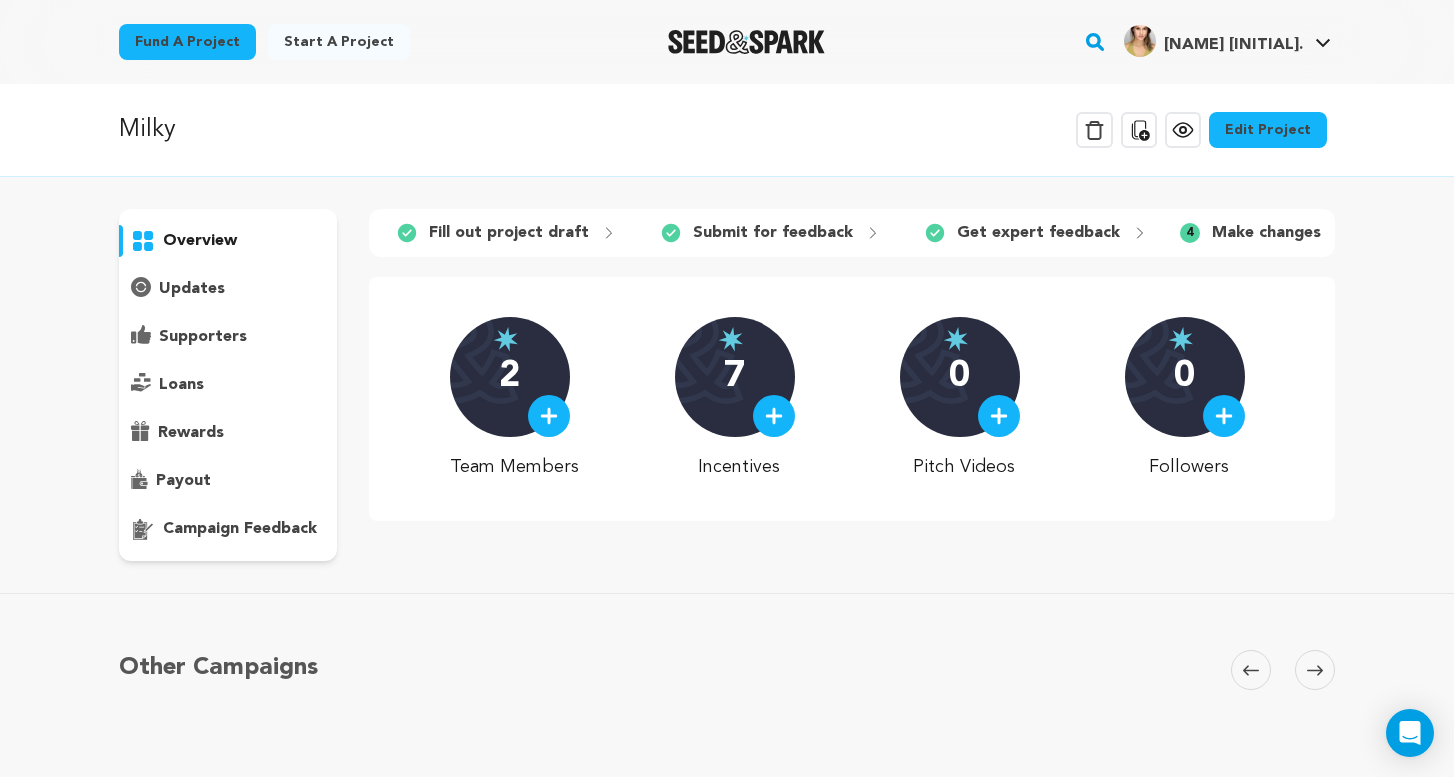 scroll, scrollTop: 0, scrollLeft: 0, axis: both 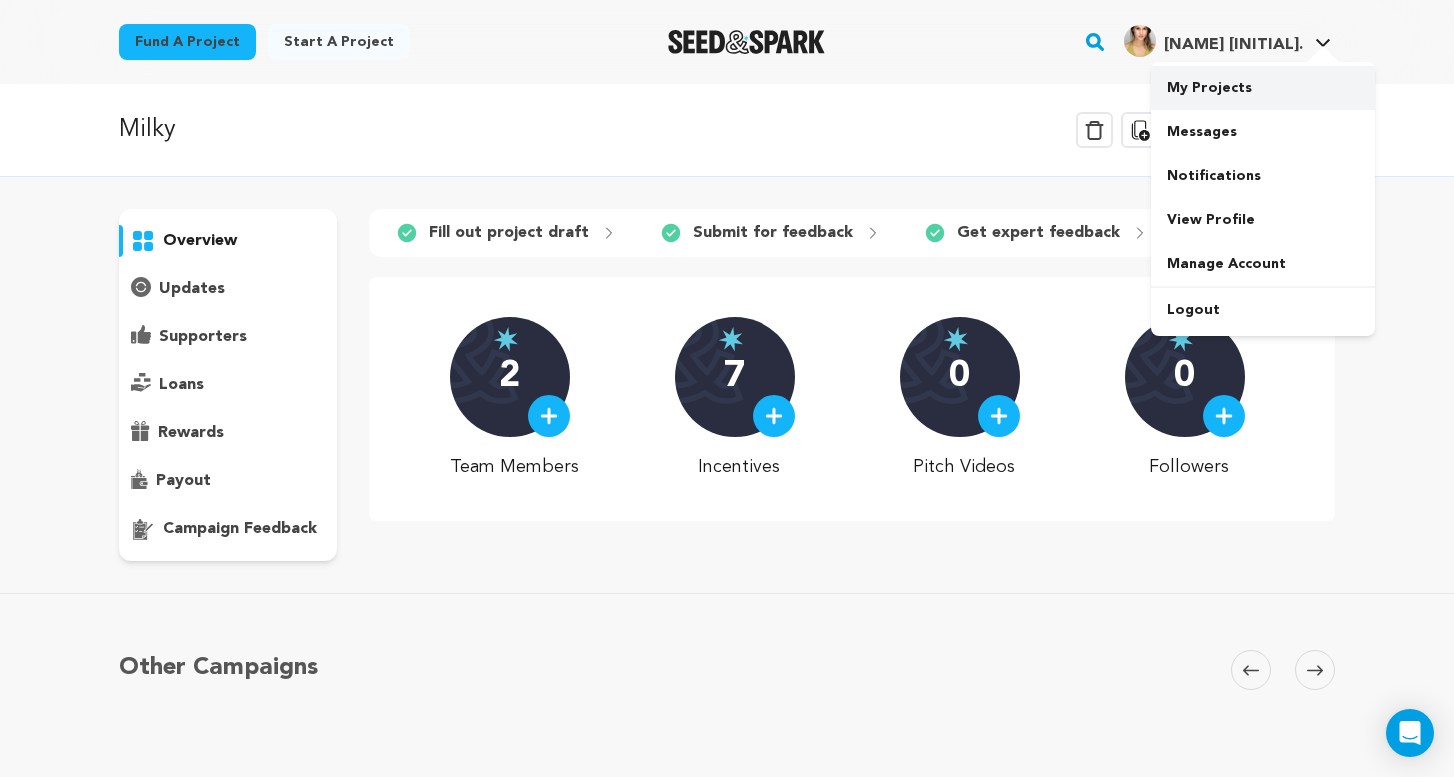 click on "My Projects" at bounding box center [1263, 88] 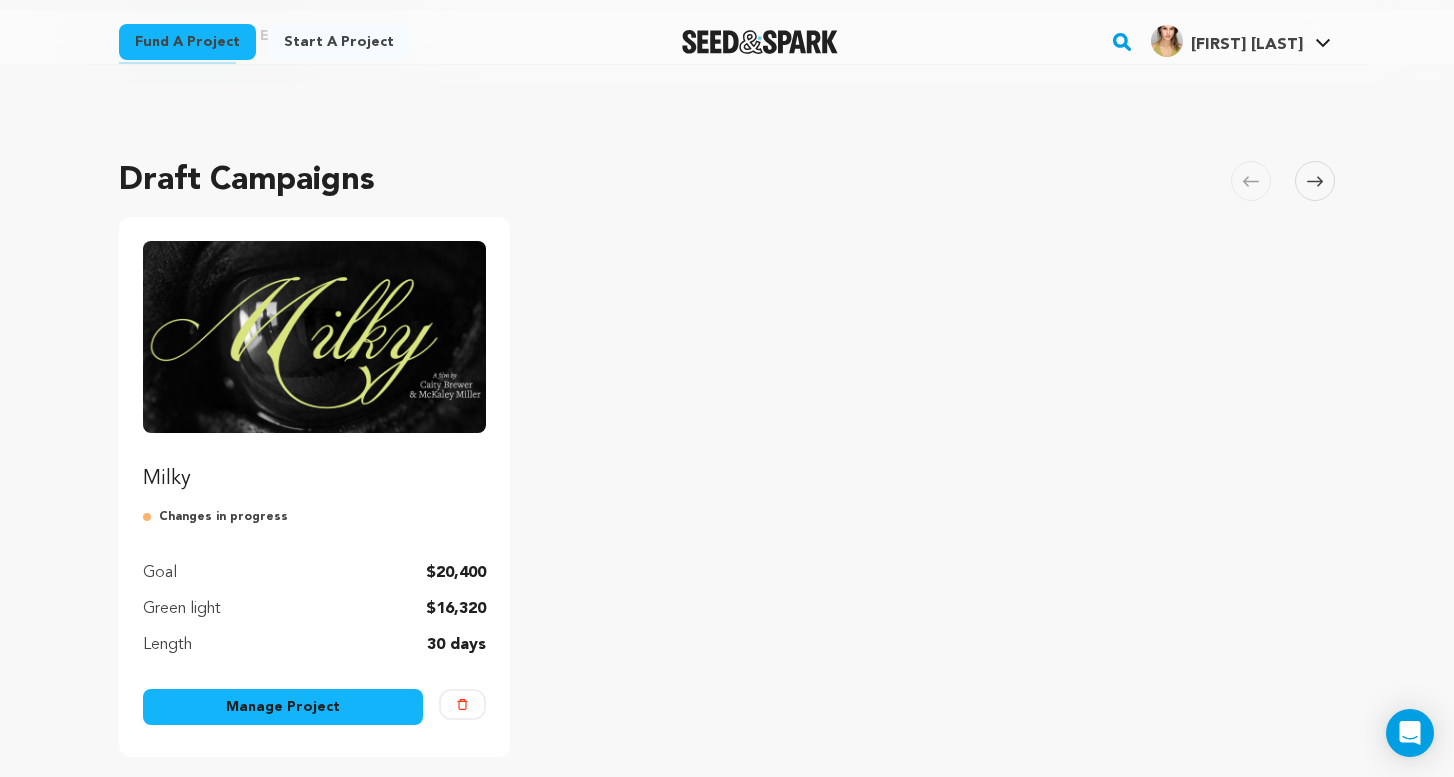 scroll, scrollTop: 80, scrollLeft: 0, axis: vertical 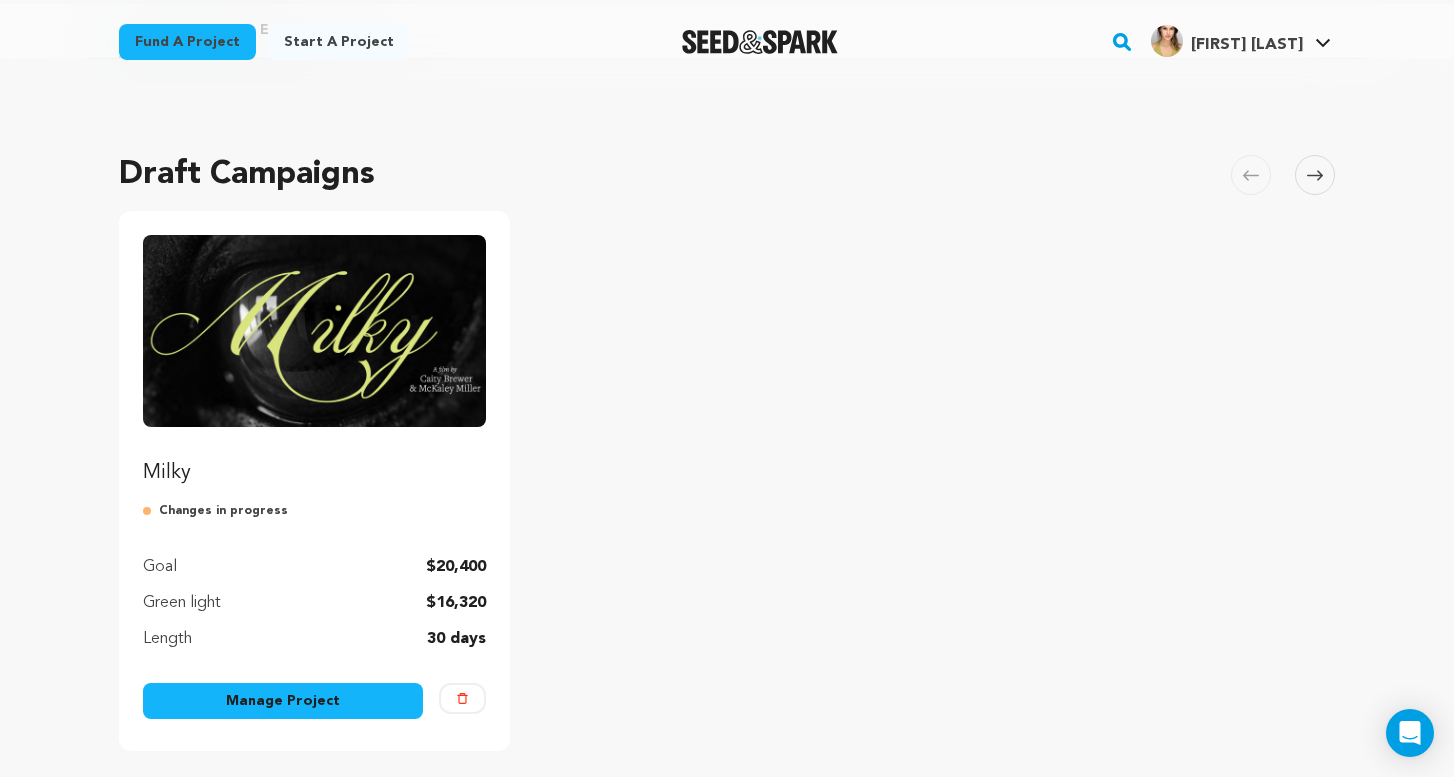 click on "Manage Project" at bounding box center [283, 701] 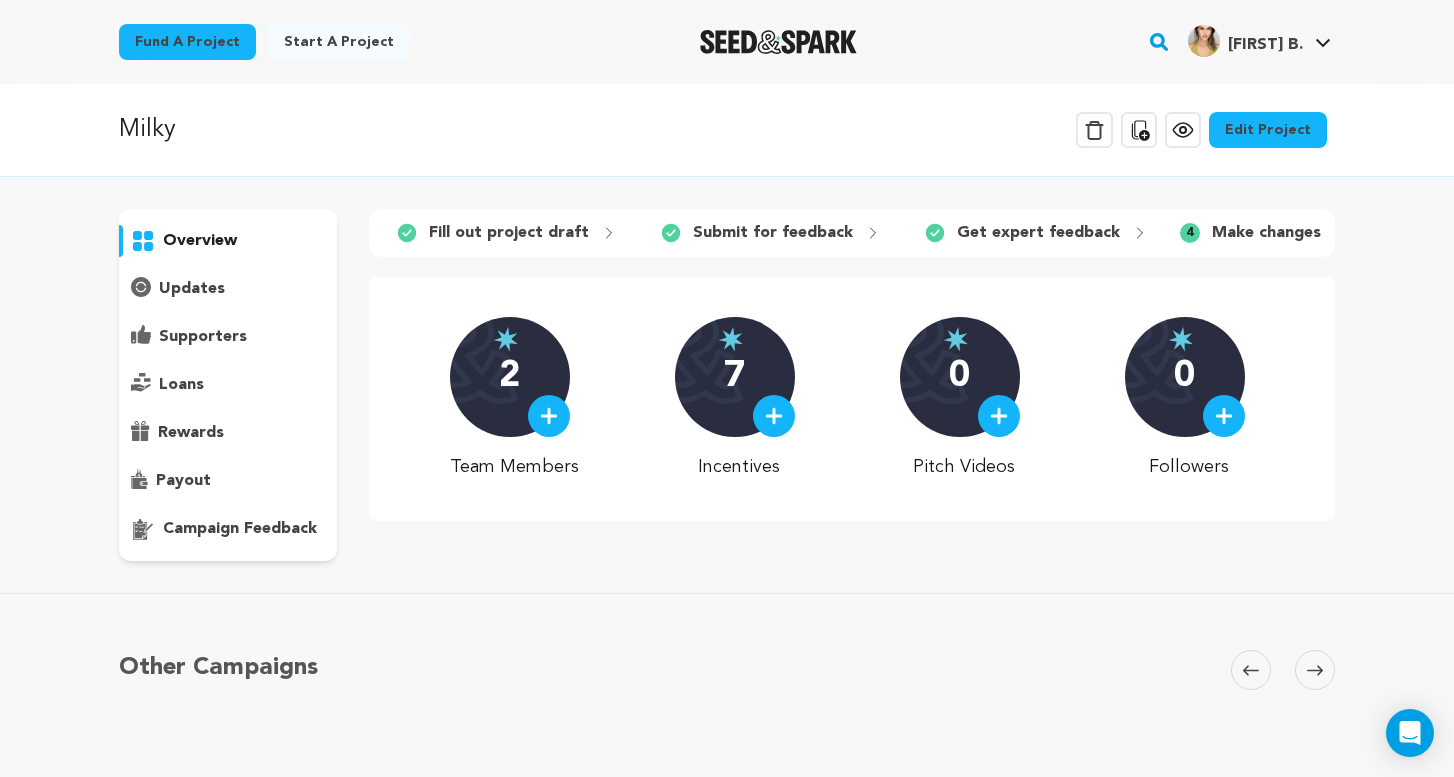 scroll, scrollTop: 0, scrollLeft: 0, axis: both 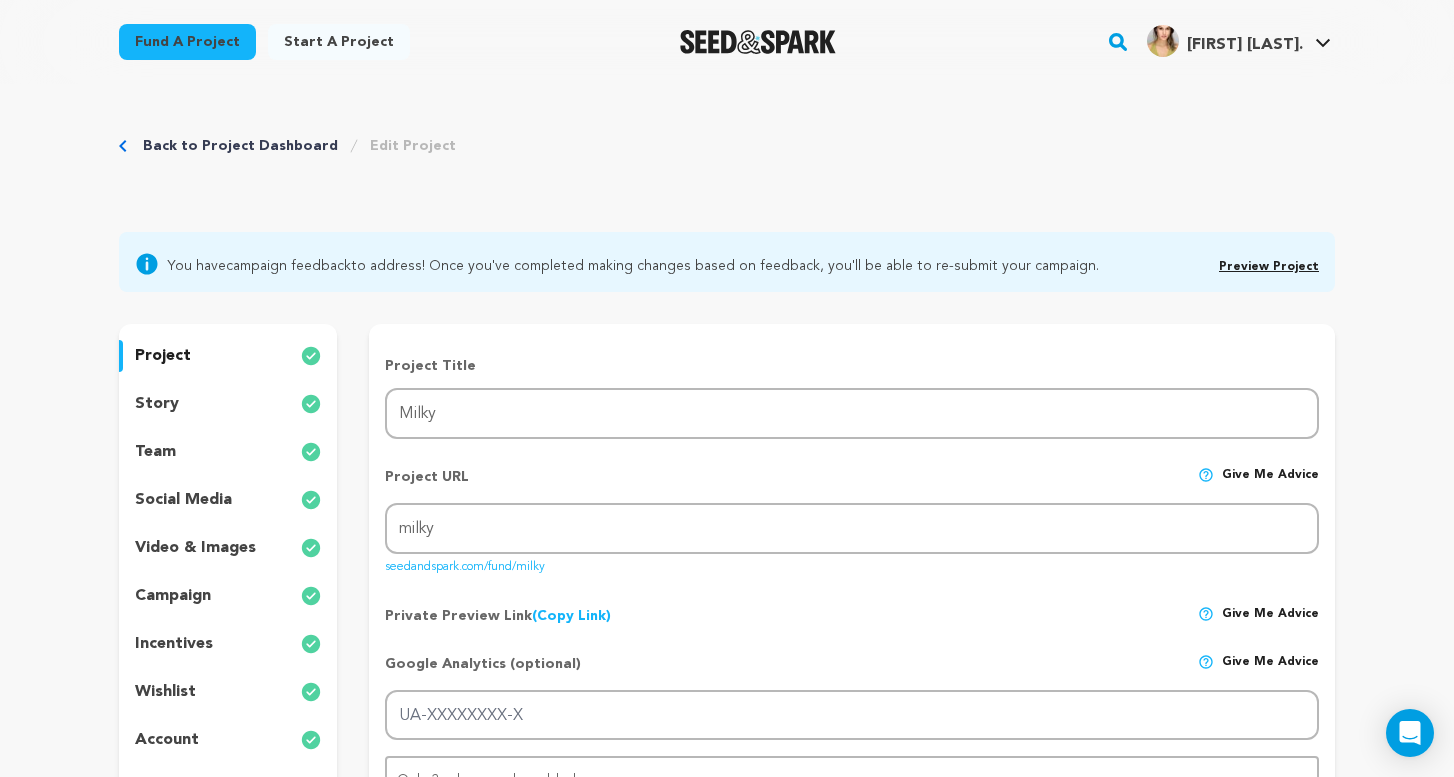 click on "Preview Project" at bounding box center (1269, 264) 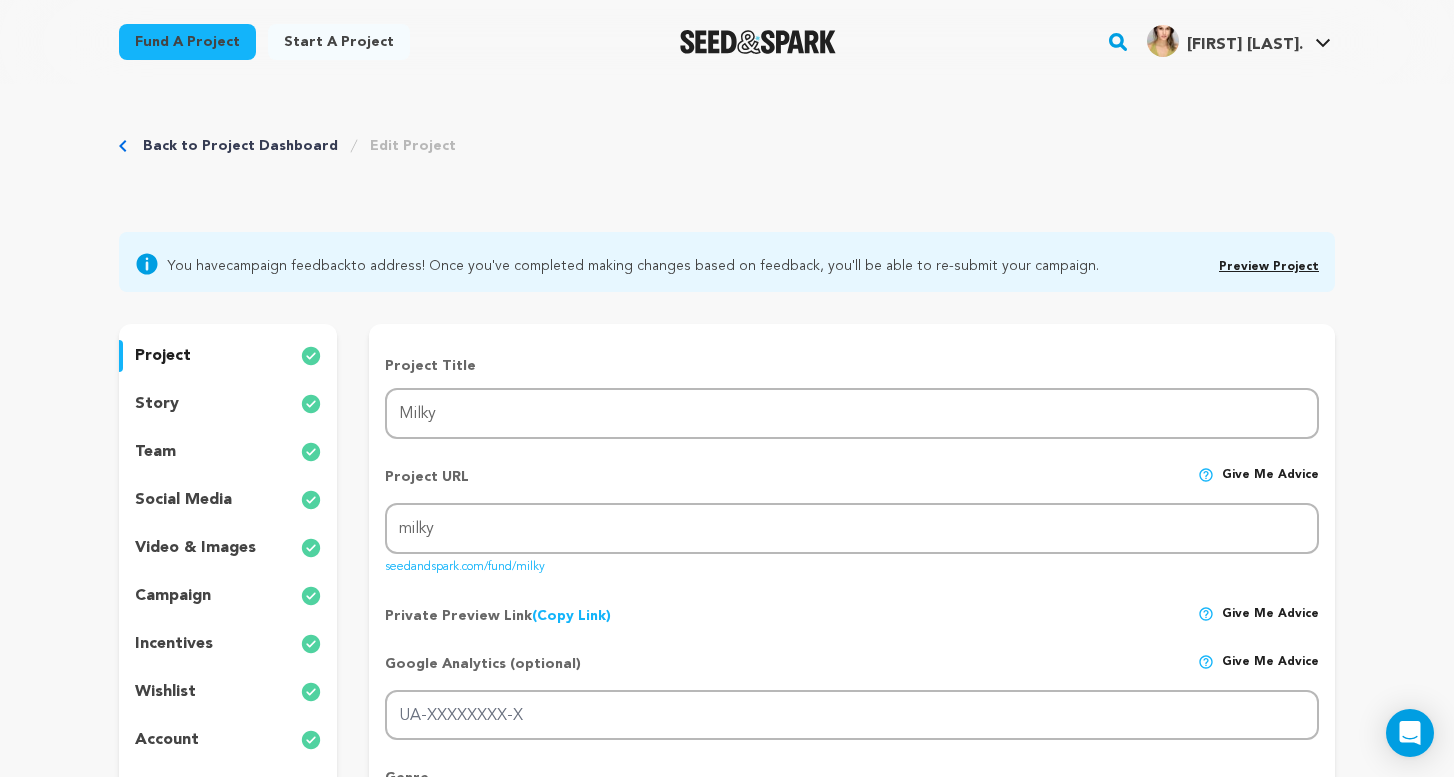 click on "Preview Project" at bounding box center [1269, 264] 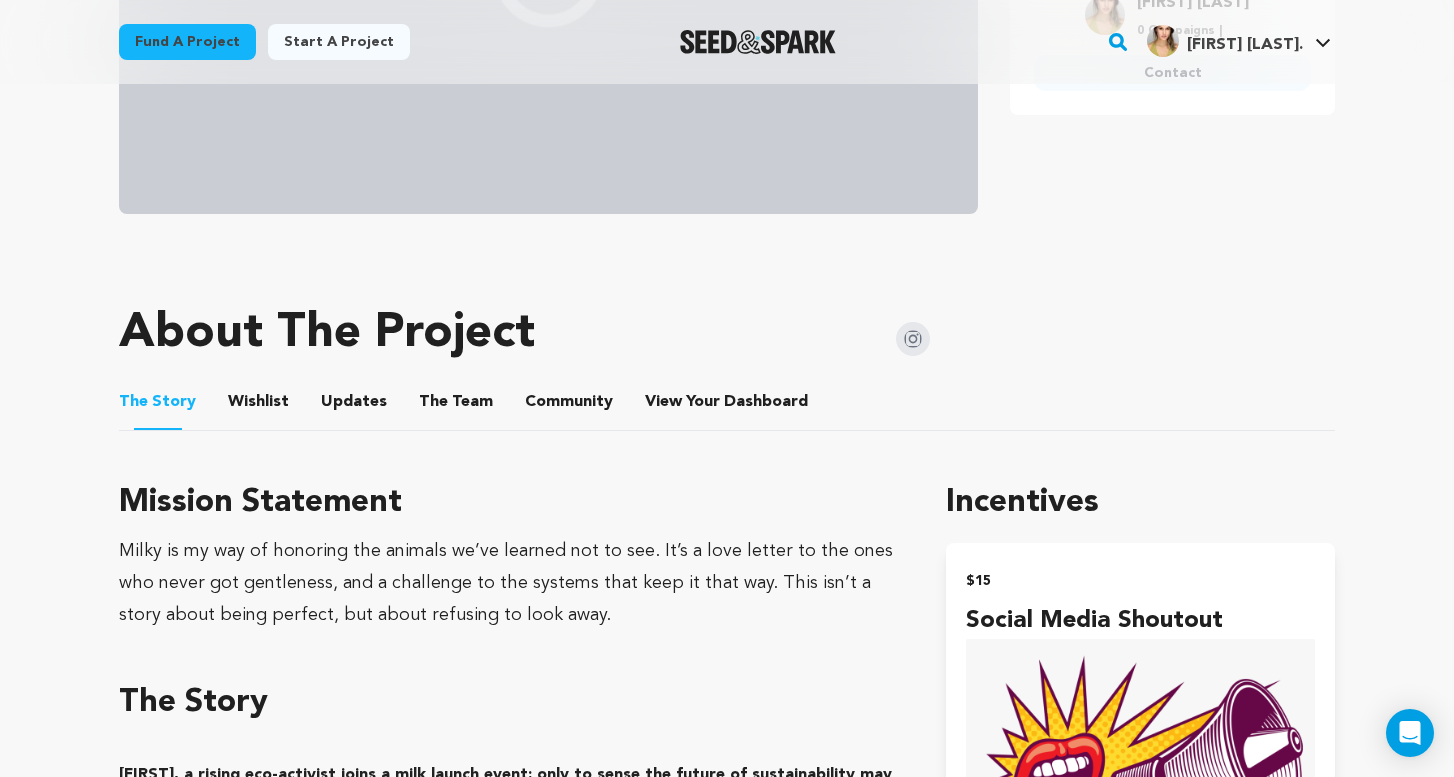 scroll, scrollTop: 693, scrollLeft: 0, axis: vertical 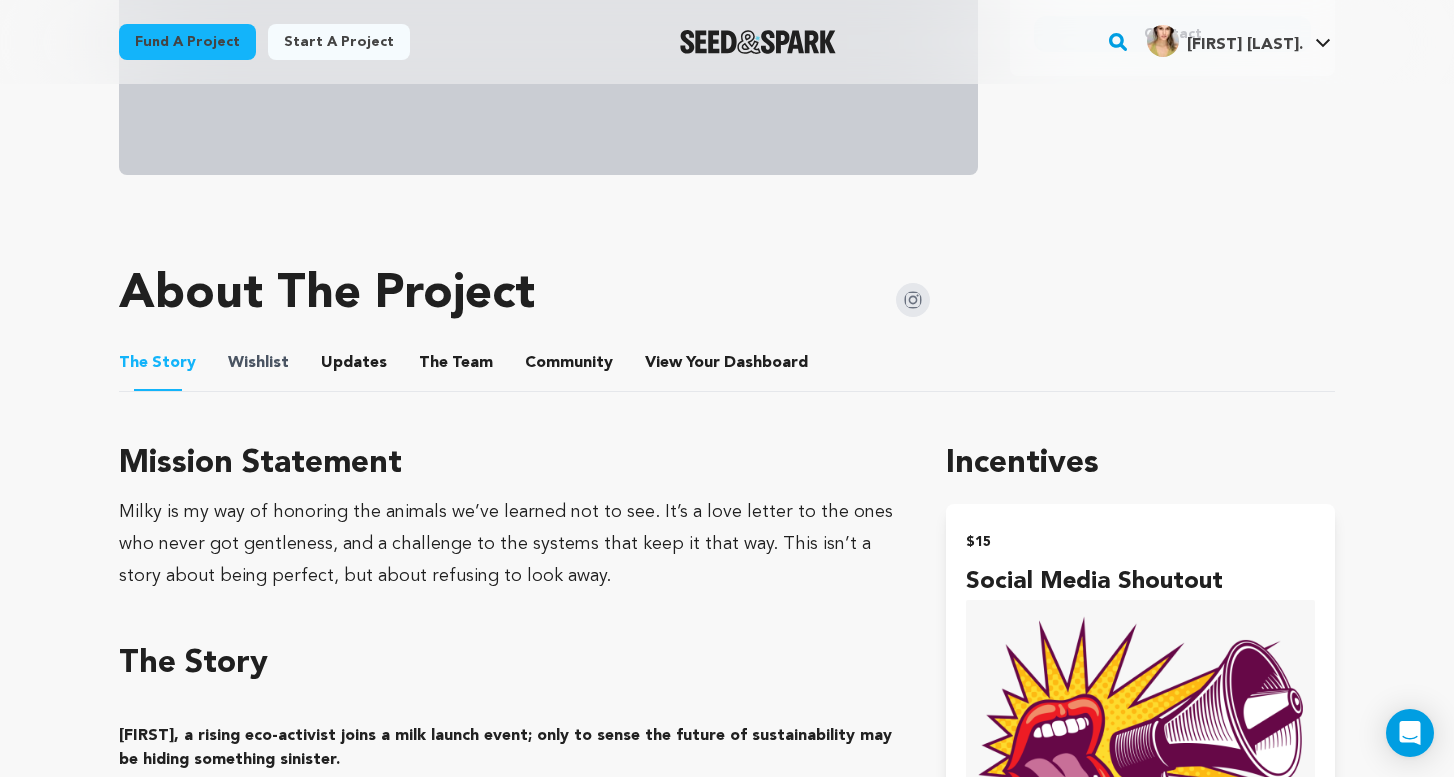 click on "Wishlist" at bounding box center (258, 363) 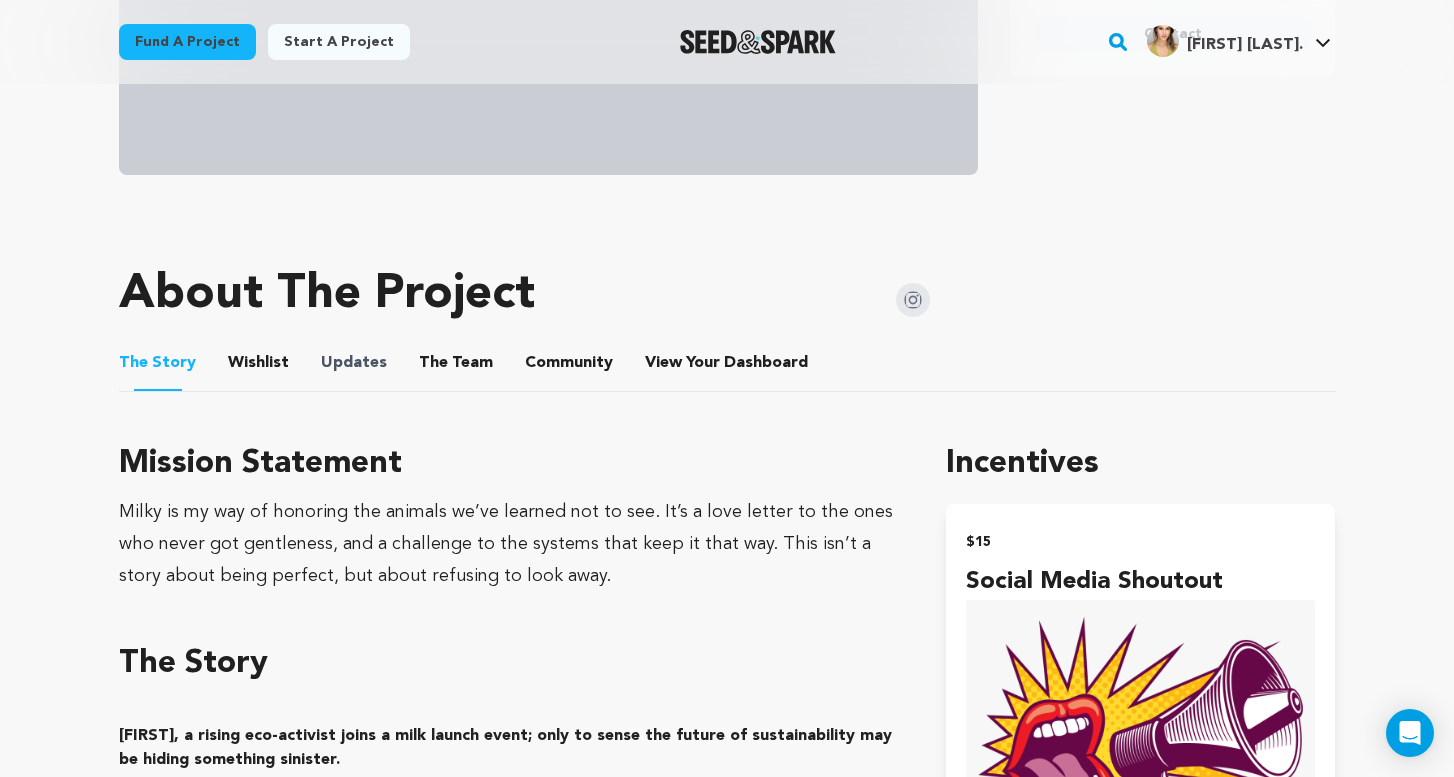 click on "Updates" at bounding box center [354, 363] 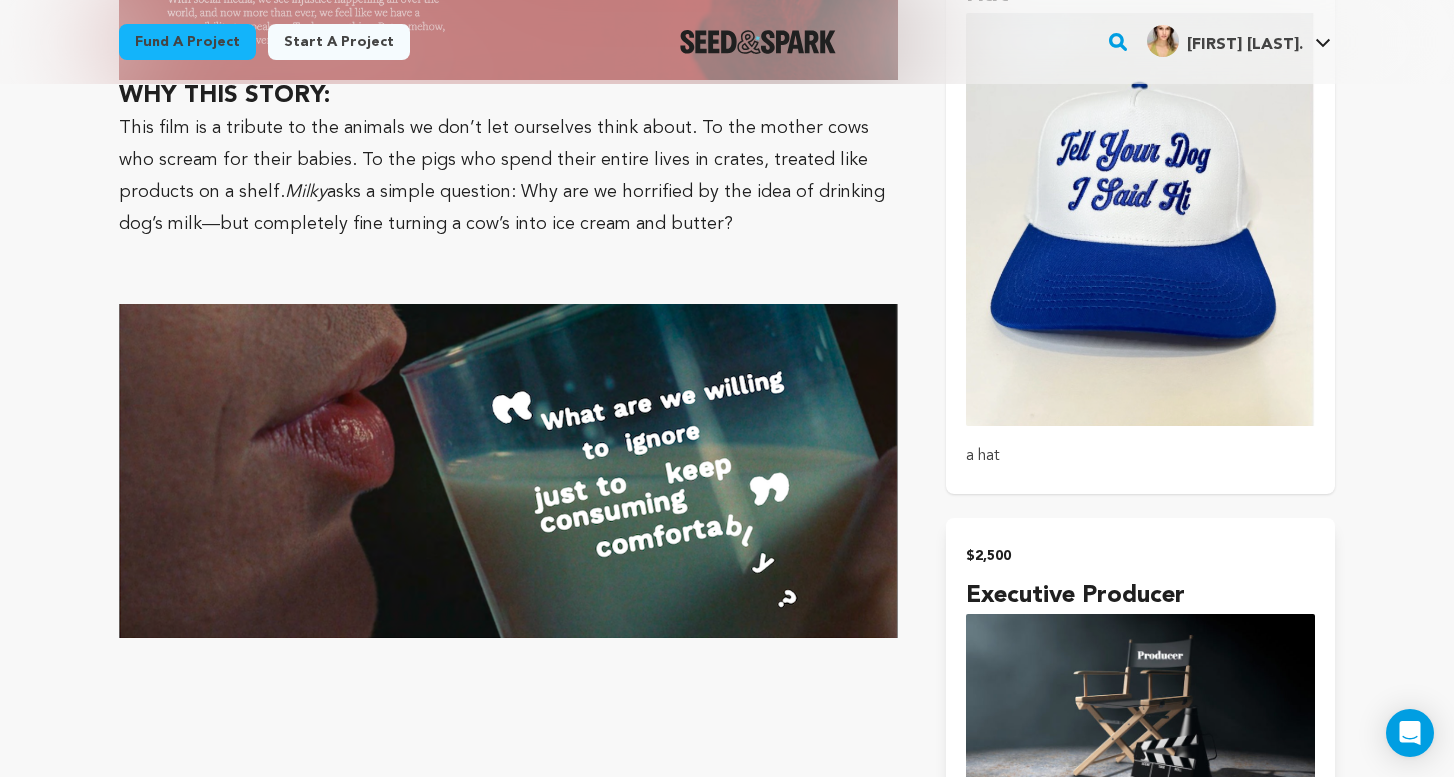 scroll, scrollTop: 3757, scrollLeft: 0, axis: vertical 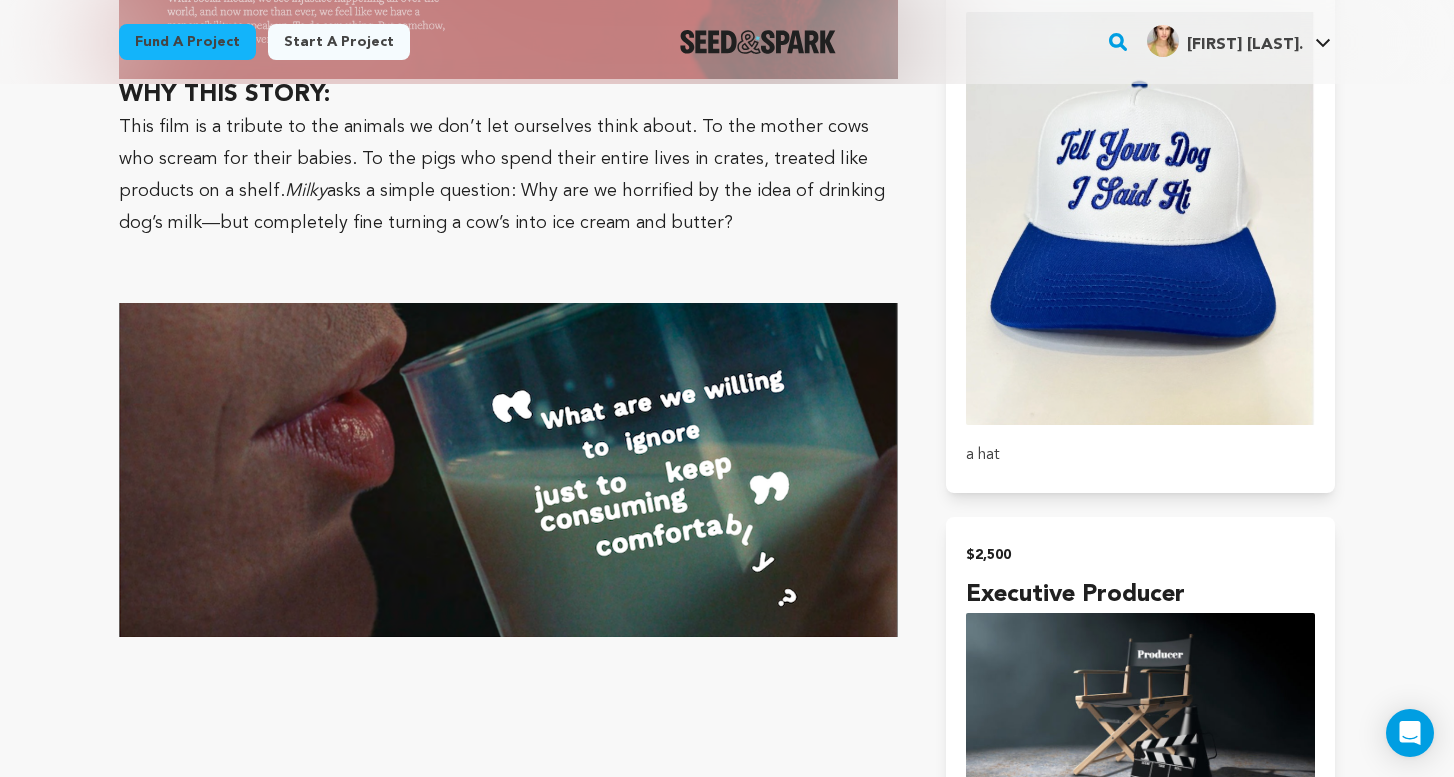 click on "Mission Statement
Milky is my way of honoring the animals we’ve learned not to see. It’s a love letter to the ones who never got gentleness, and a challenge to the systems that keep it that way. This isn’t a story about being perfect, but about refusing to look away.
The Story
Emma, a  rising eco-activist joins a milk launch event; only to sense the future of sustainability may be hiding something sinister. TONAL REFERENCES  COMPS: OKJA, GET OUT, EO, THE MENU  Directors statement:  Storytelling has shaped my life for nearly two decades, and  Milky Milky  to lure you in with polish and charm, then slowly unravel into something eerie and unsettling, like  Get Out ,  Okja , or  The Menu WHY THIS STORY: Milky" at bounding box center (727, -850) 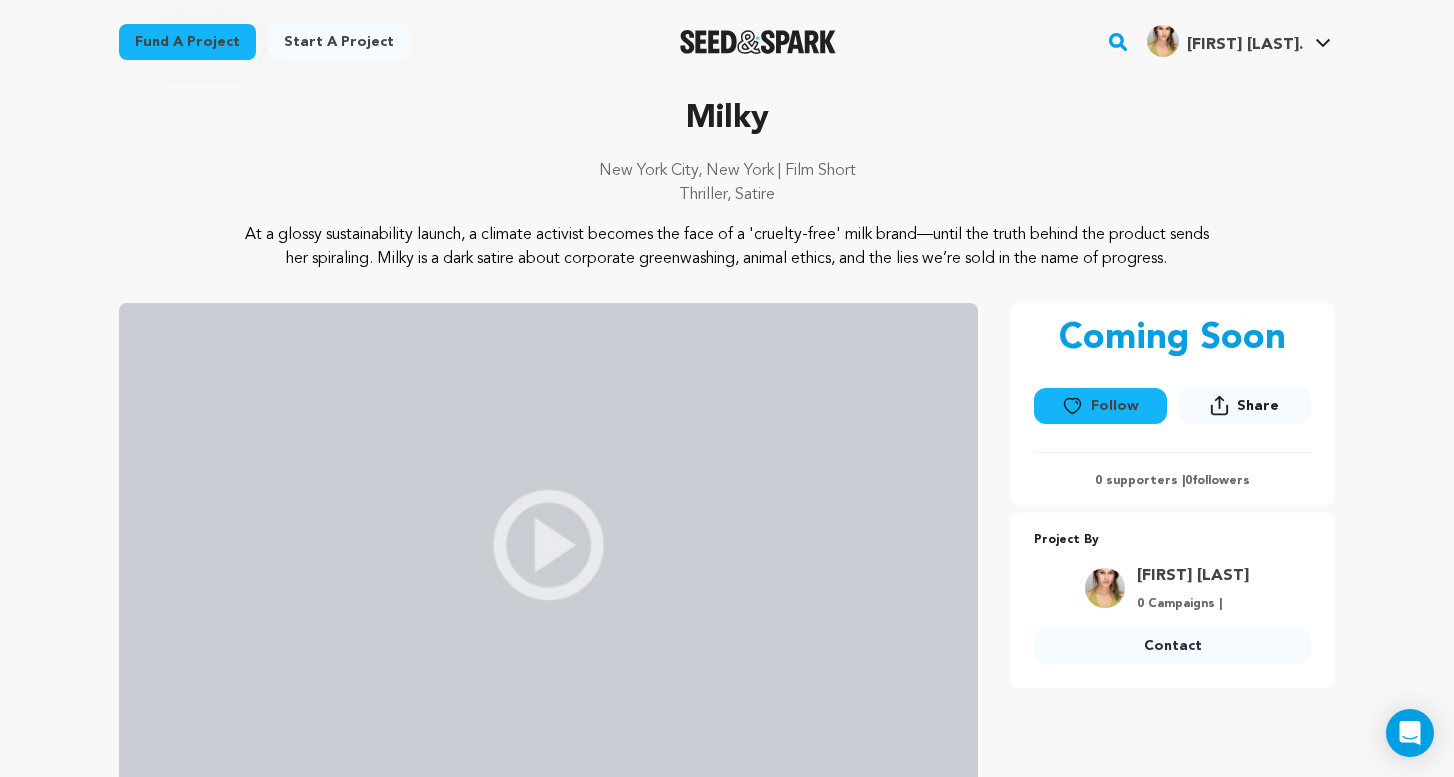 scroll, scrollTop: 34, scrollLeft: 0, axis: vertical 